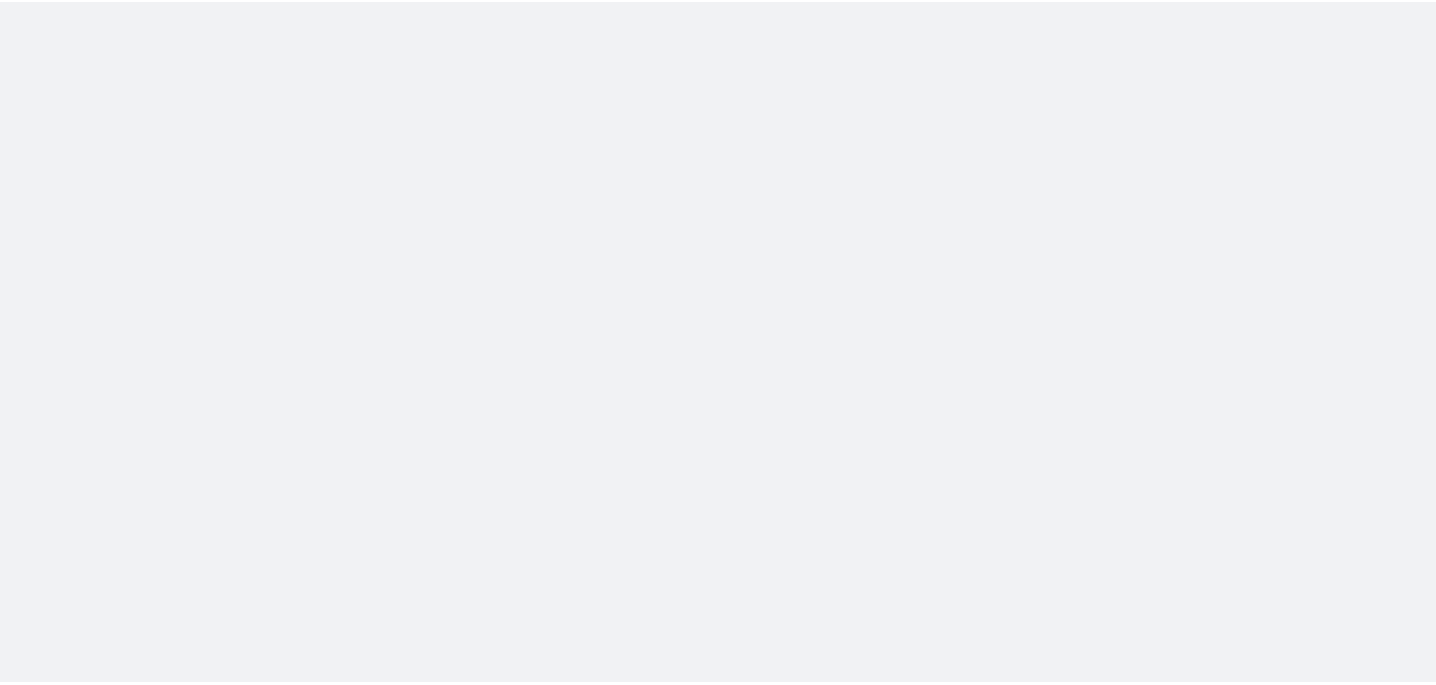 scroll, scrollTop: 0, scrollLeft: 0, axis: both 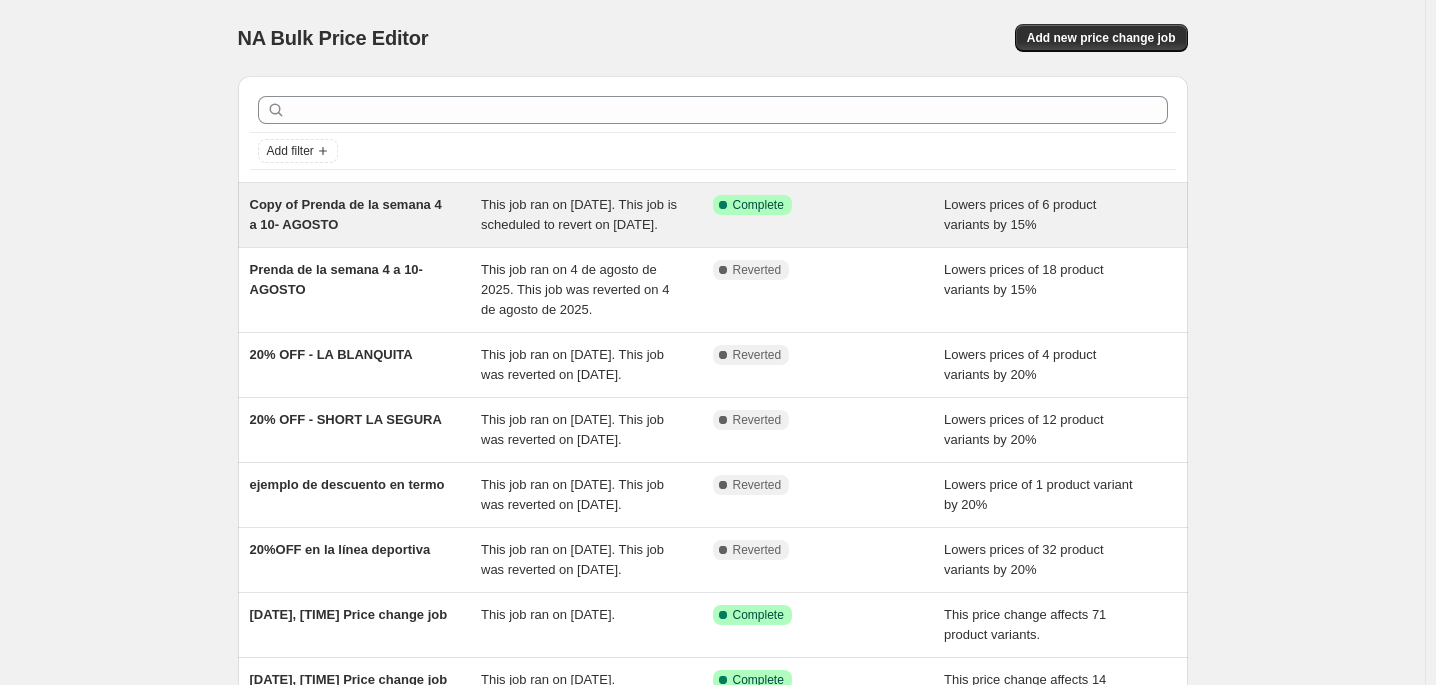 click on "Copy of Prenda de la semana 4 a 10- AGOSTO" at bounding box center [346, 214] 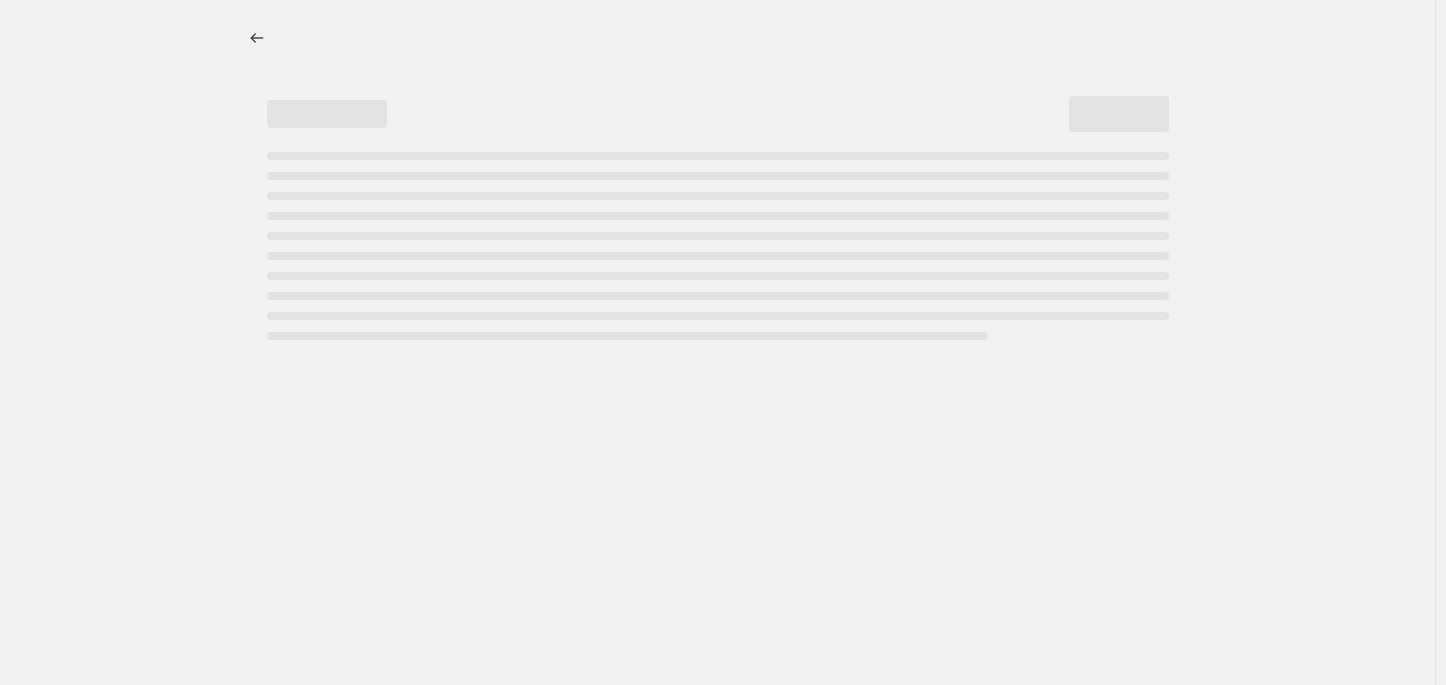 select on "percentage" 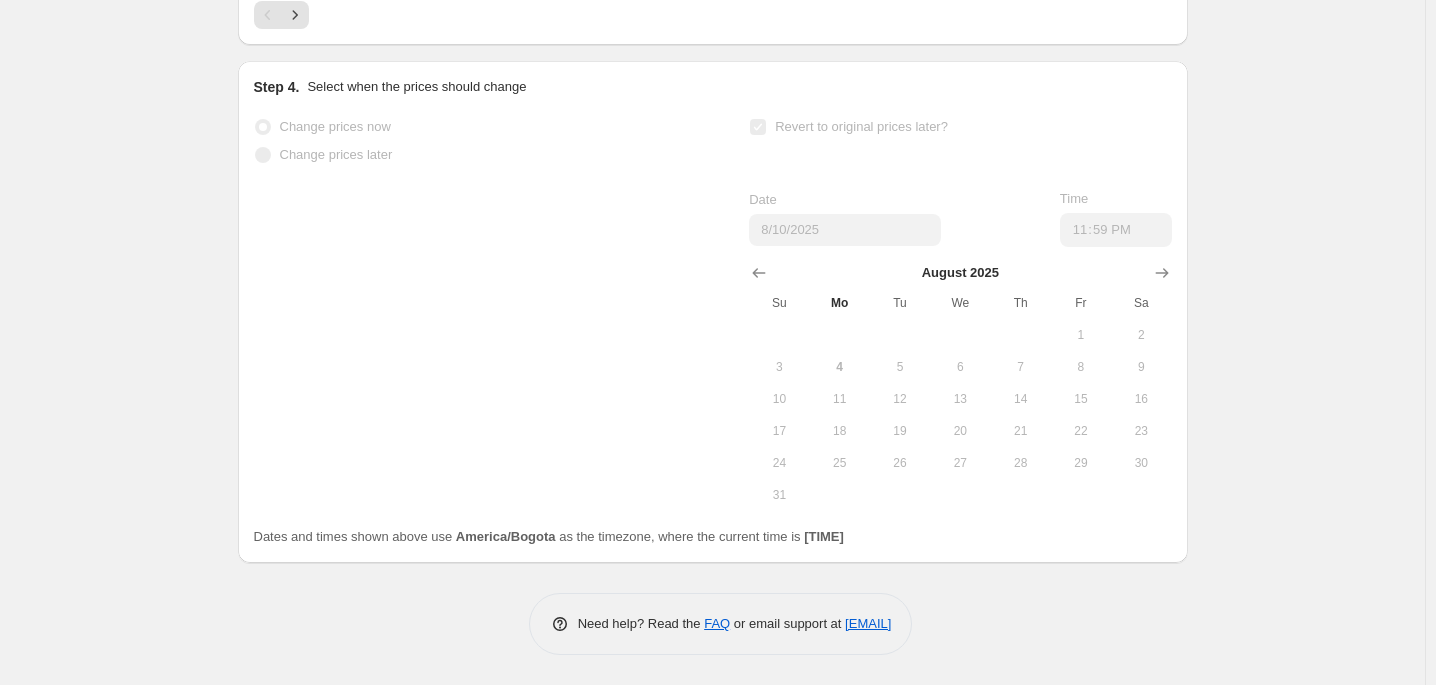 scroll, scrollTop: 2310, scrollLeft: 0, axis: vertical 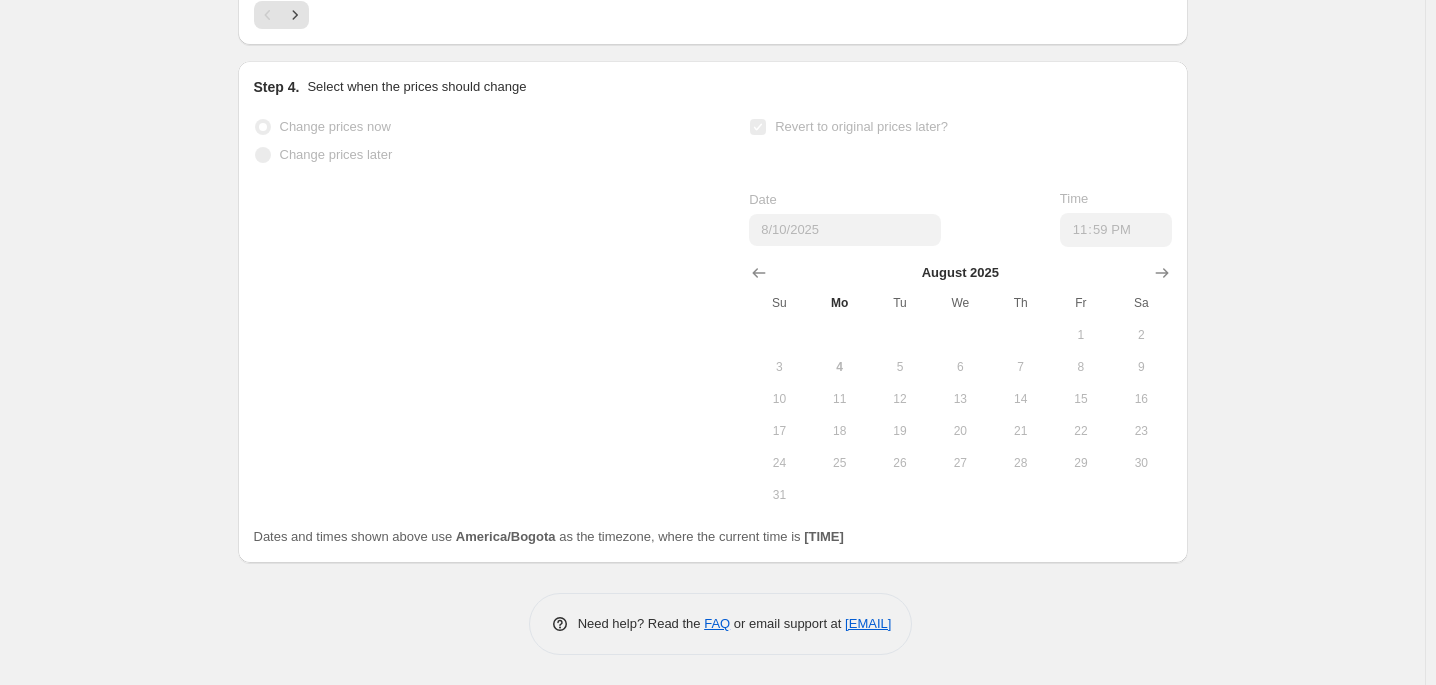 click on "Dates and times shown above use   America/Bogota   as the timezone, where the current time is   [TIME]." at bounding box center (549, 536) 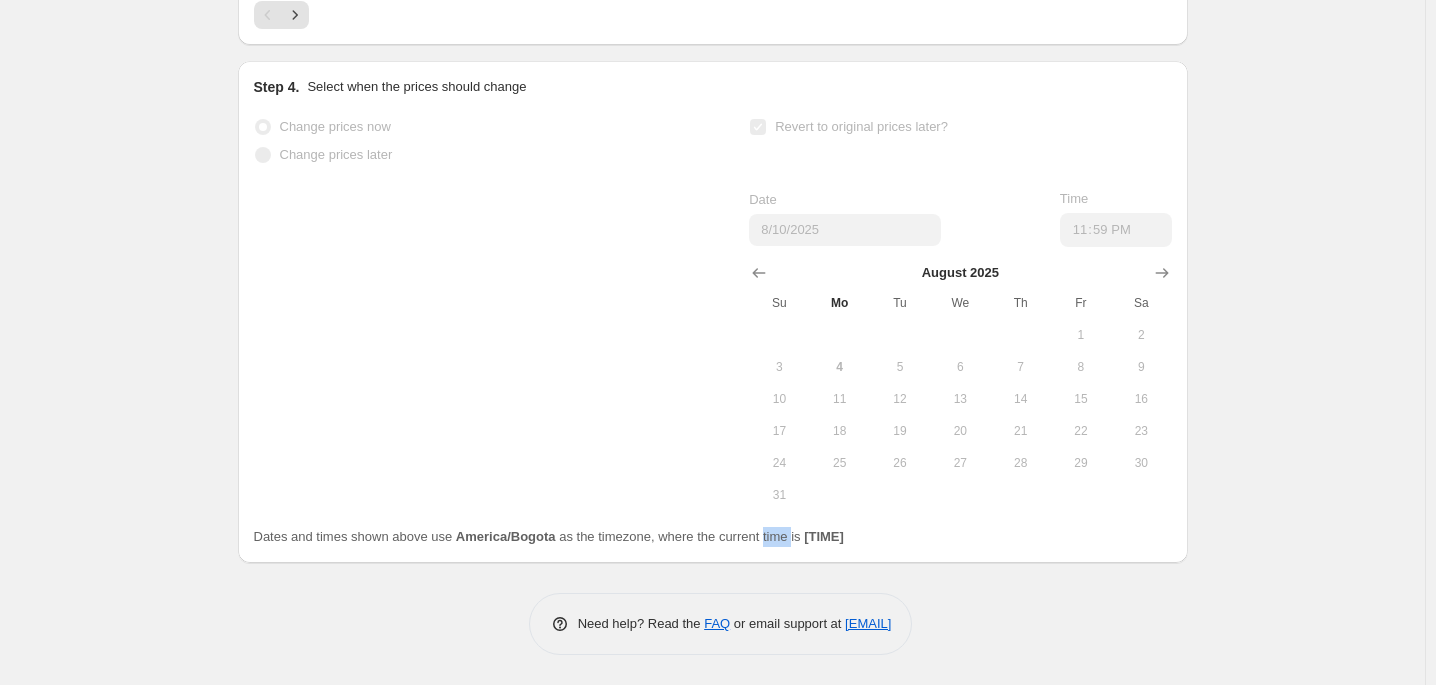 click on "Dates and times shown above use   America/Bogota   as the timezone, where the current time is   [TIME]." at bounding box center [549, 536] 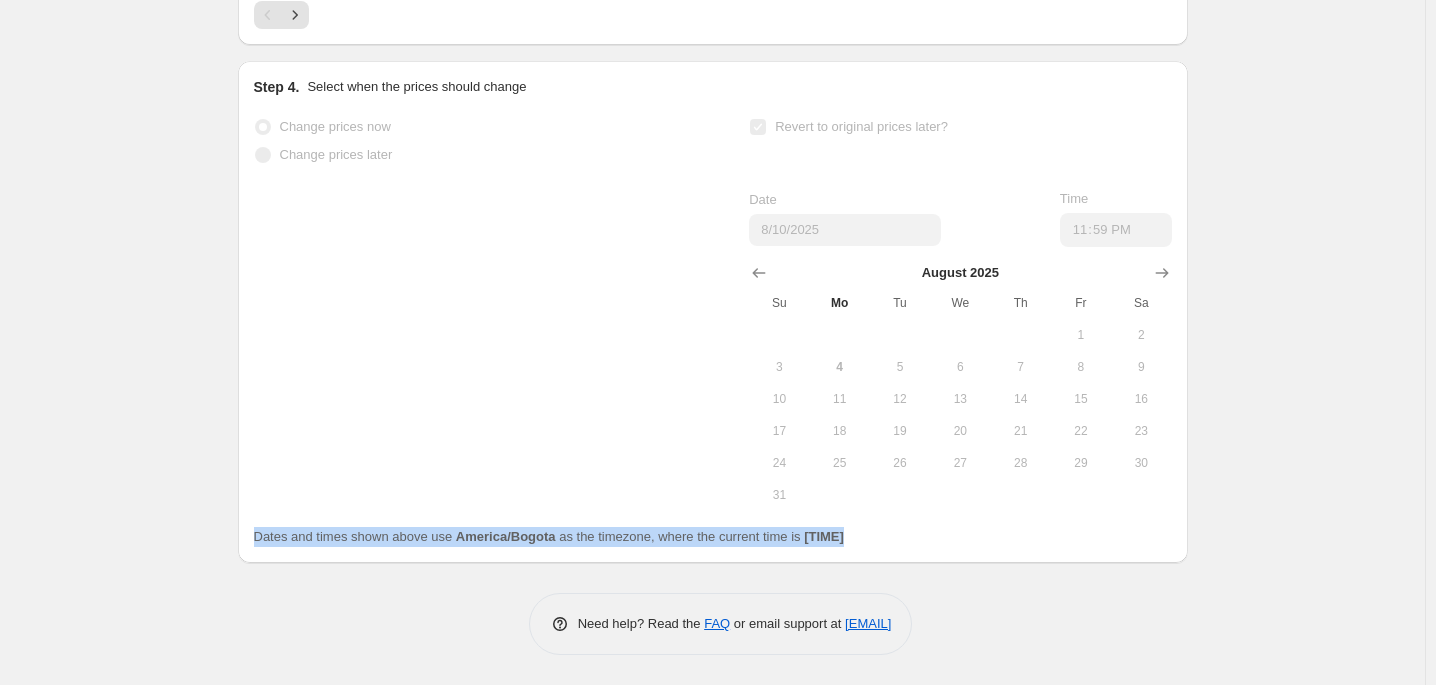 click on "Dates and times shown above use   America/Bogota   as the timezone, where the current time is   [TIME]." at bounding box center [549, 536] 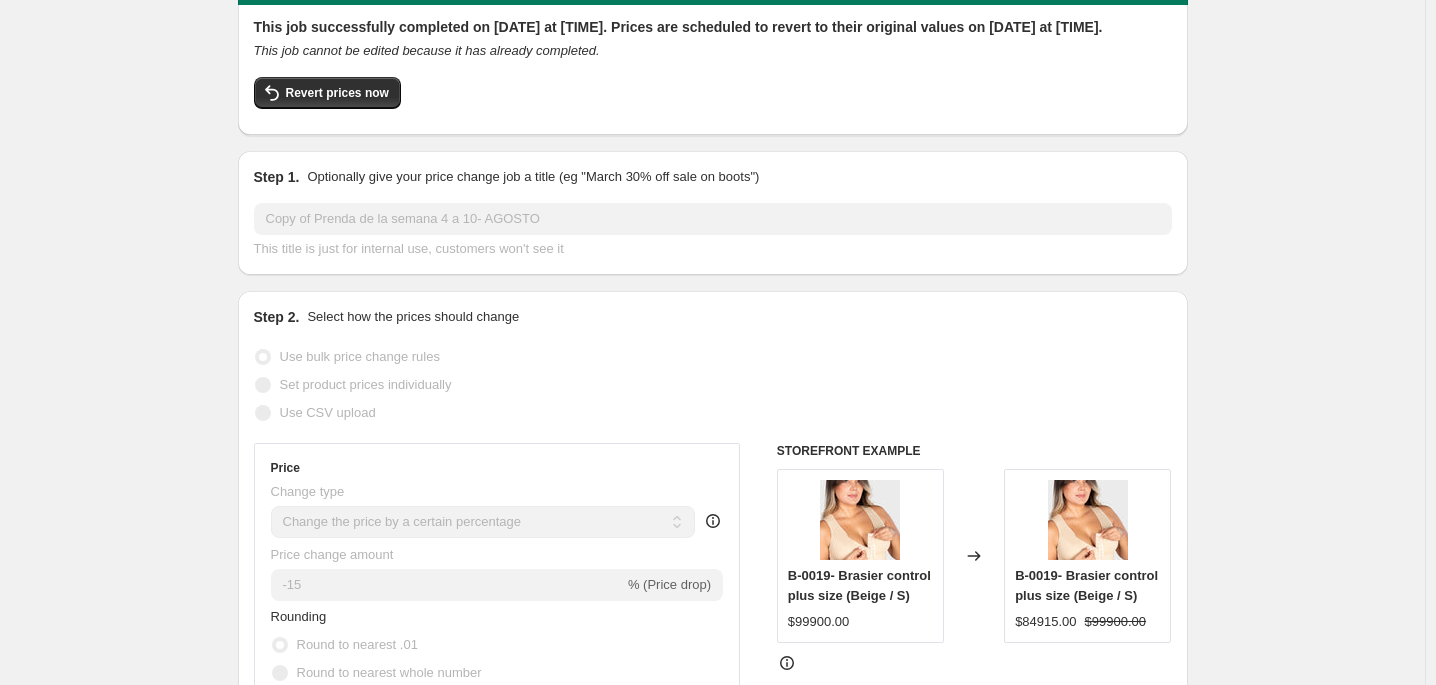 scroll, scrollTop: 0, scrollLeft: 0, axis: both 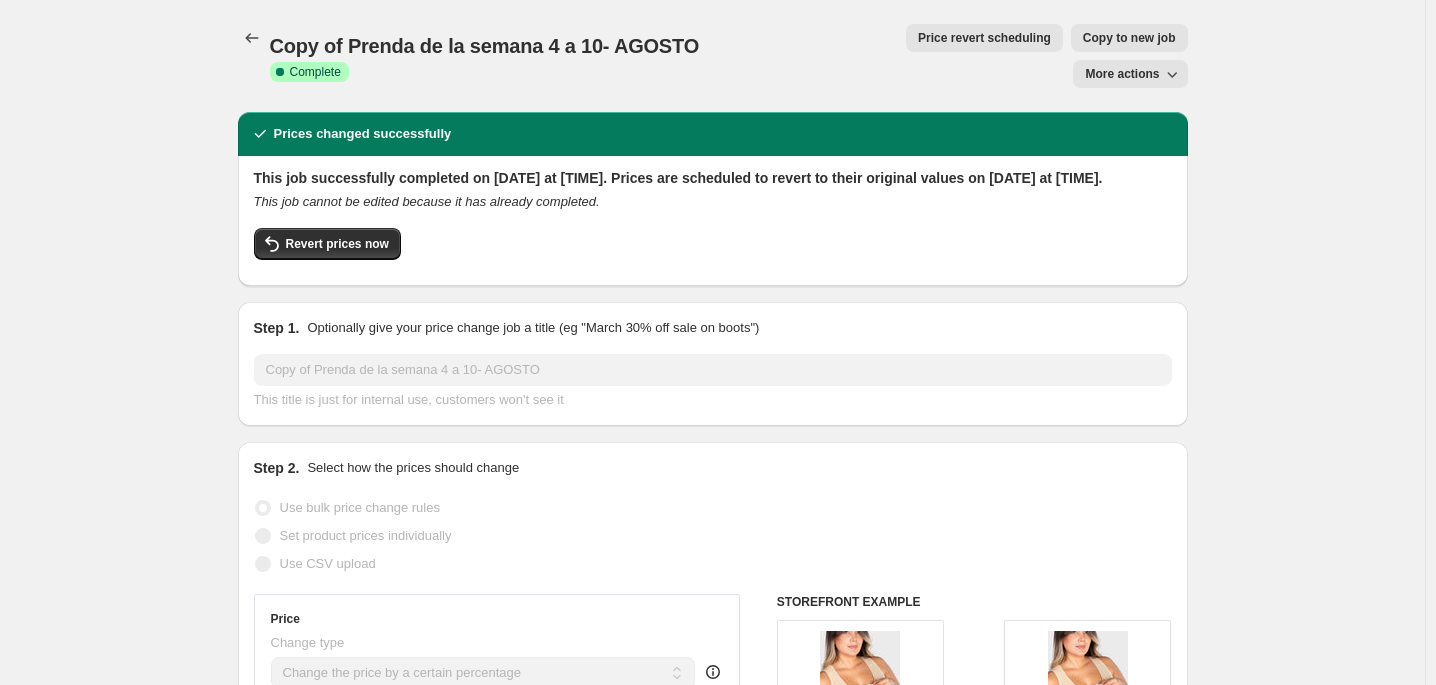 click on "More actions" at bounding box center (1122, 74) 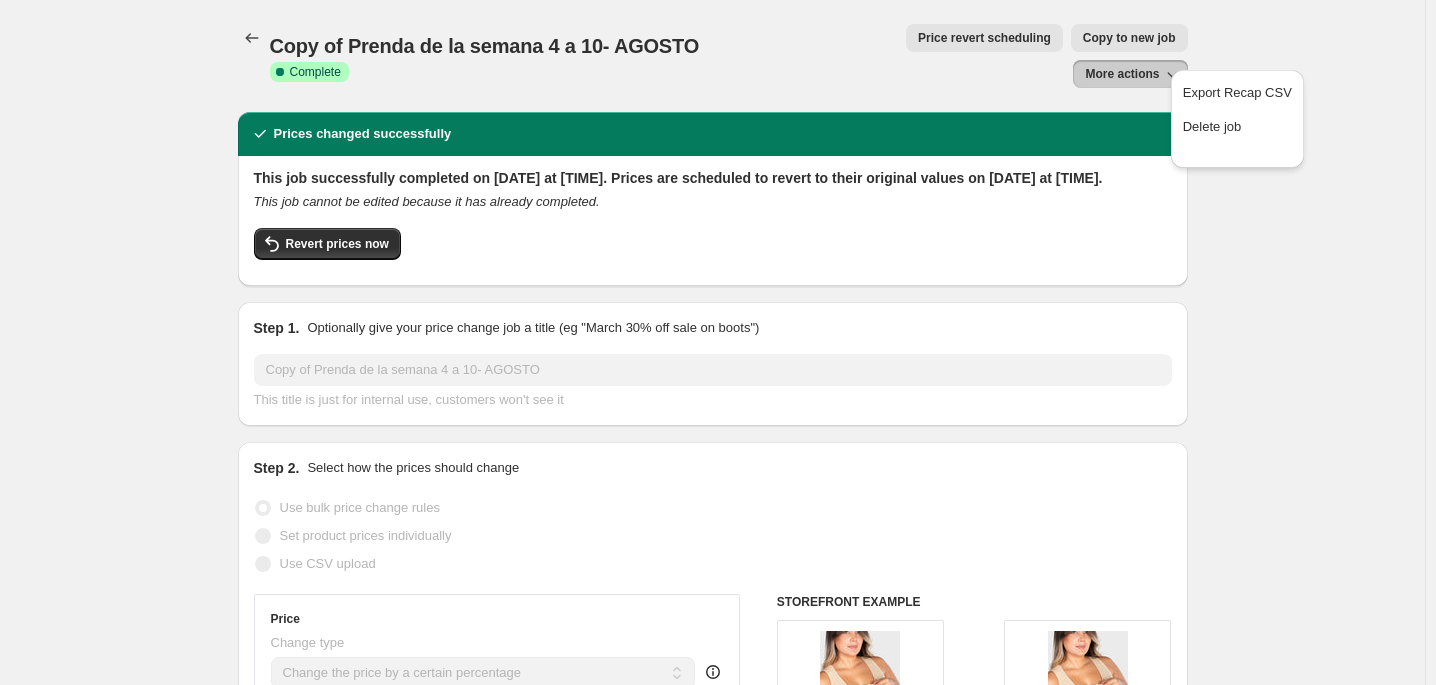 click on "Complete" at bounding box center [315, 72] 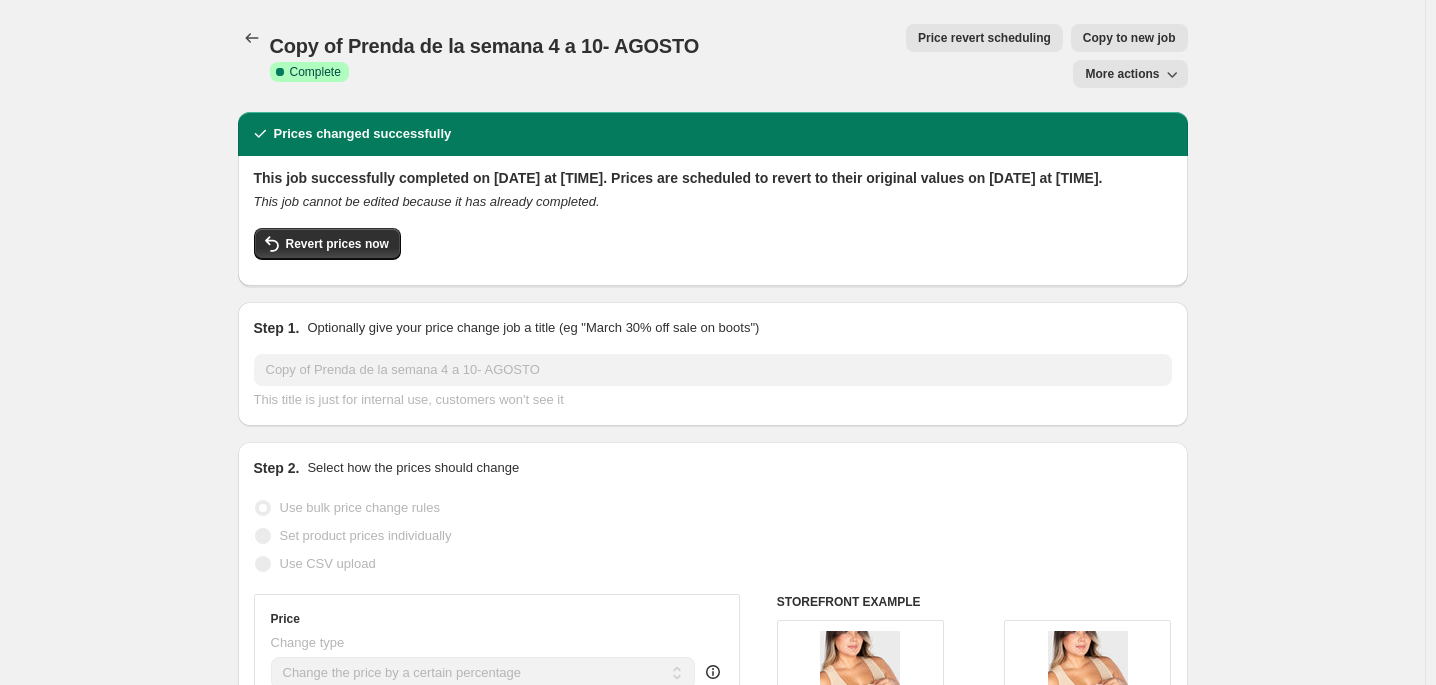 click on "Copy to new job" at bounding box center (1129, 38) 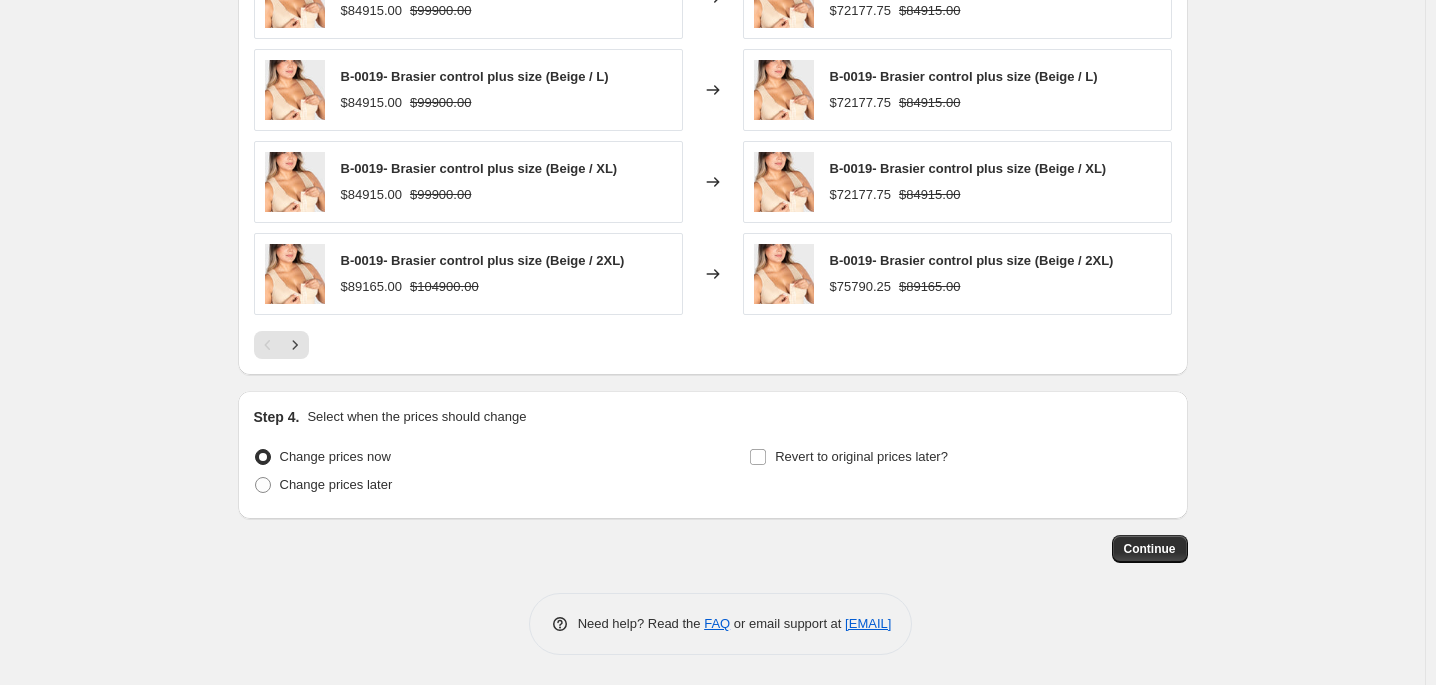 scroll, scrollTop: 1665, scrollLeft: 0, axis: vertical 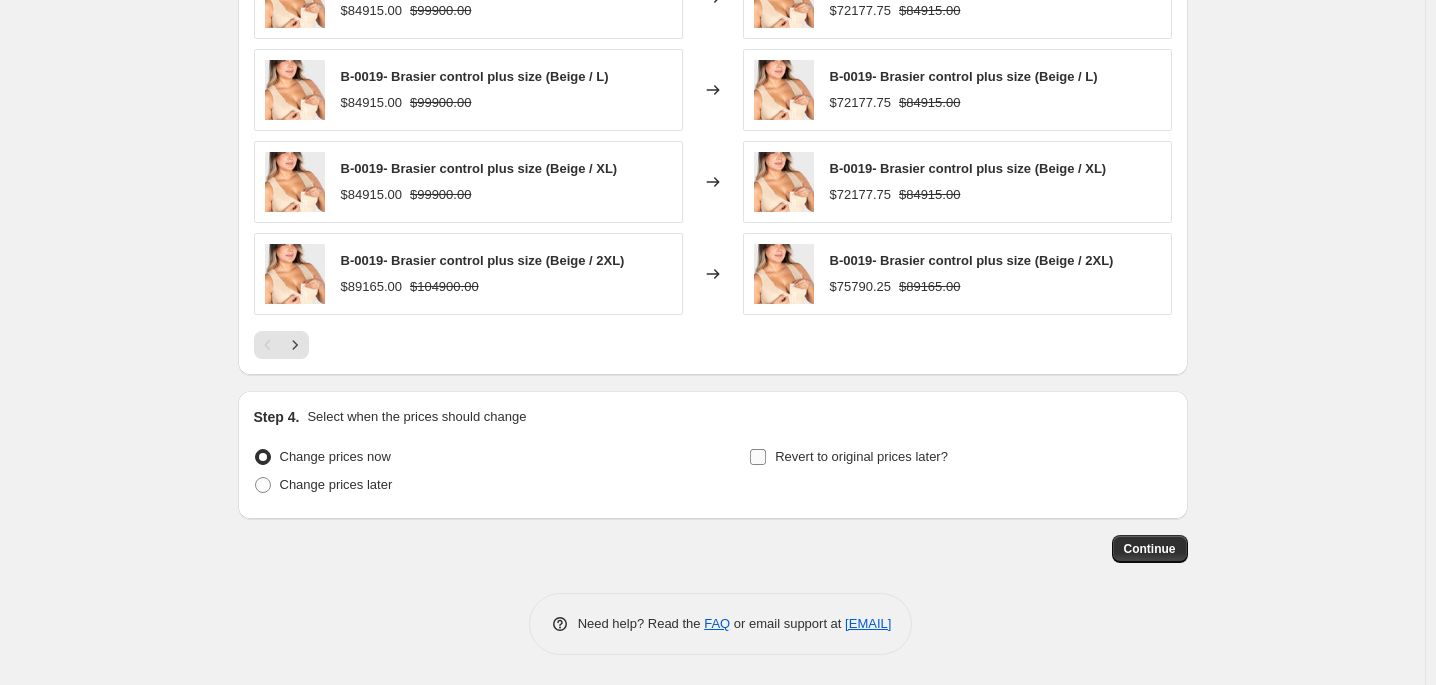 click on "Revert to original prices later?" at bounding box center [848, 457] 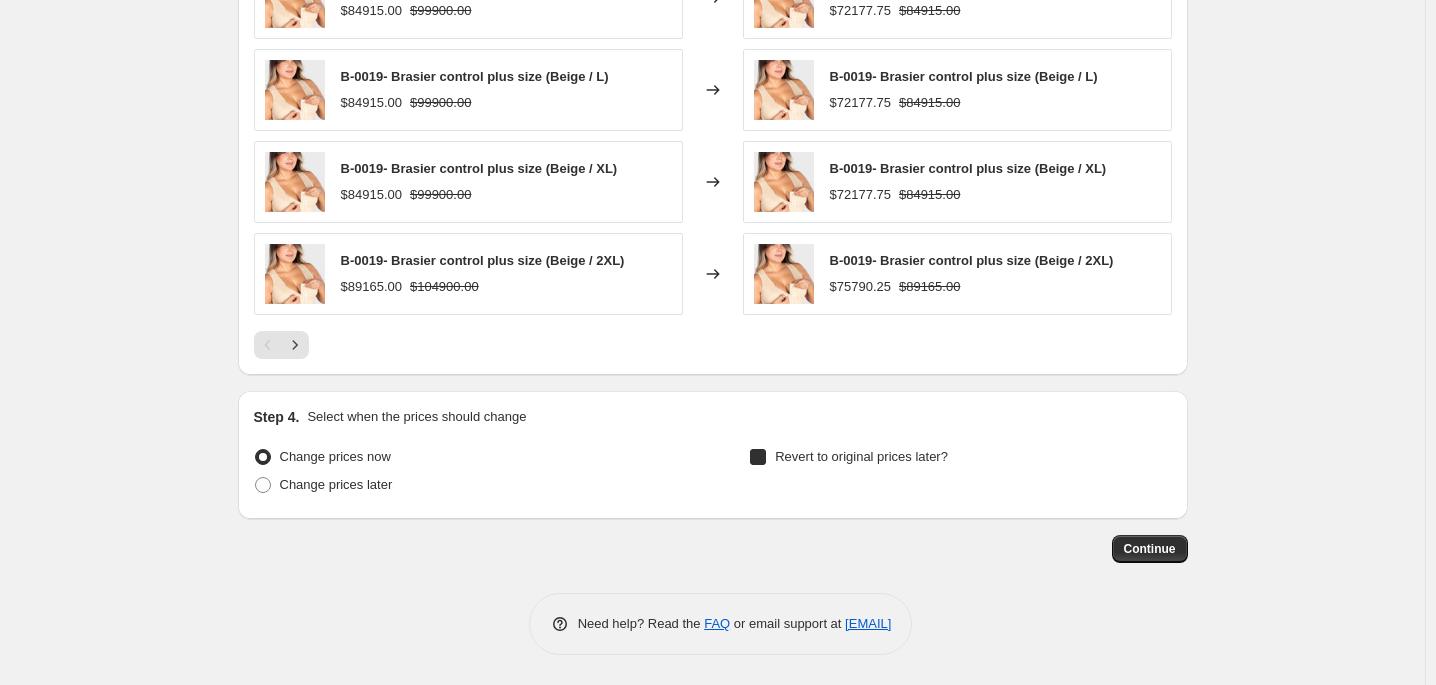 checkbox on "true" 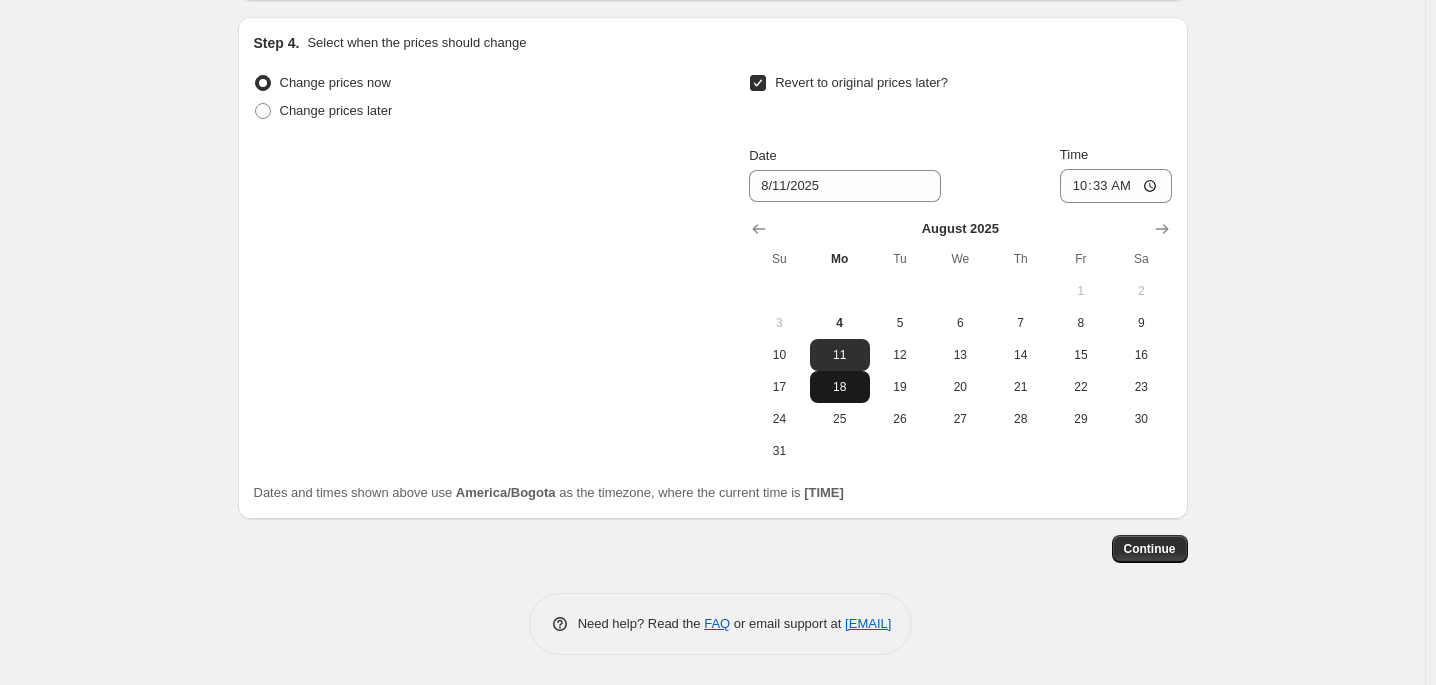 scroll, scrollTop: 1965, scrollLeft: 0, axis: vertical 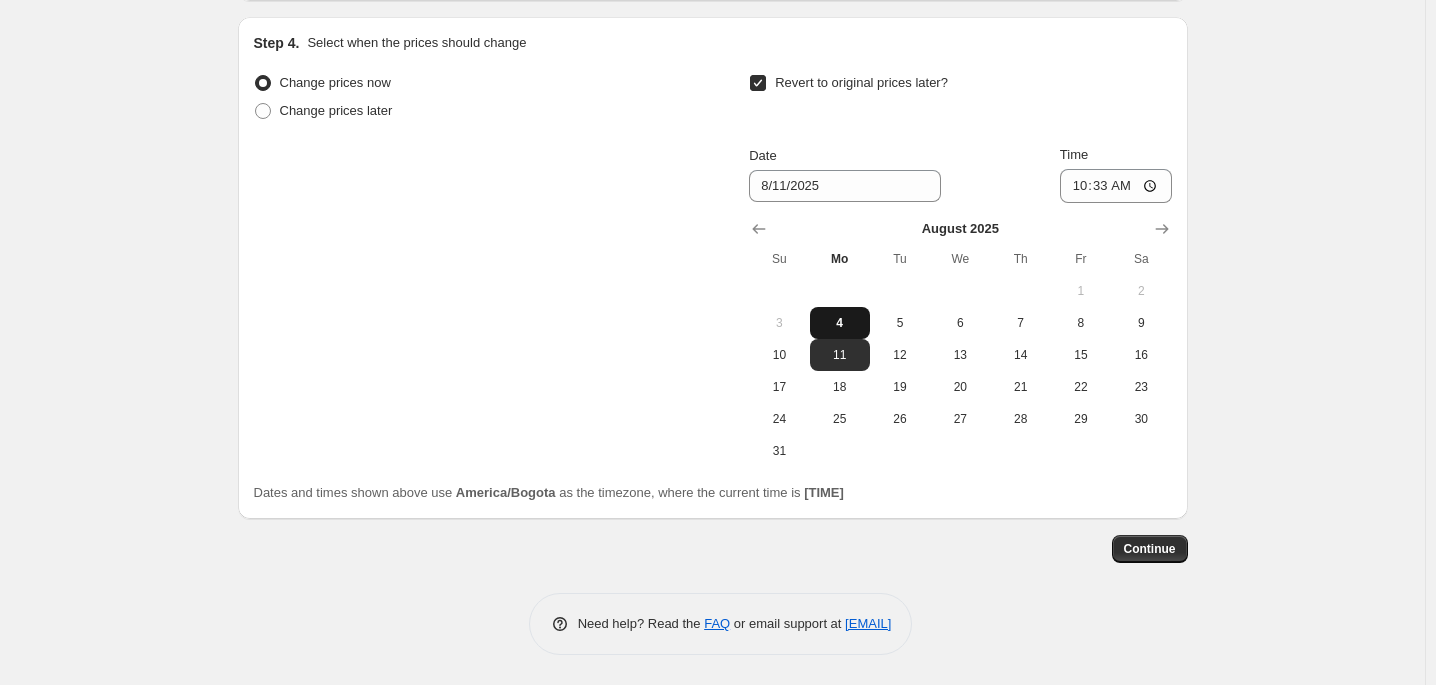 drag, startPoint x: 799, startPoint y: 450, endPoint x: 907, endPoint y: 388, distance: 124.53112 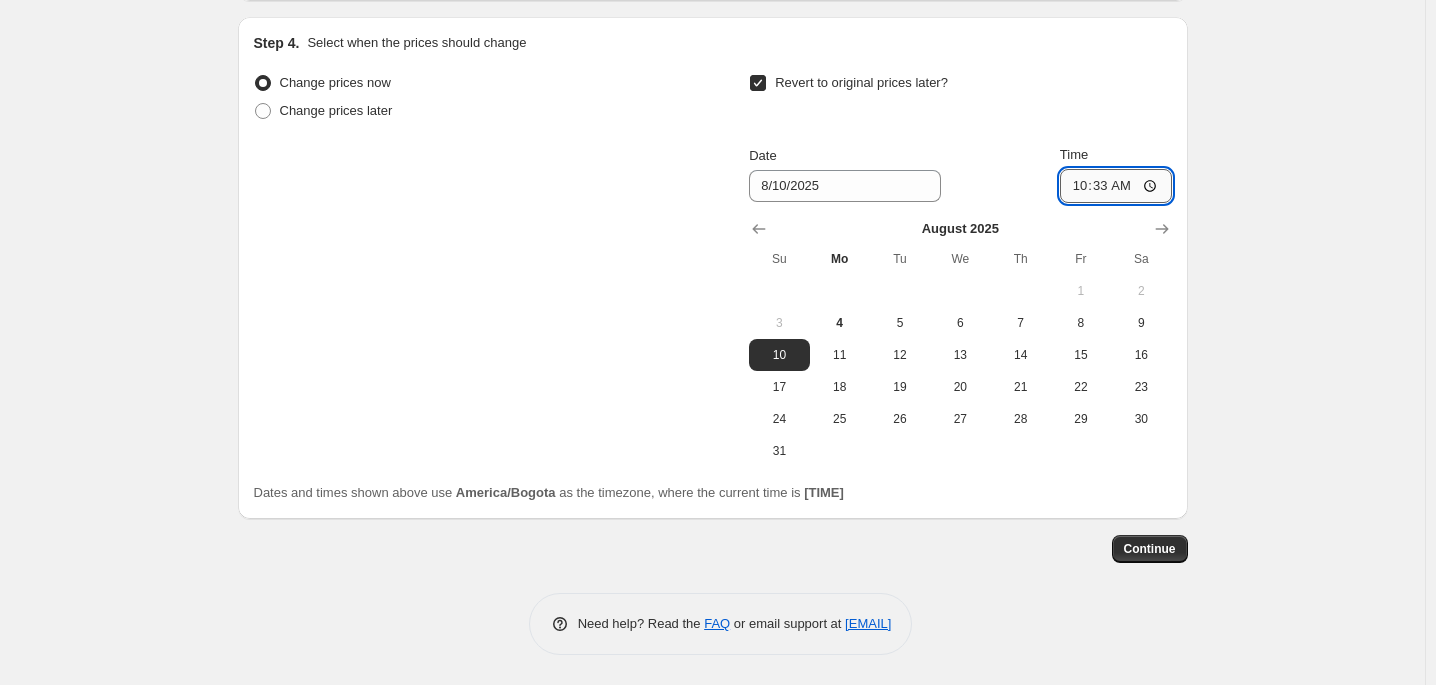click on "10:33" at bounding box center [1116, 186] 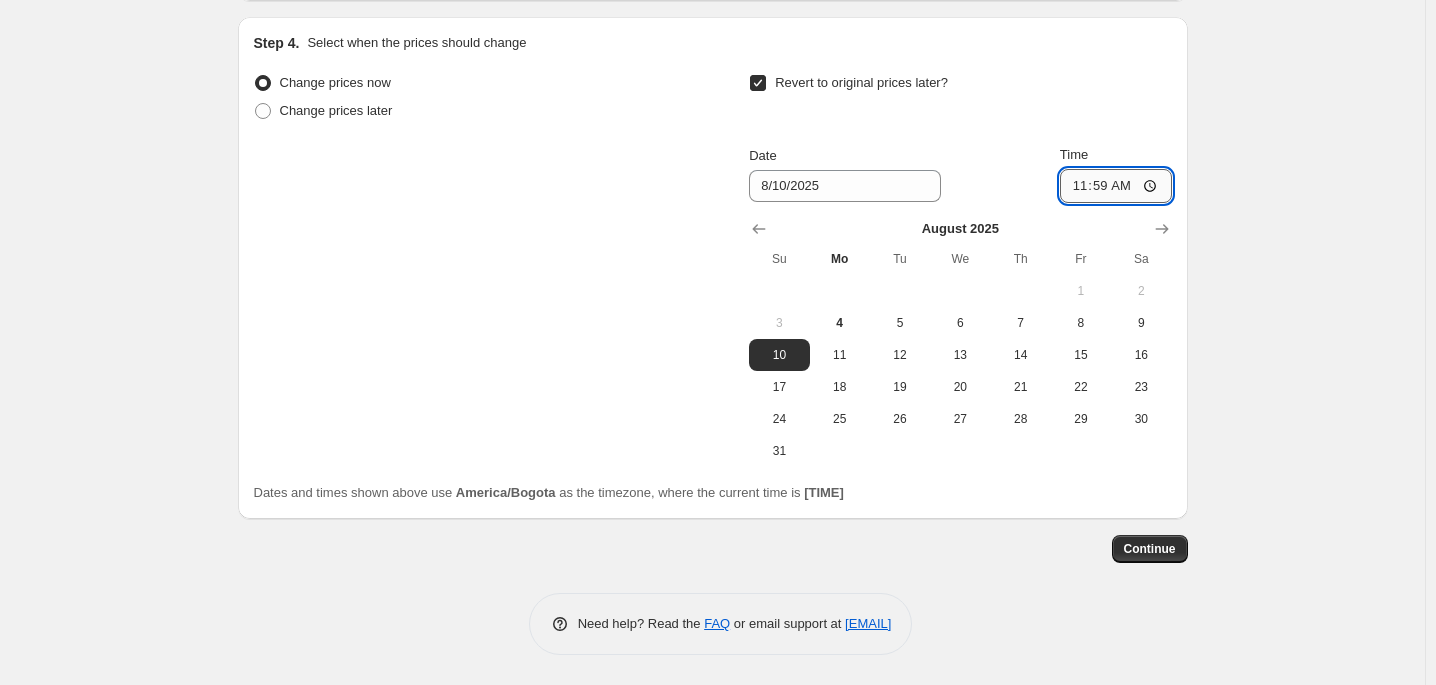 type on "23:59" 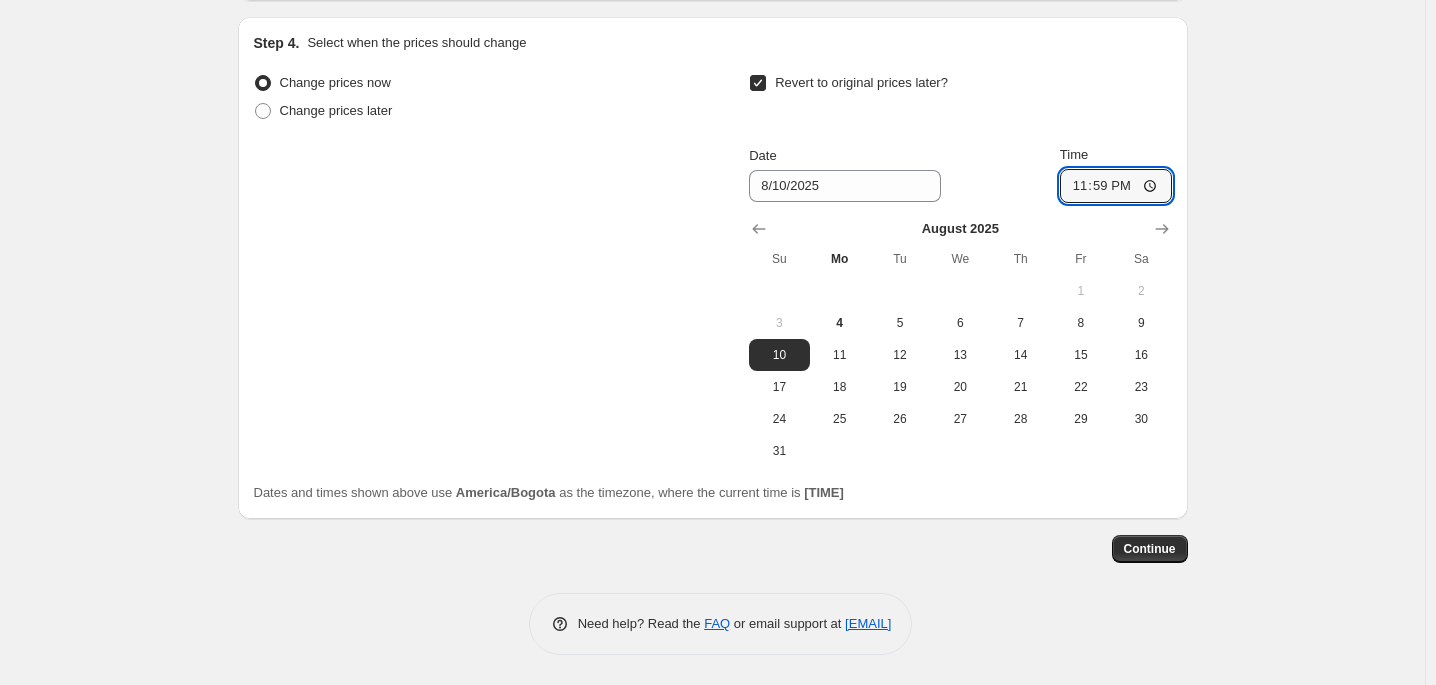 scroll, scrollTop: 2065, scrollLeft: 0, axis: vertical 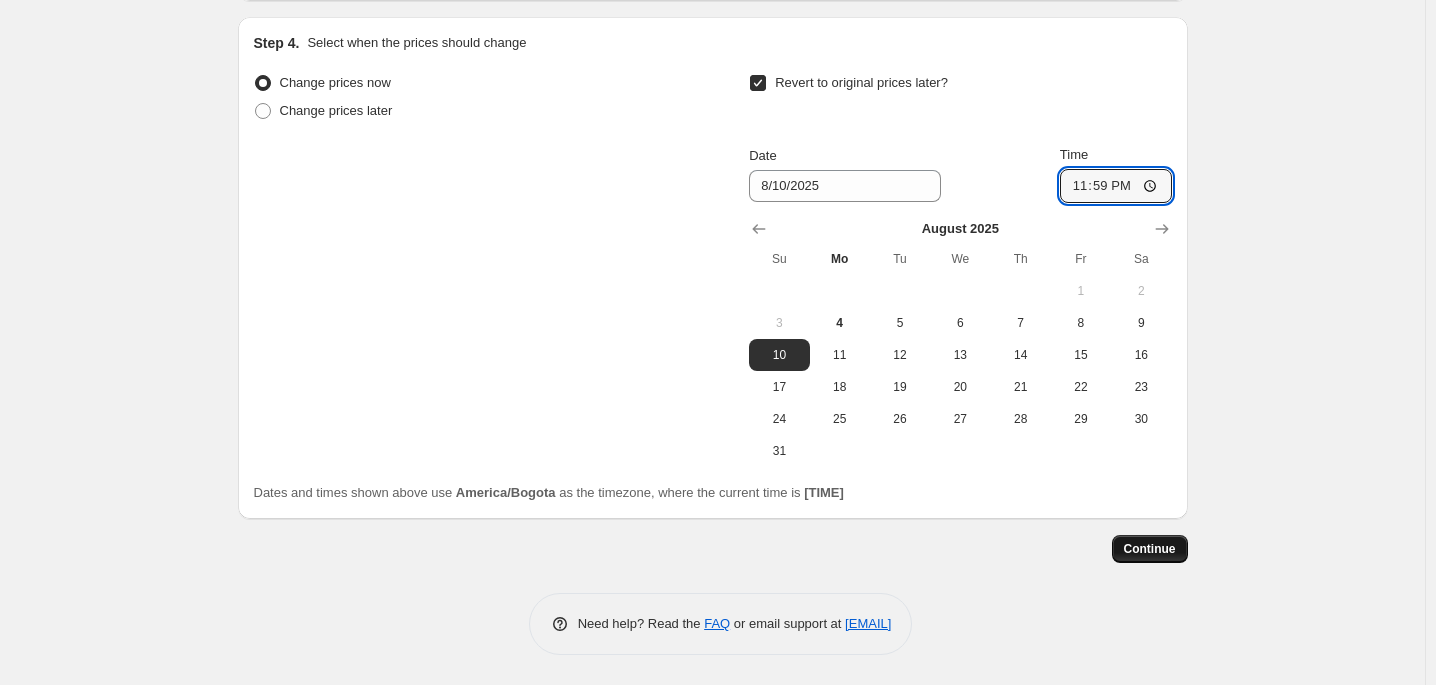 click on "Continue" at bounding box center [1150, 549] 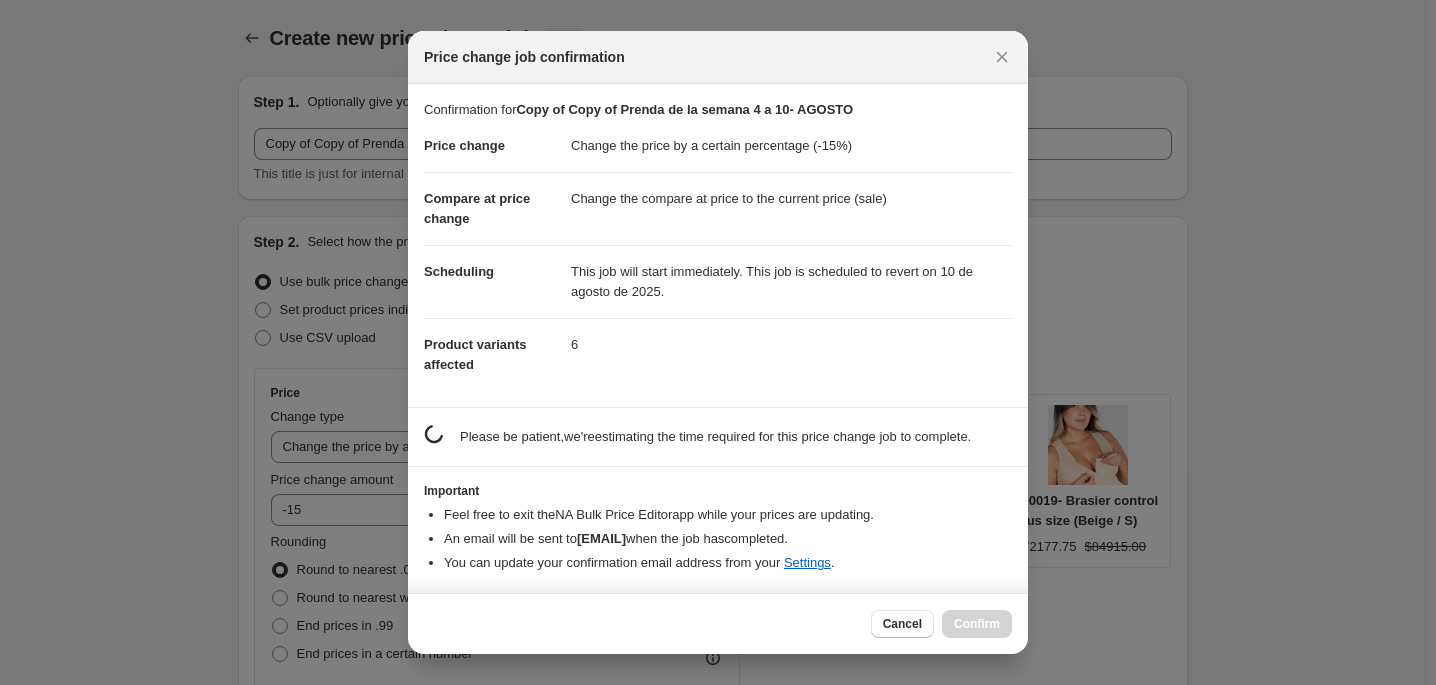 scroll, scrollTop: 0, scrollLeft: 0, axis: both 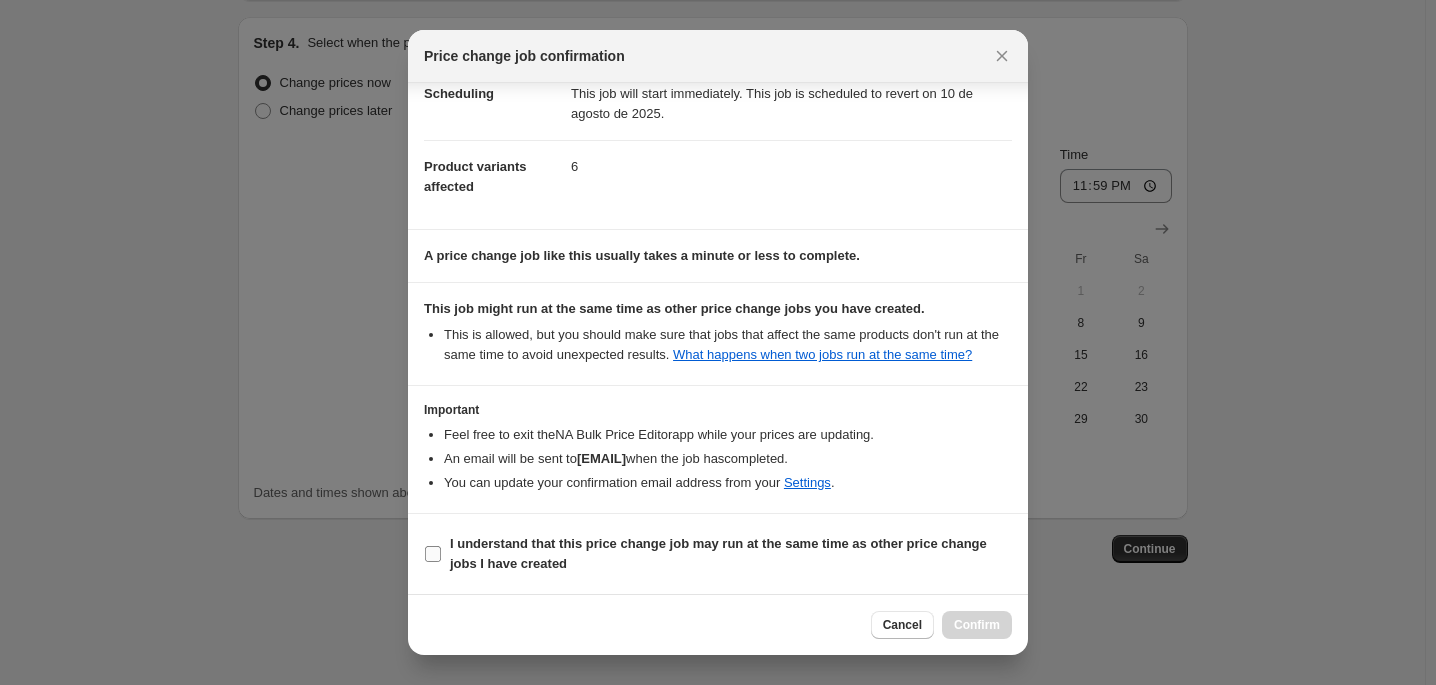 click on "I understand that this price change job may run at the same time as other price change jobs I have created" at bounding box center (433, 554) 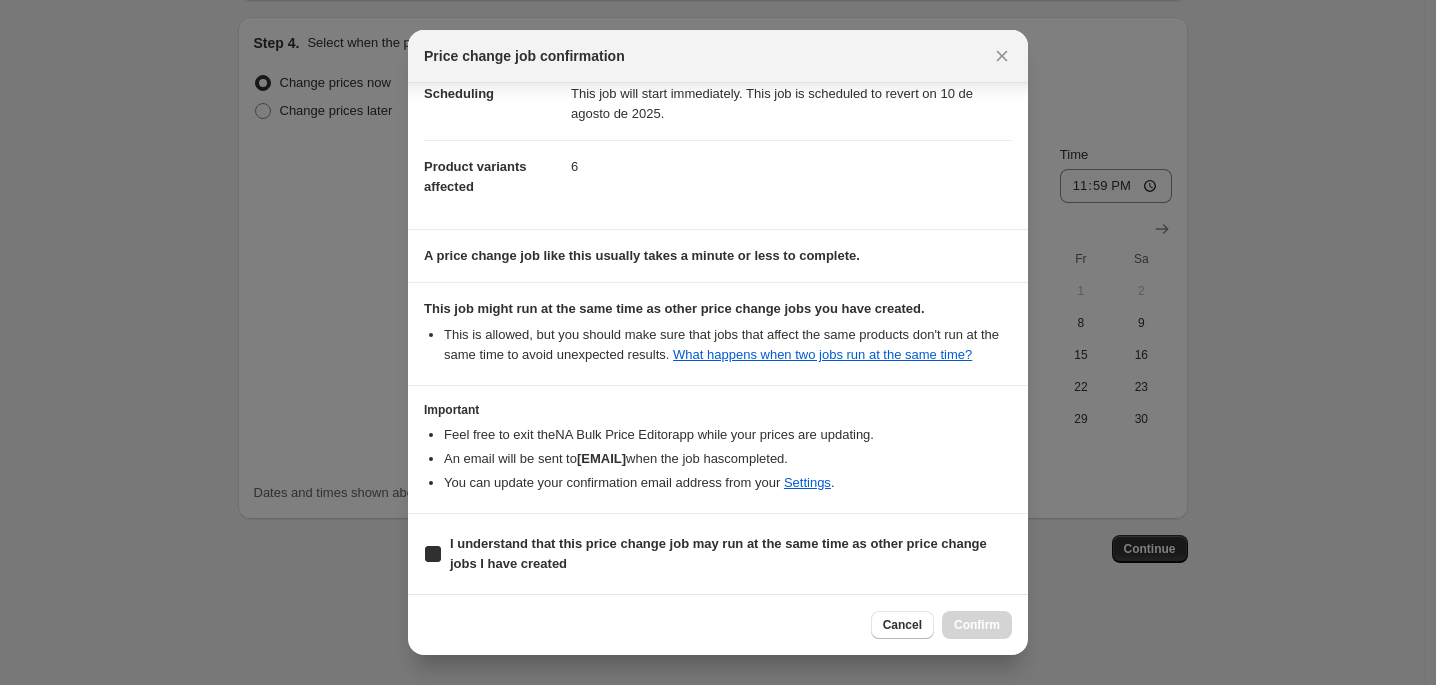 checkbox on "true" 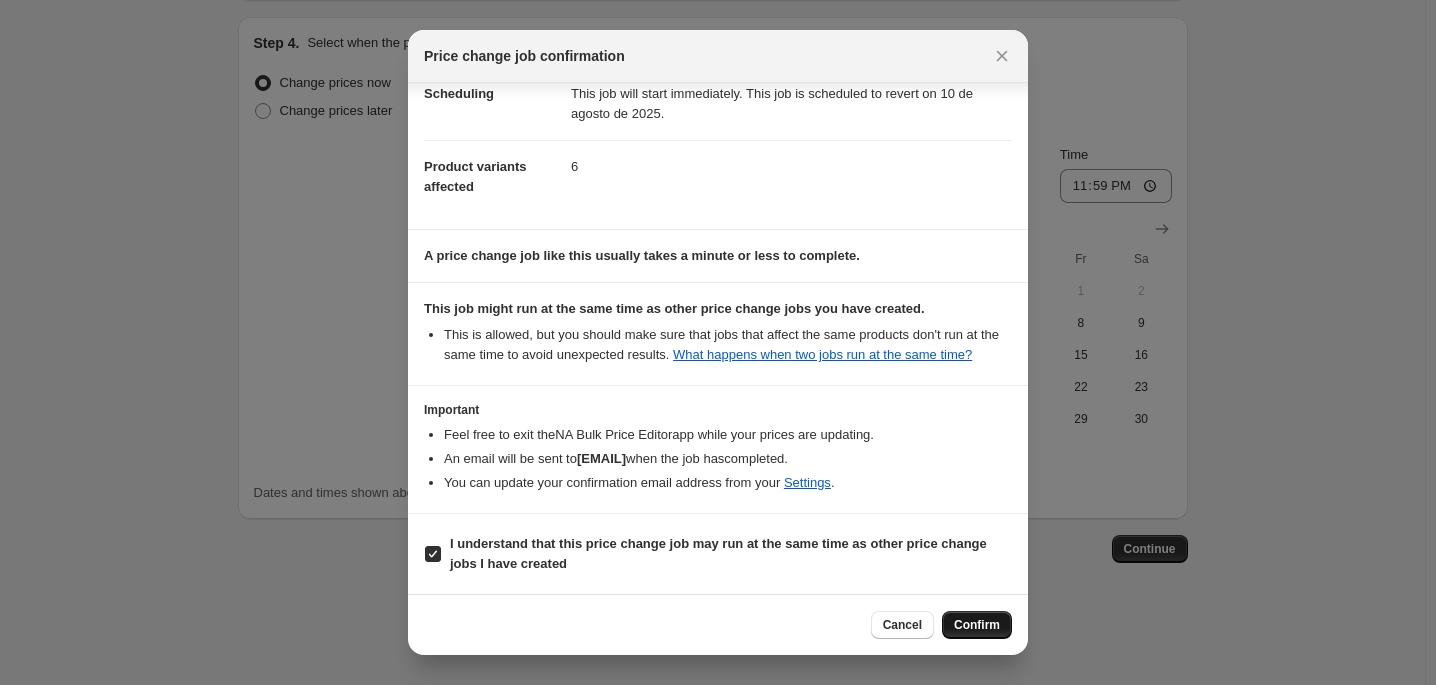 click on "Confirm" at bounding box center (977, 625) 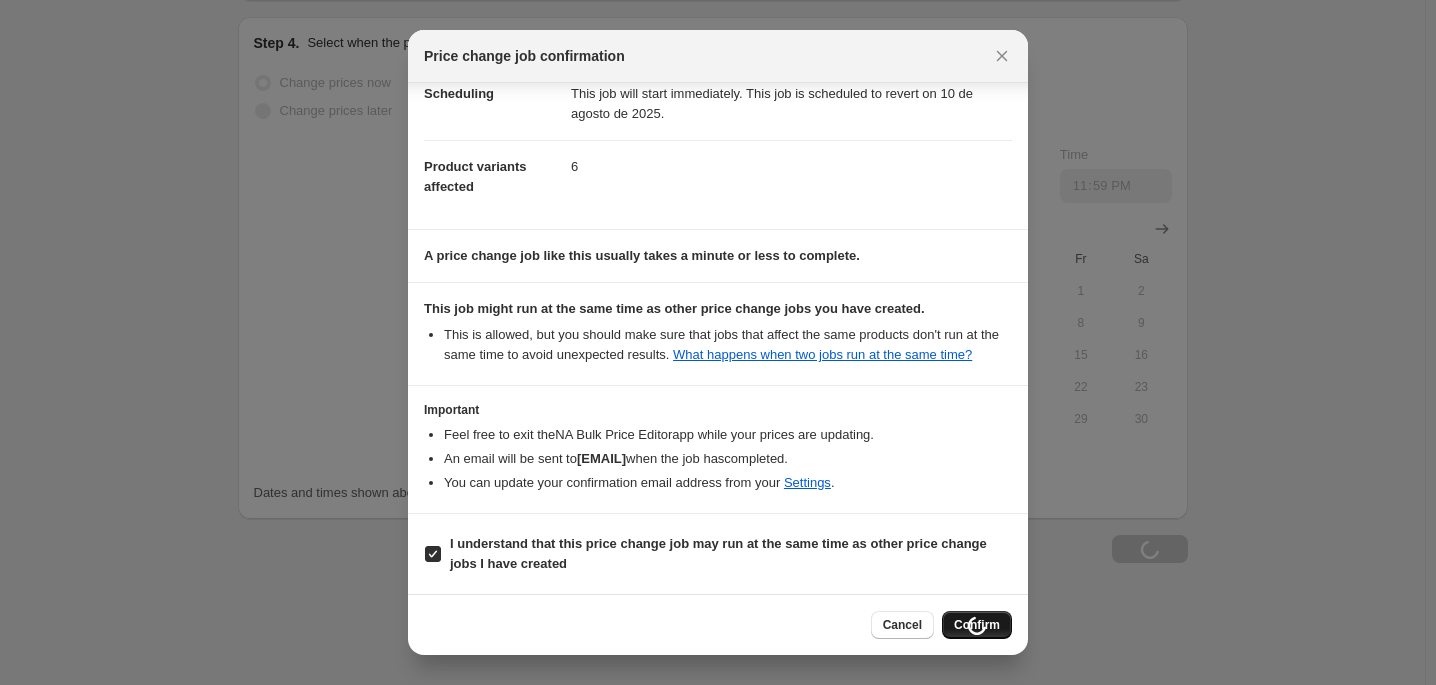 scroll, scrollTop: 2150, scrollLeft: 0, axis: vertical 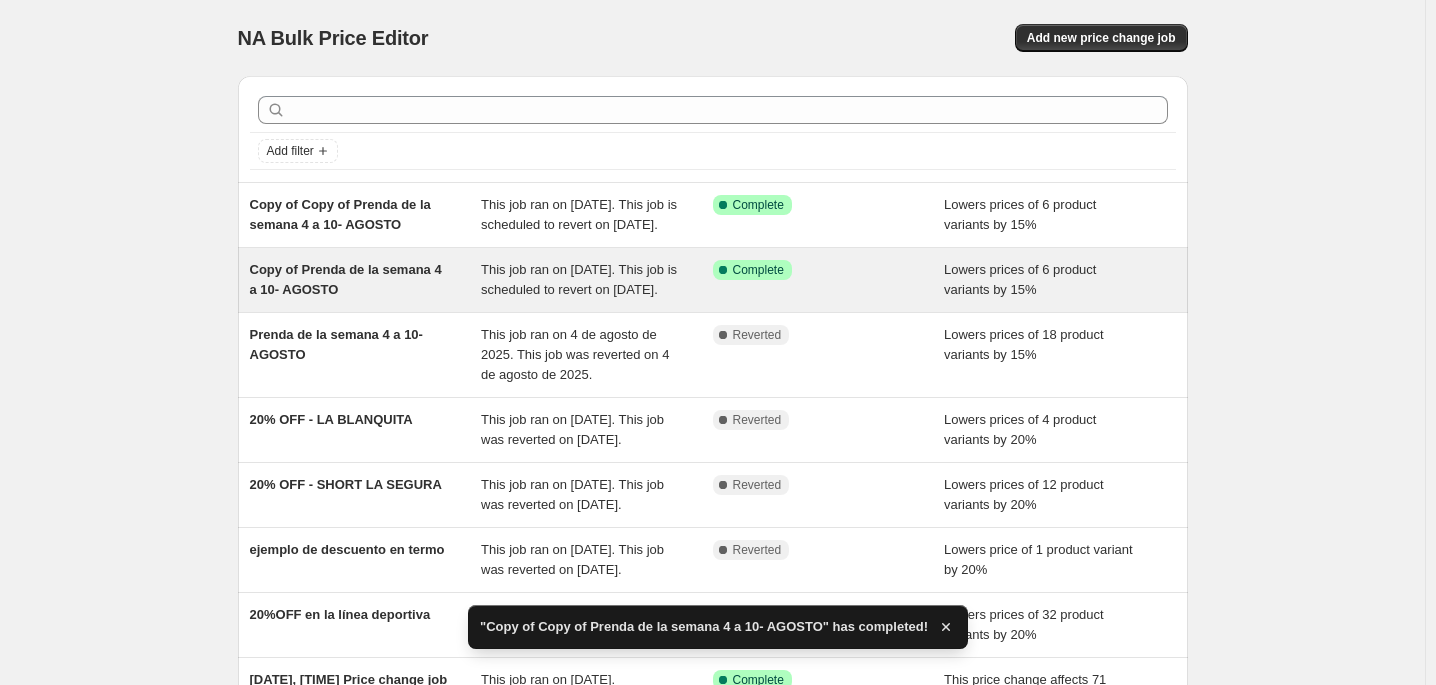 click on "Copy of Prenda de la semana 4 a 10- AGOSTO" at bounding box center (346, 279) 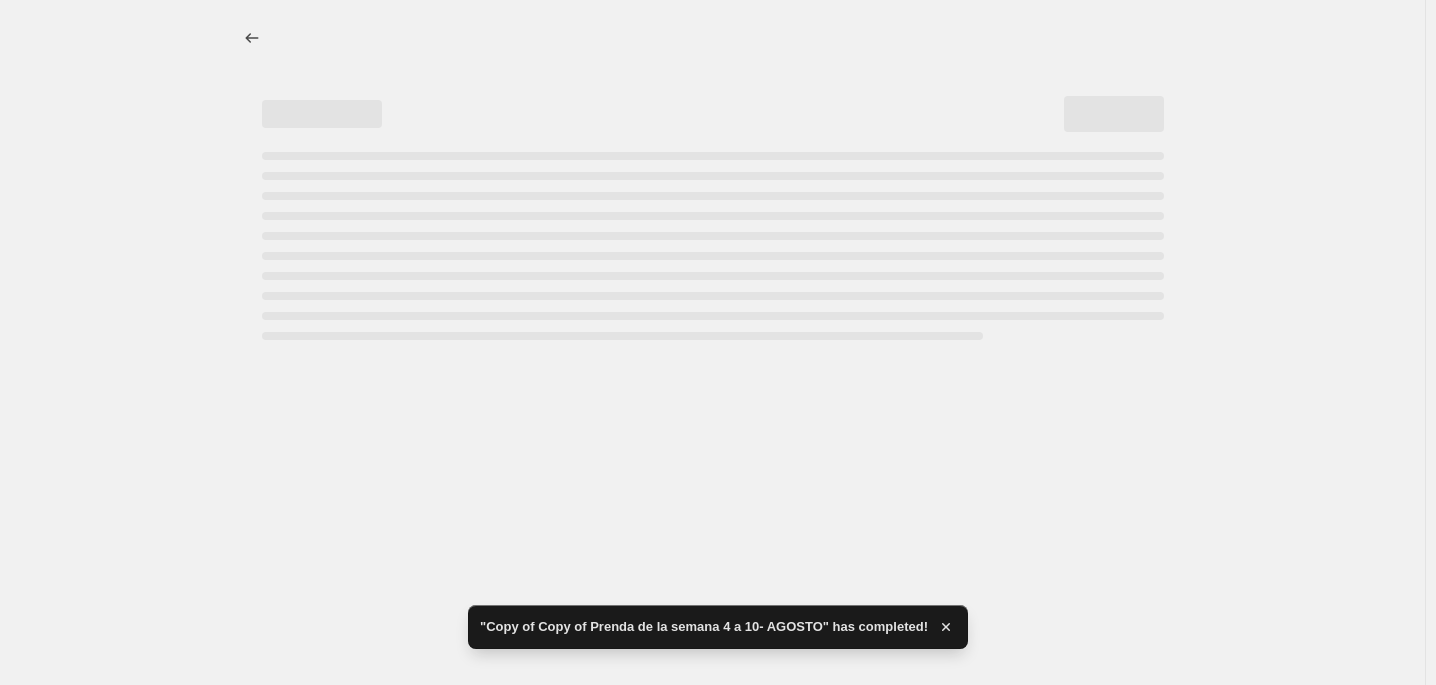 select on "percentage" 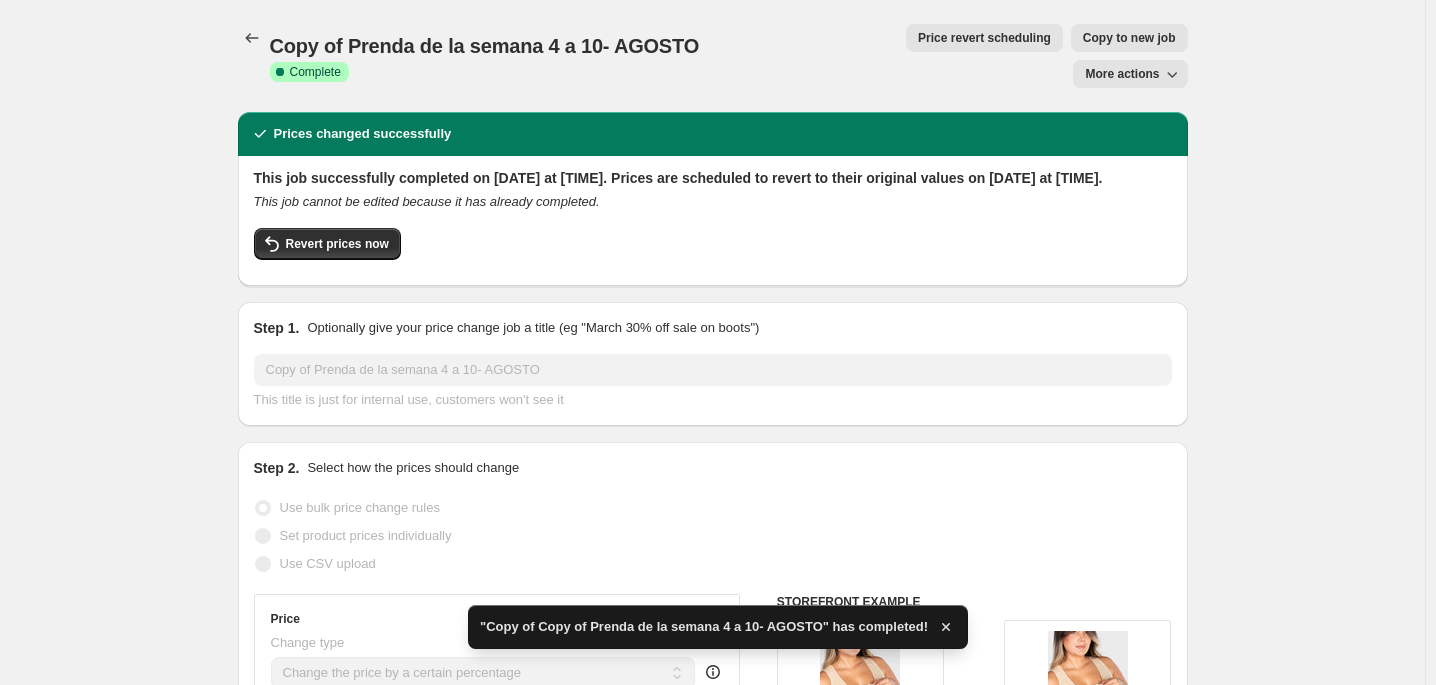 click on "More actions" at bounding box center (1122, 74) 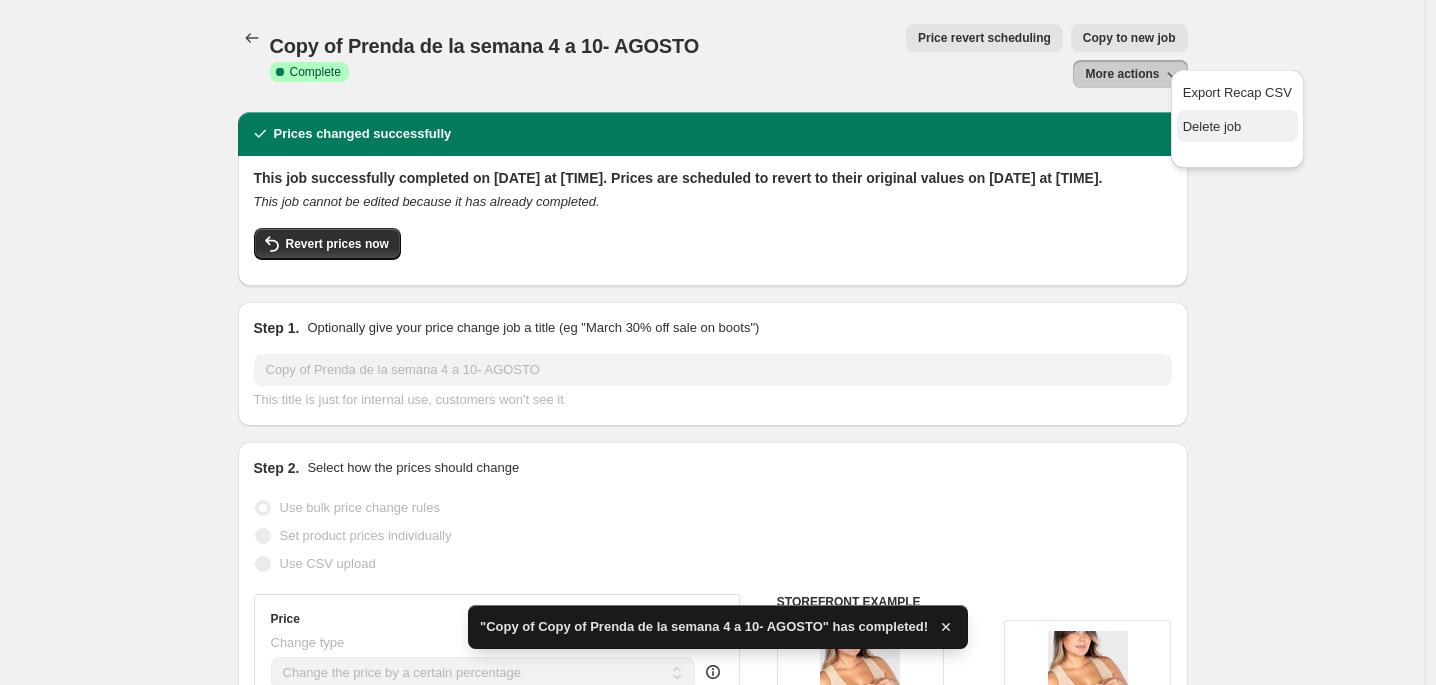 click on "Delete job" at bounding box center (1212, 126) 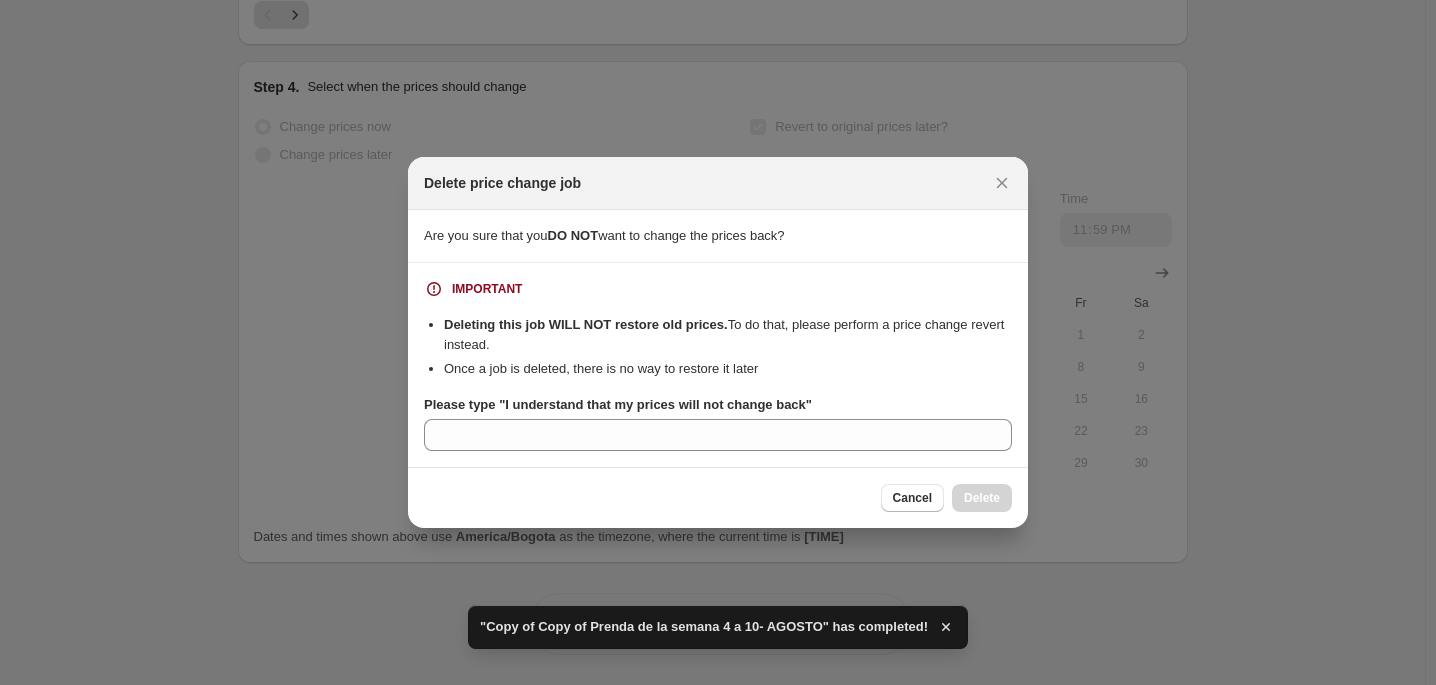 scroll, scrollTop: 0, scrollLeft: 0, axis: both 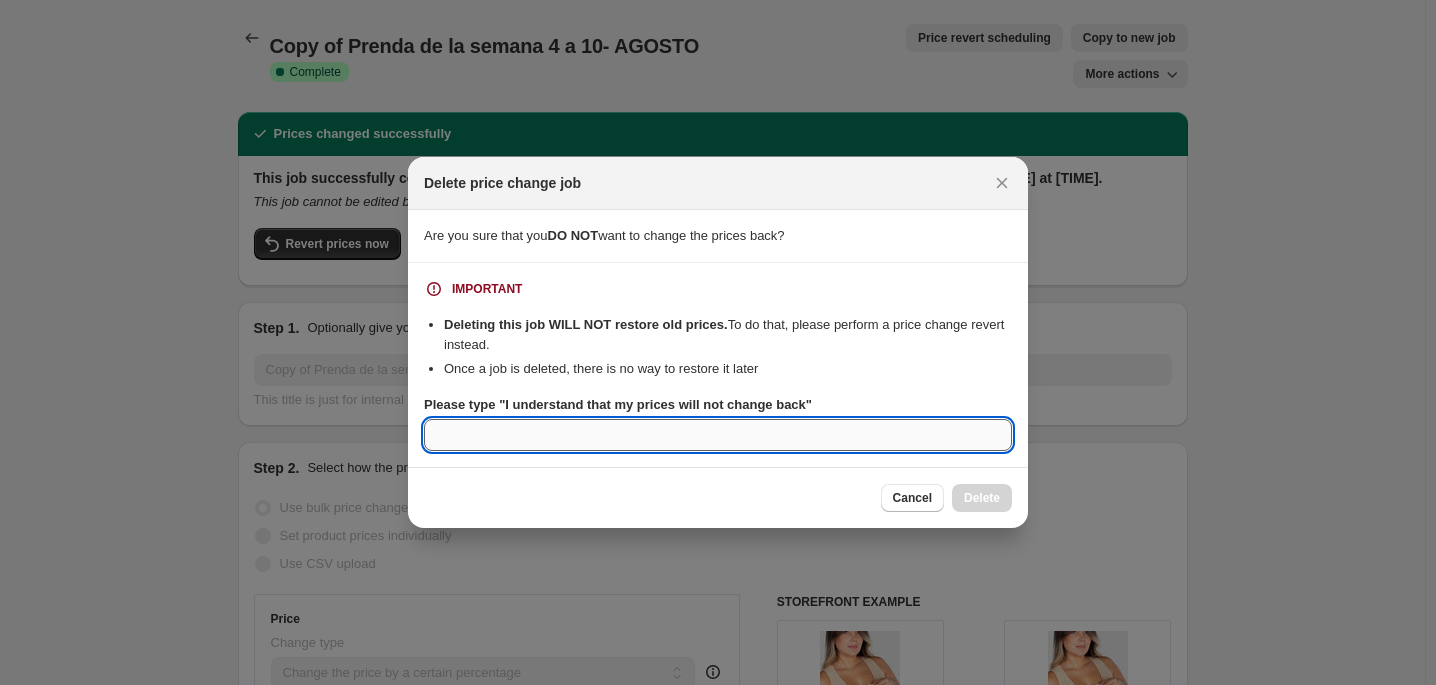click on "Please type "I understand that my prices will not change back"" at bounding box center (718, 435) 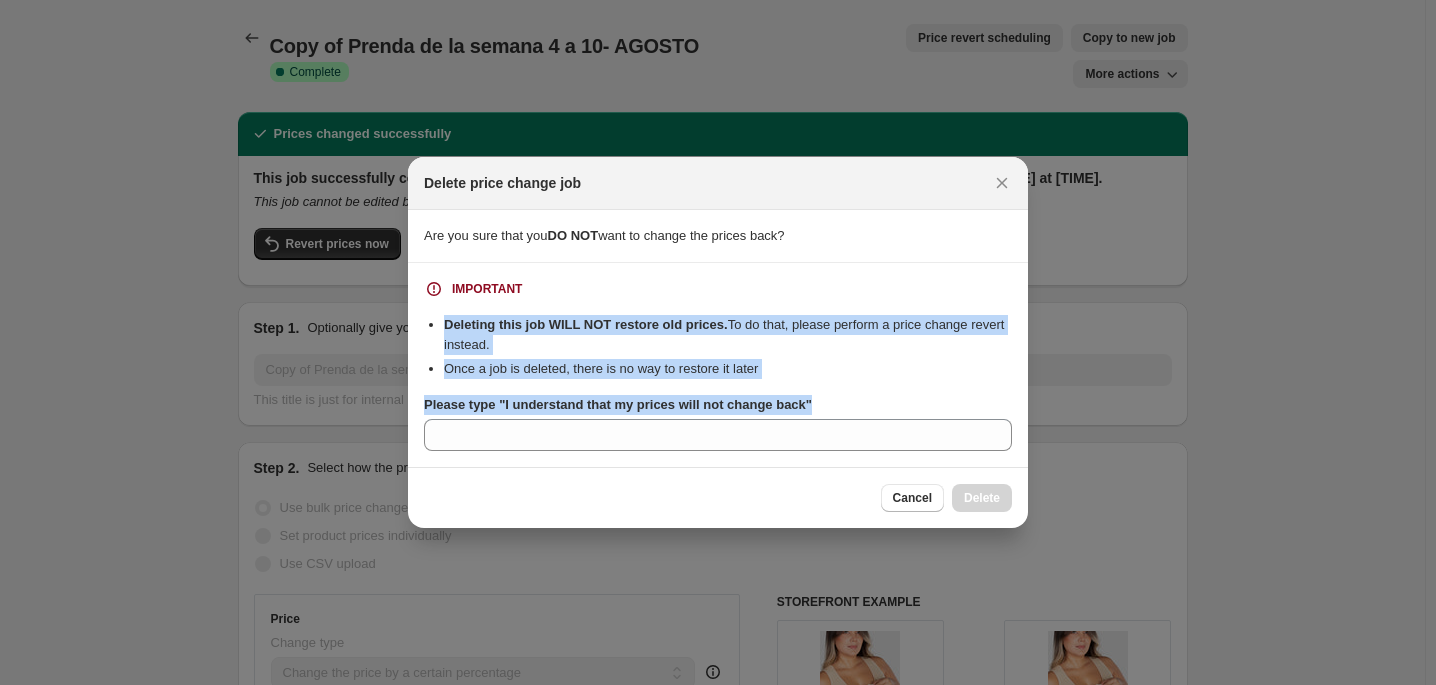 drag, startPoint x: 827, startPoint y: 418, endPoint x: 364, endPoint y: 303, distance: 477.0681 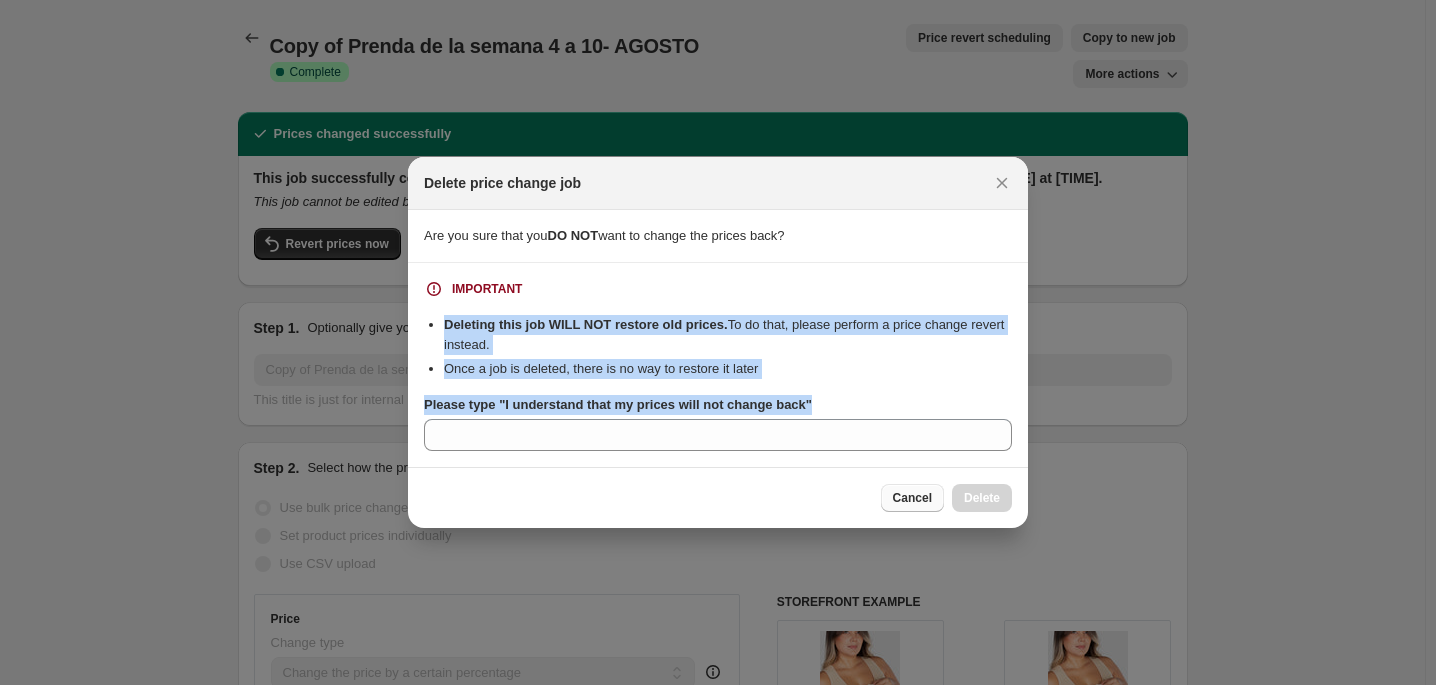 click on "Cancel" at bounding box center (912, 498) 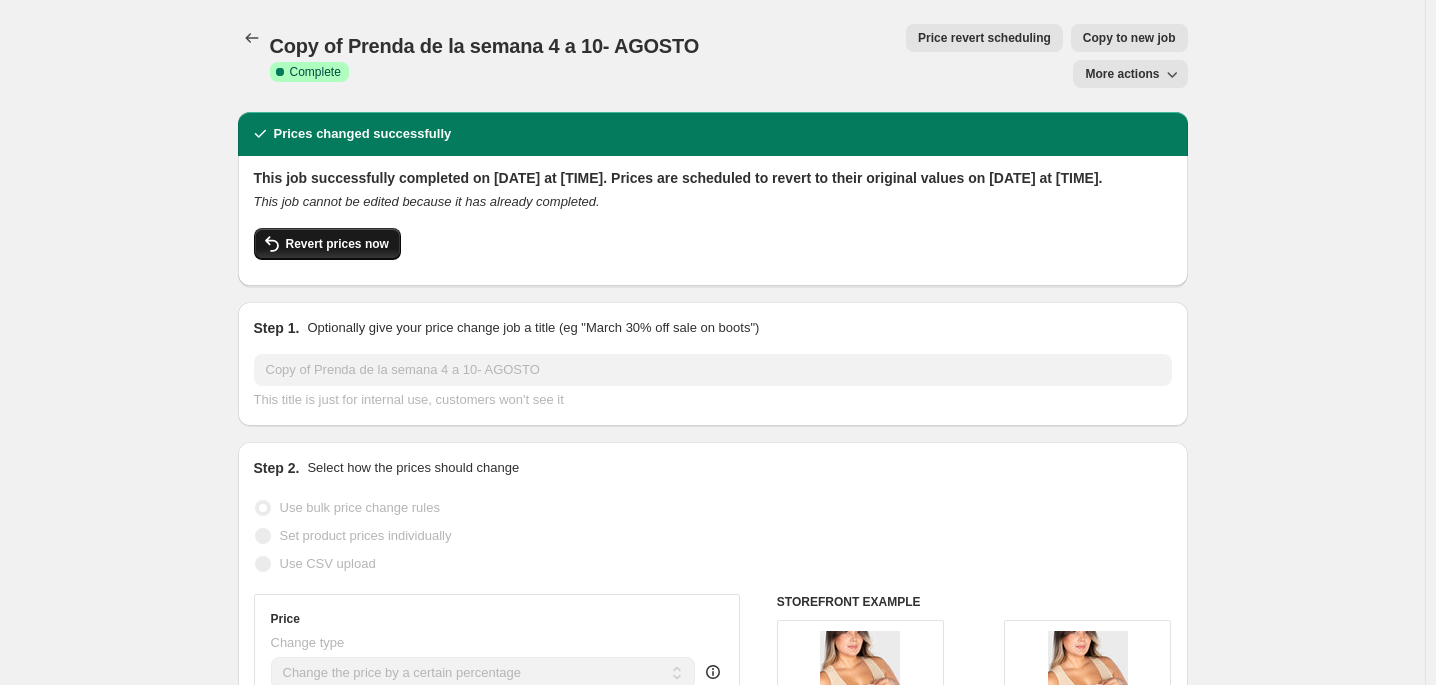 click on "Revert prices now" at bounding box center (327, 244) 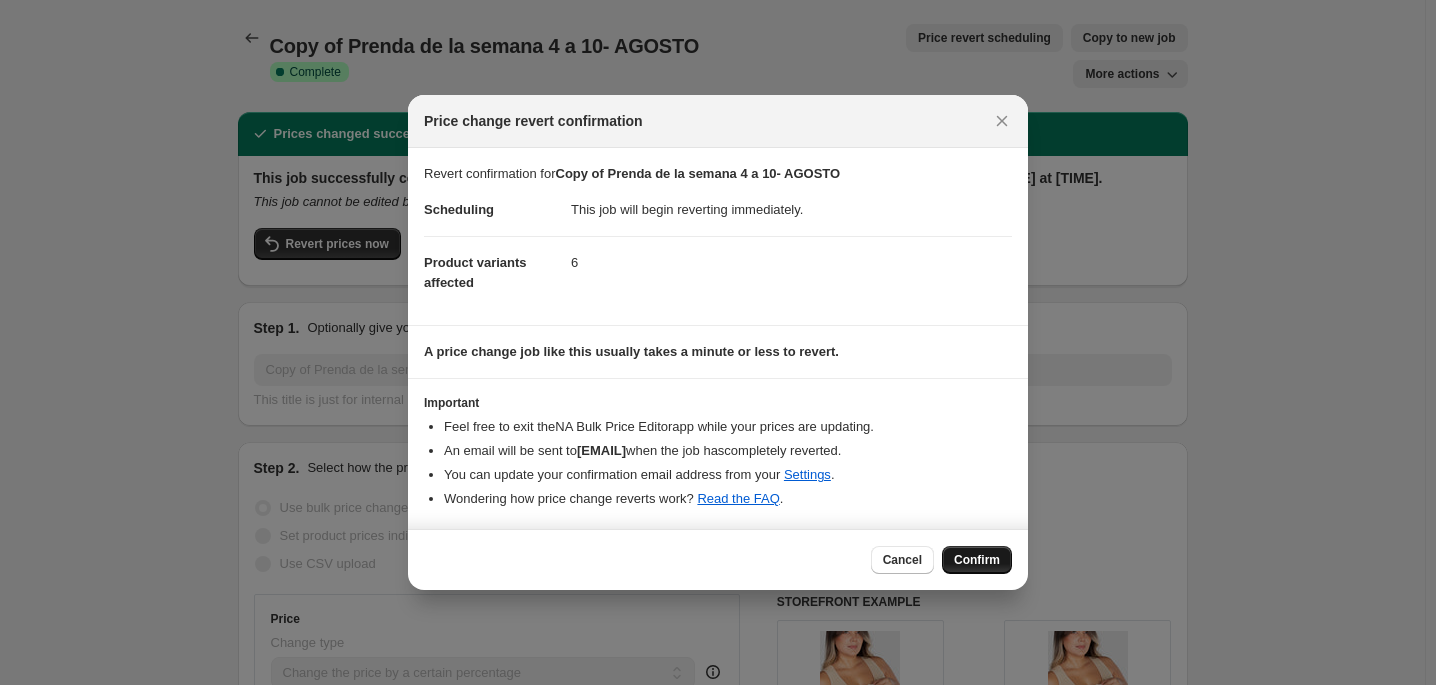 click on "Confirm" at bounding box center (977, 560) 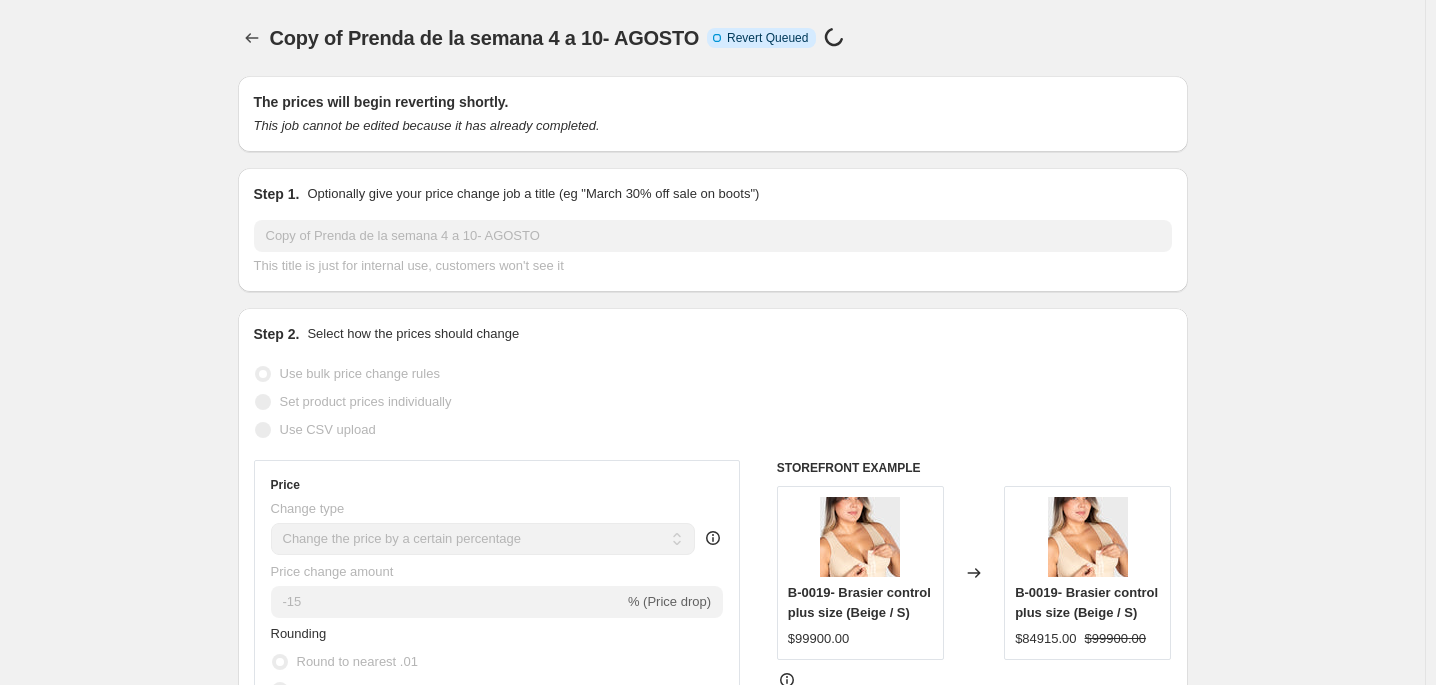 click on "Revert confirmation for  Copy of Prenda de la semana 4 a 10- AGOSTO Scheduling This job will begin reverting immediately. Product variants affected 6 A price change job like this usually takes a minute or less to revert. Important Feel free to exit the  NA Bulk Price Editor  app while your prices are updating. An email will be sent to  [EMAIL]  when the job has  completely reverted . You can update your confirmation email address from your   Settings . Wondering how price change reverts work?   Read the FAQ ." at bounding box center (718, 538) 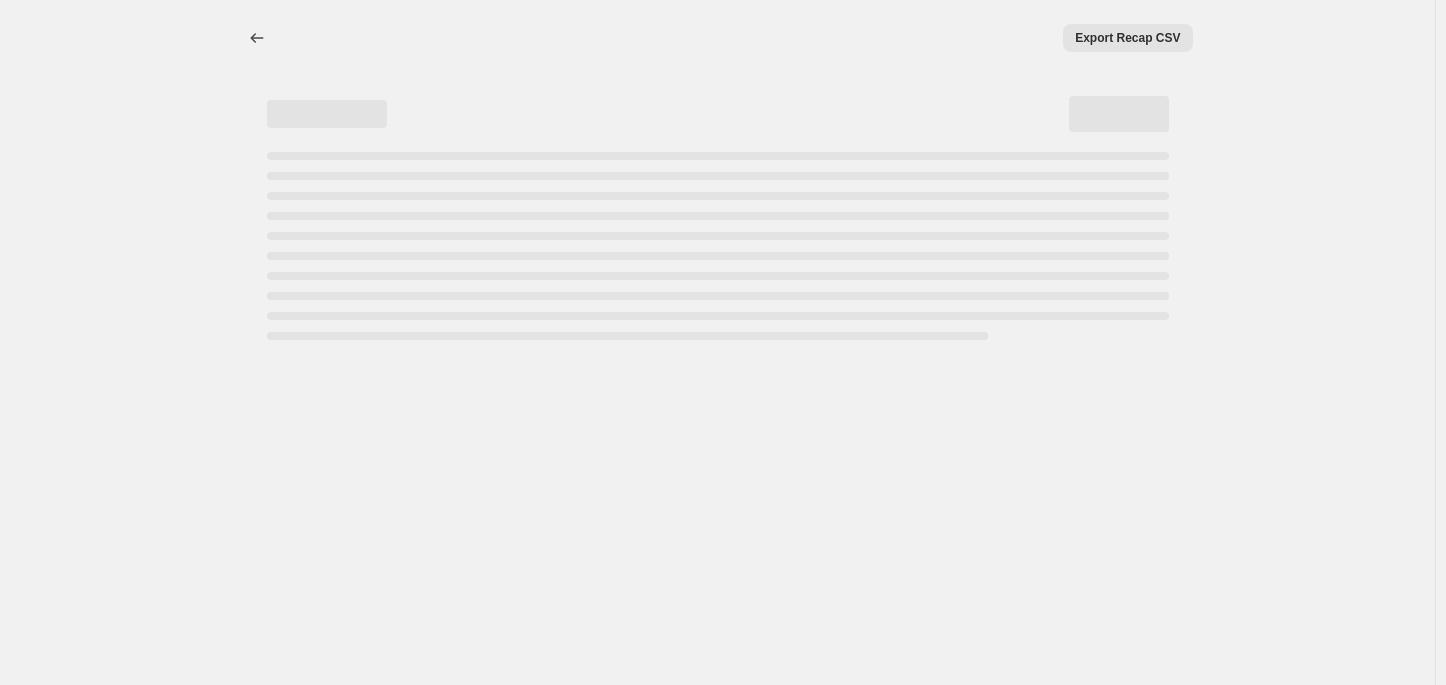 select on "percentage" 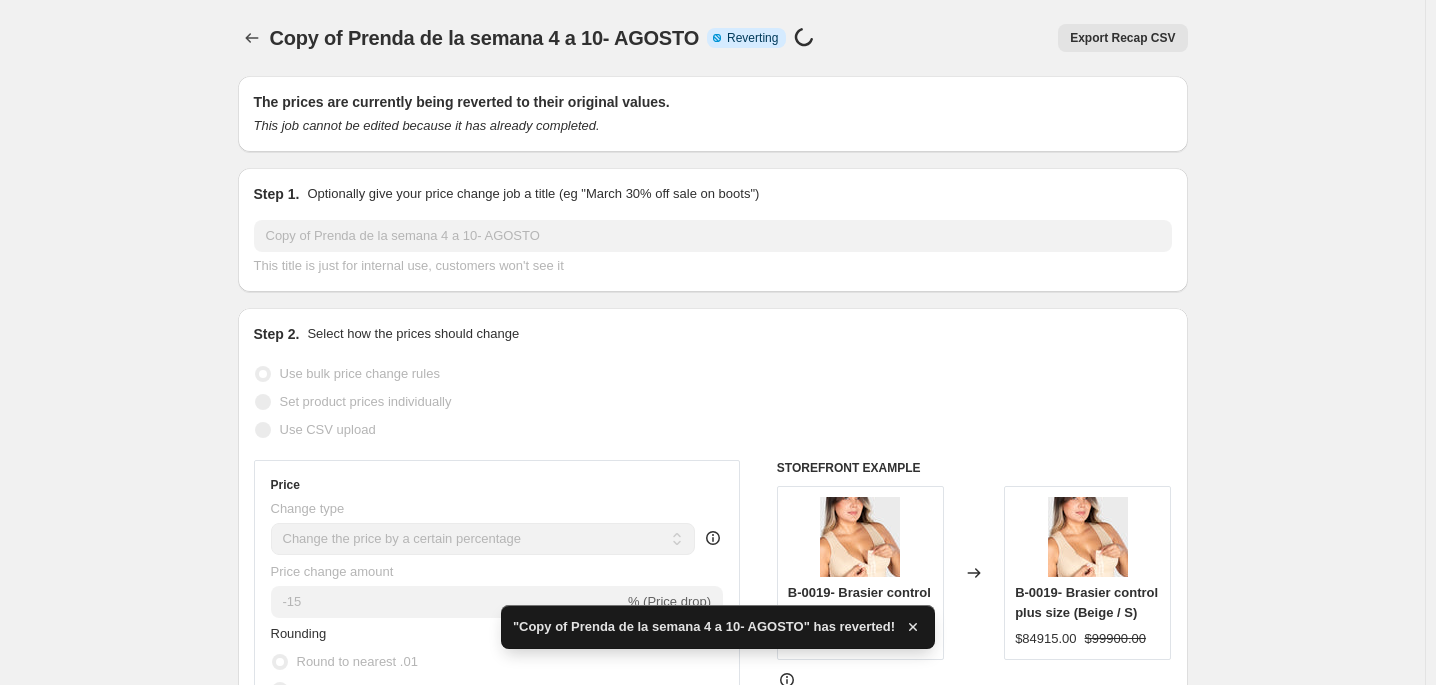 checkbox on "true" 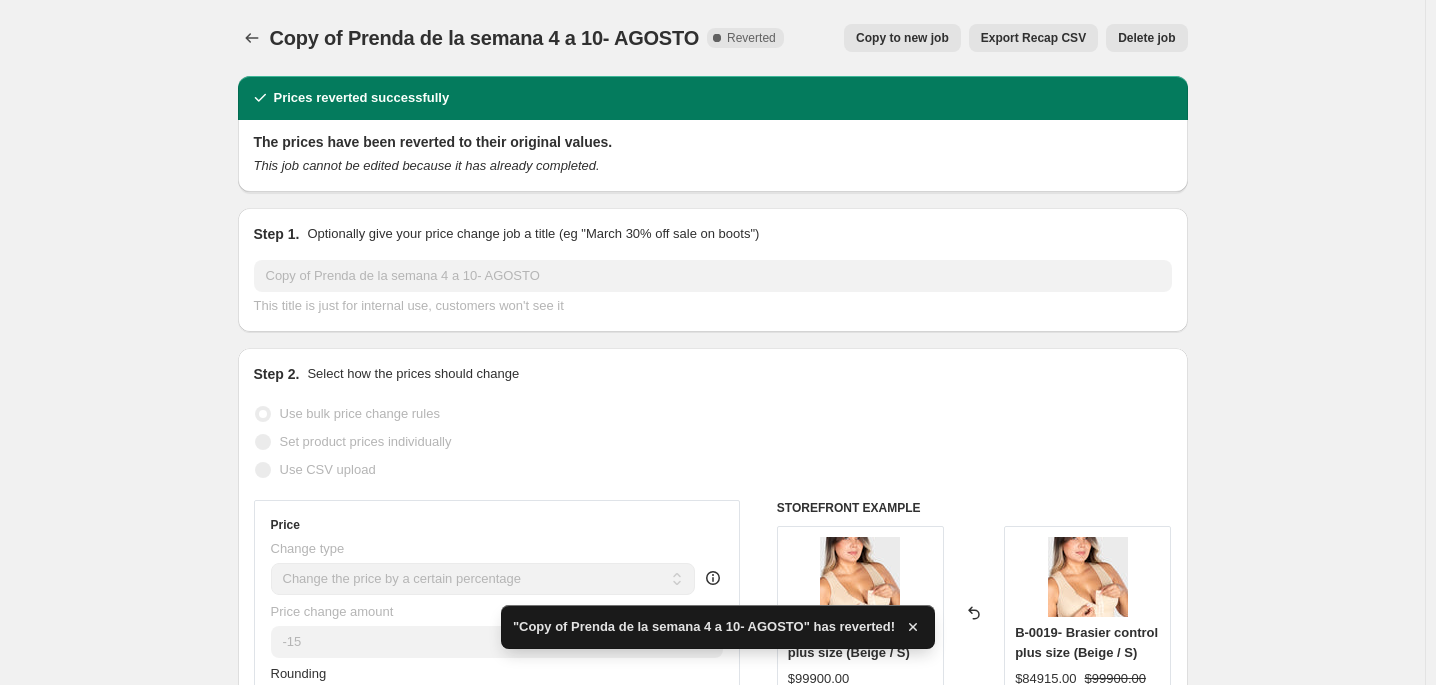 click on "Delete job" at bounding box center [1146, 38] 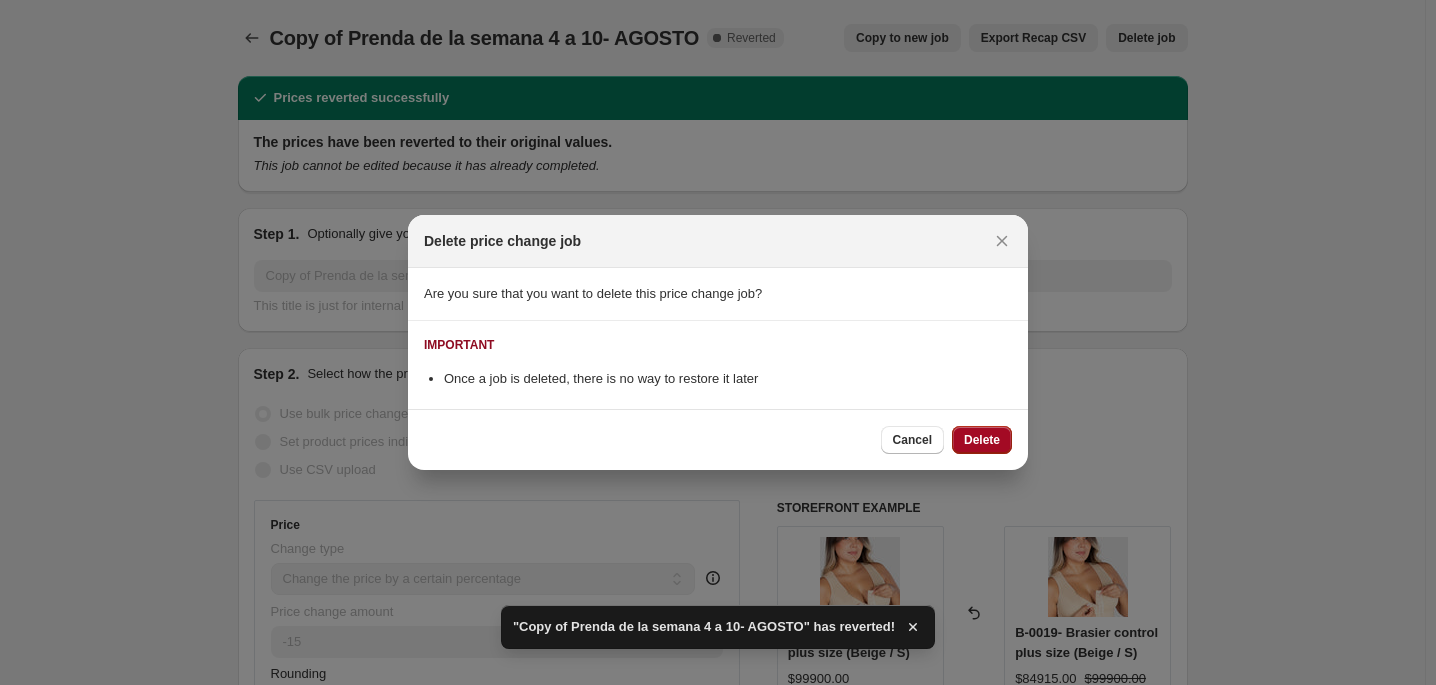 click on "Delete" at bounding box center [982, 440] 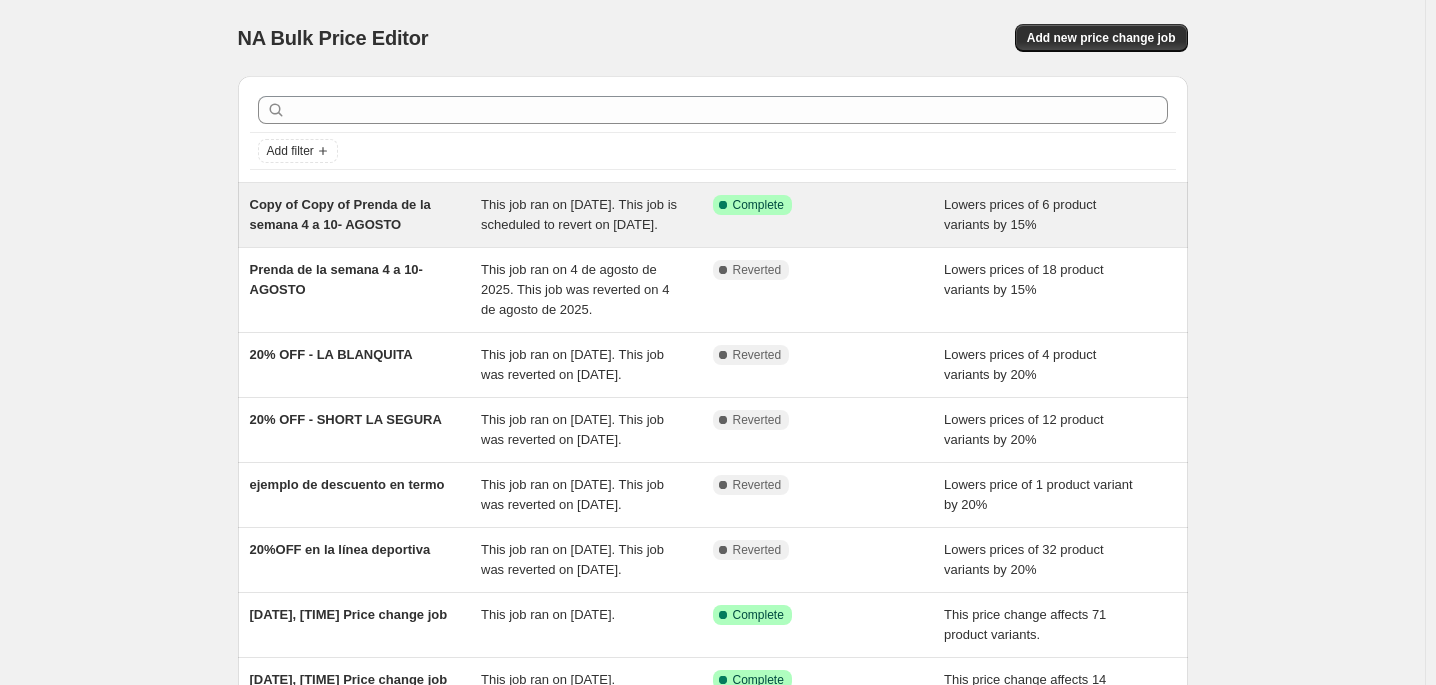 click on "Copy of Copy of Prenda de la semana 4 a 10- AGOSTO" at bounding box center (340, 214) 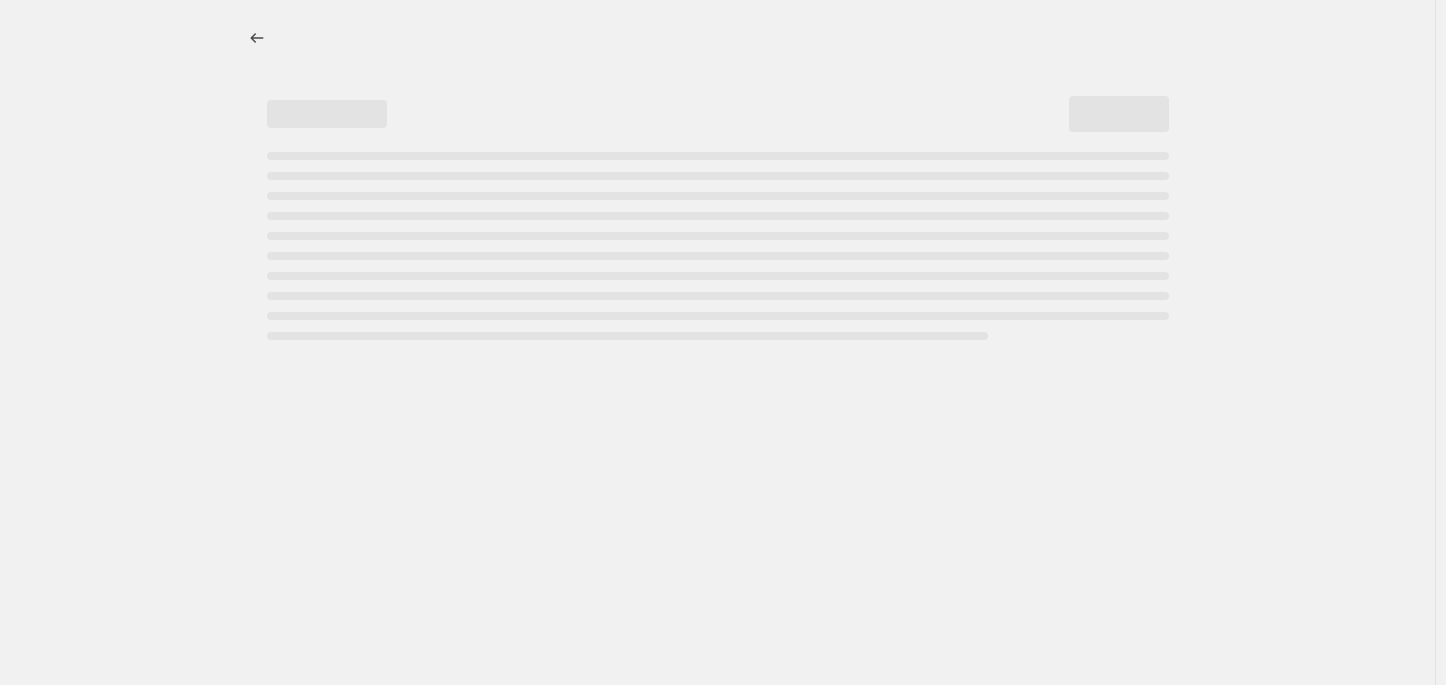 select on "percentage" 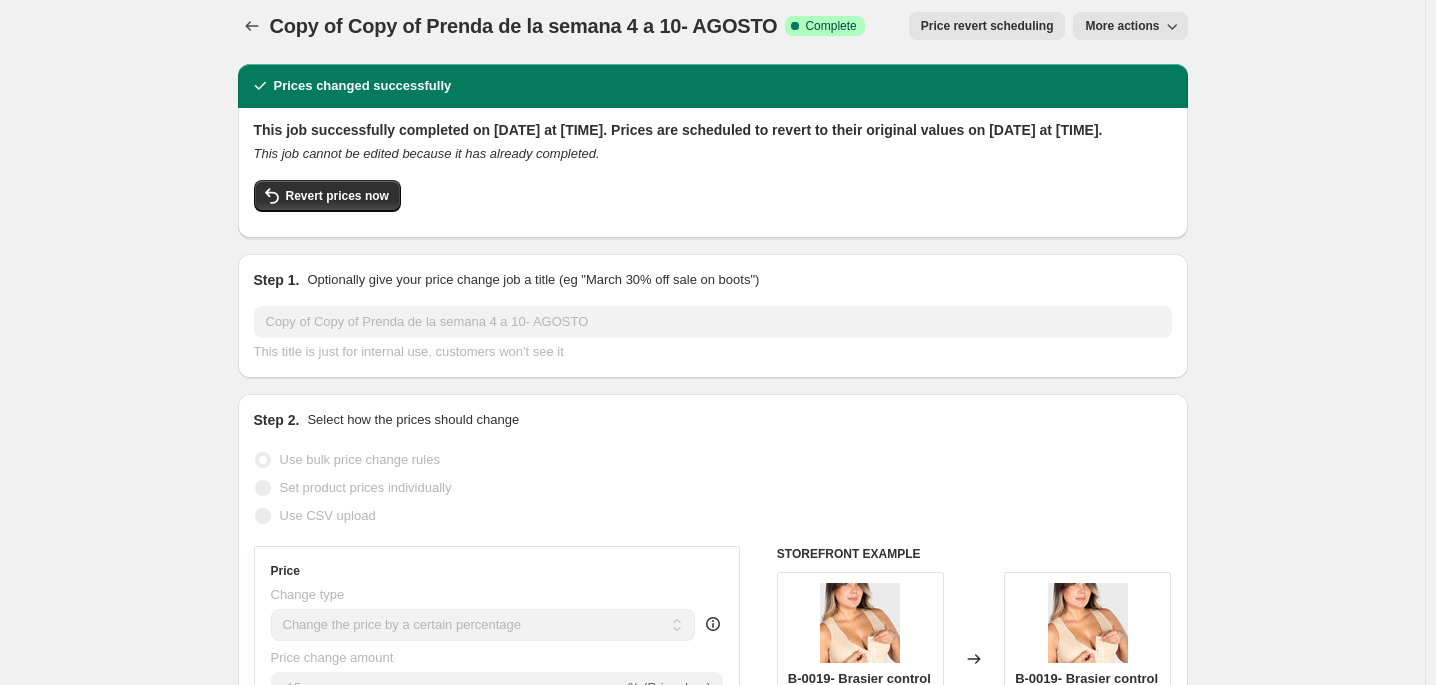 scroll, scrollTop: 0, scrollLeft: 0, axis: both 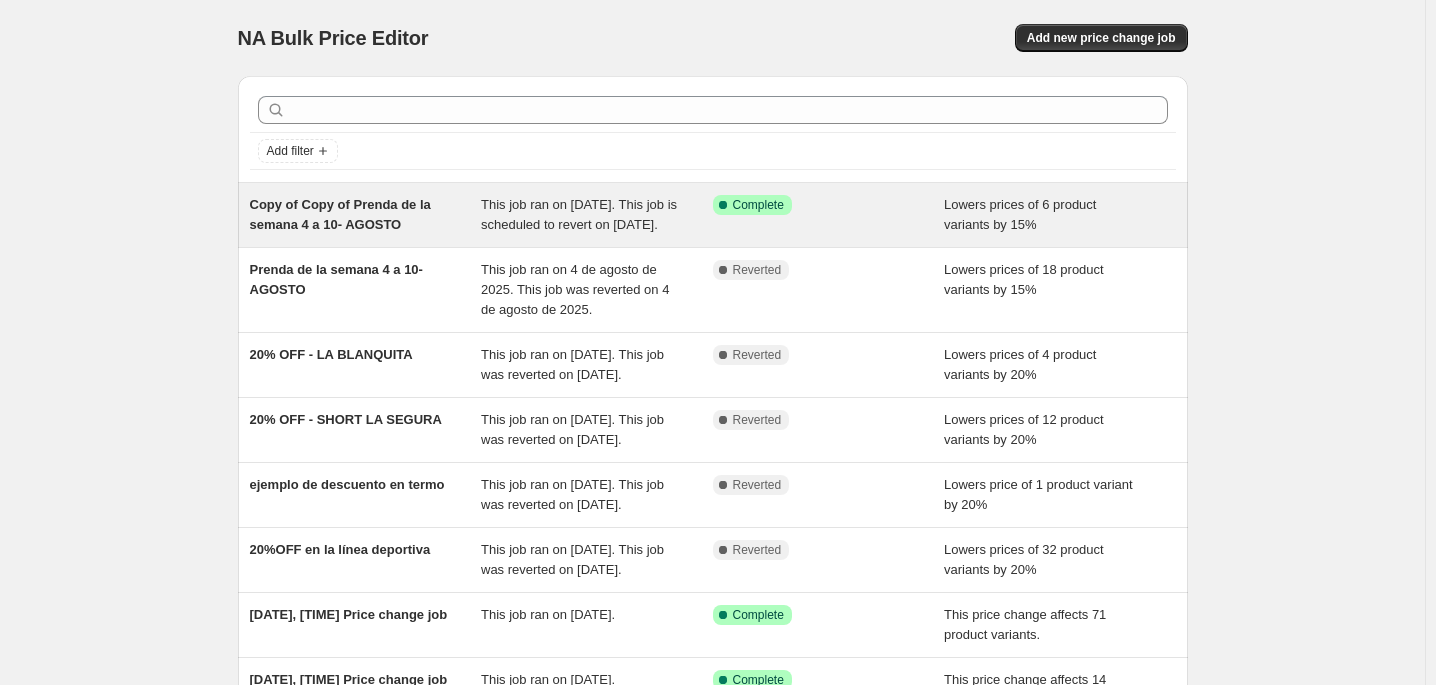 click on "Copy of Copy of Prenda de la semana 4 a 10- AGOSTO" at bounding box center [366, 215] 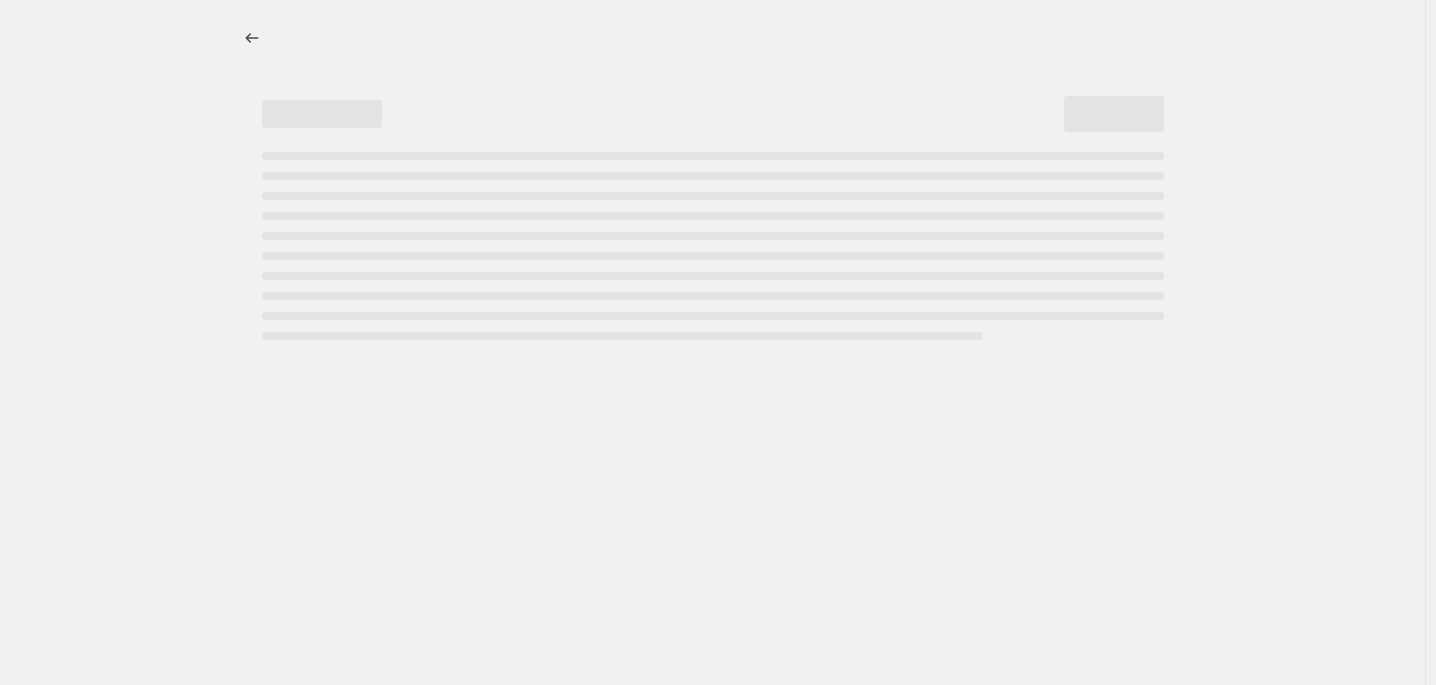 select on "percentage" 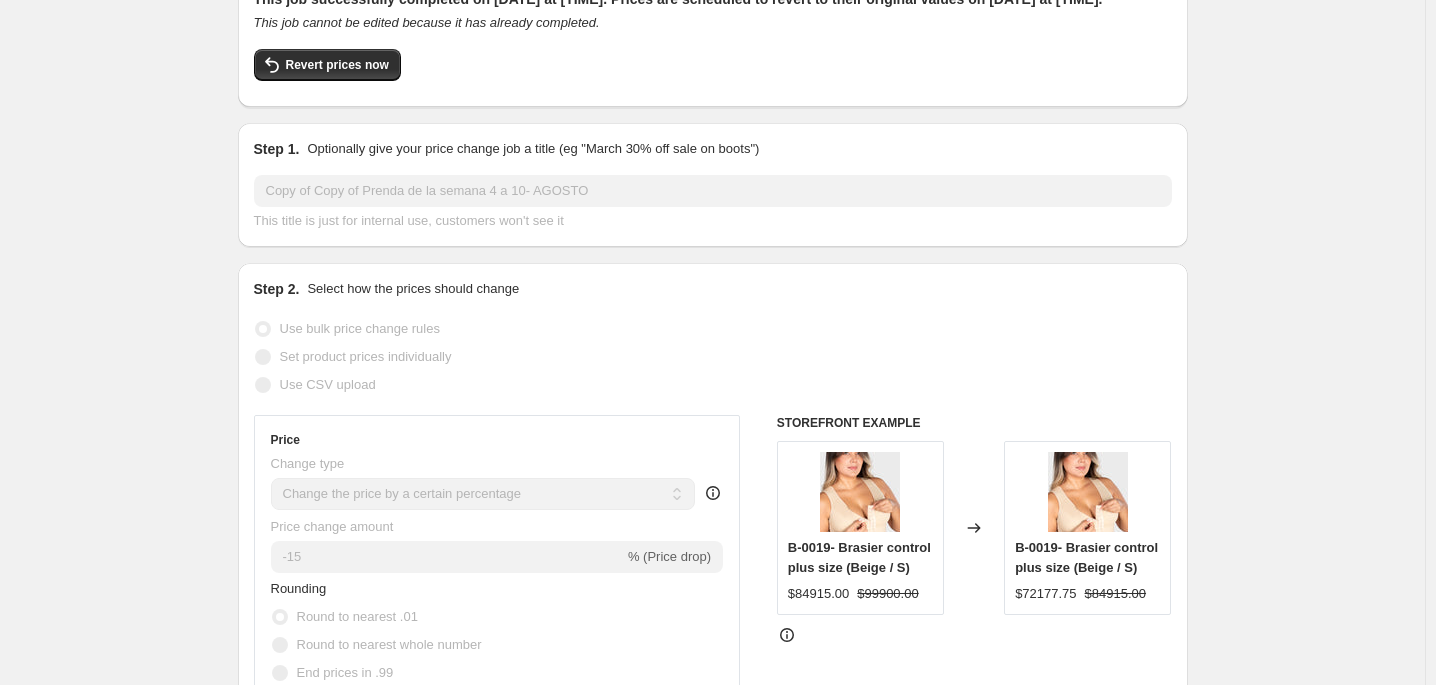 scroll, scrollTop: 0, scrollLeft: 0, axis: both 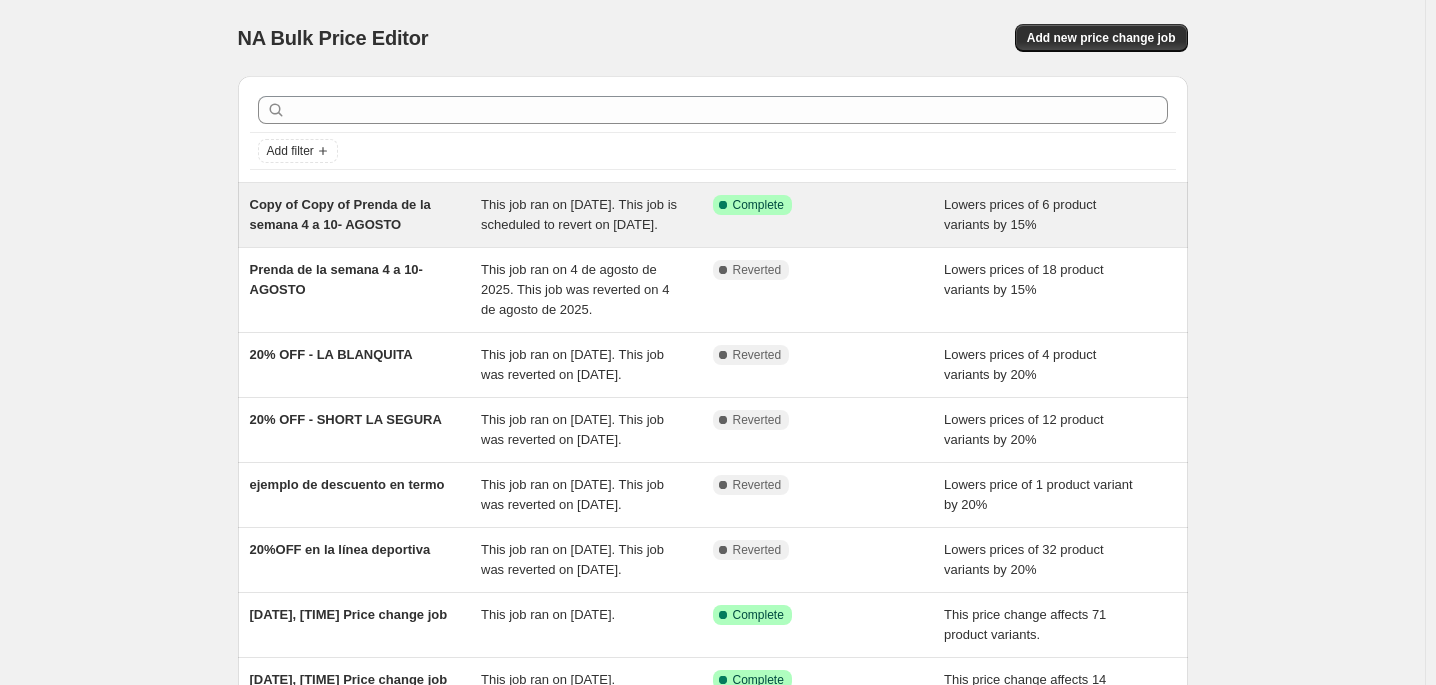click on "Copy of Copy of Prenda de la semana 4 a 10- AGOSTO" at bounding box center [340, 214] 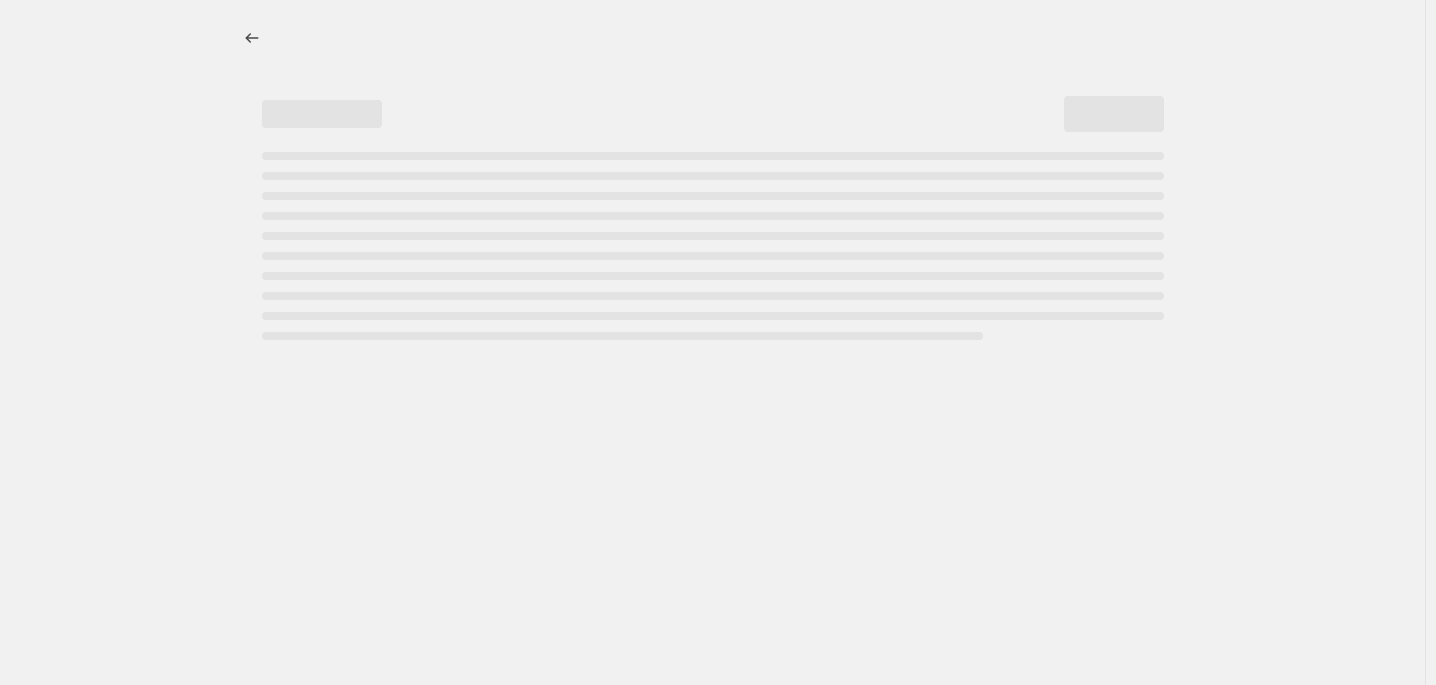 select on "percentage" 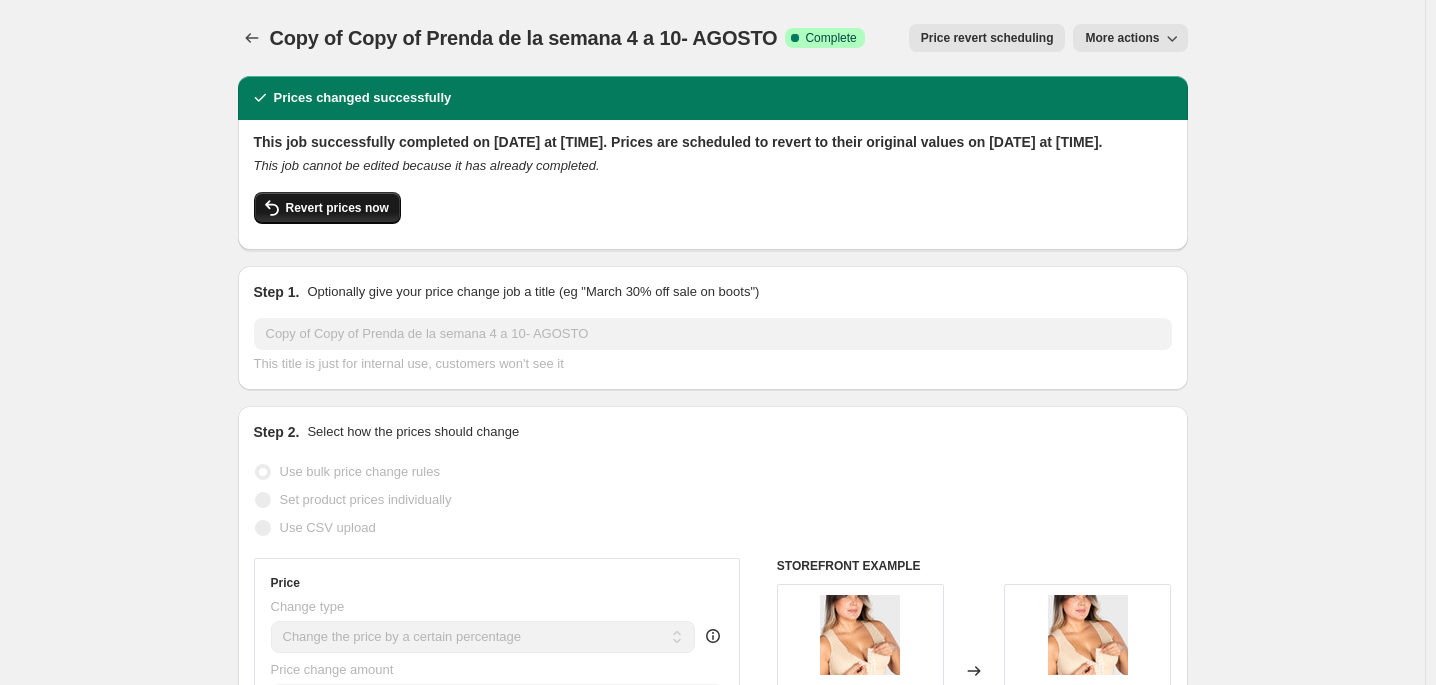 click on "Revert prices now" at bounding box center (337, 208) 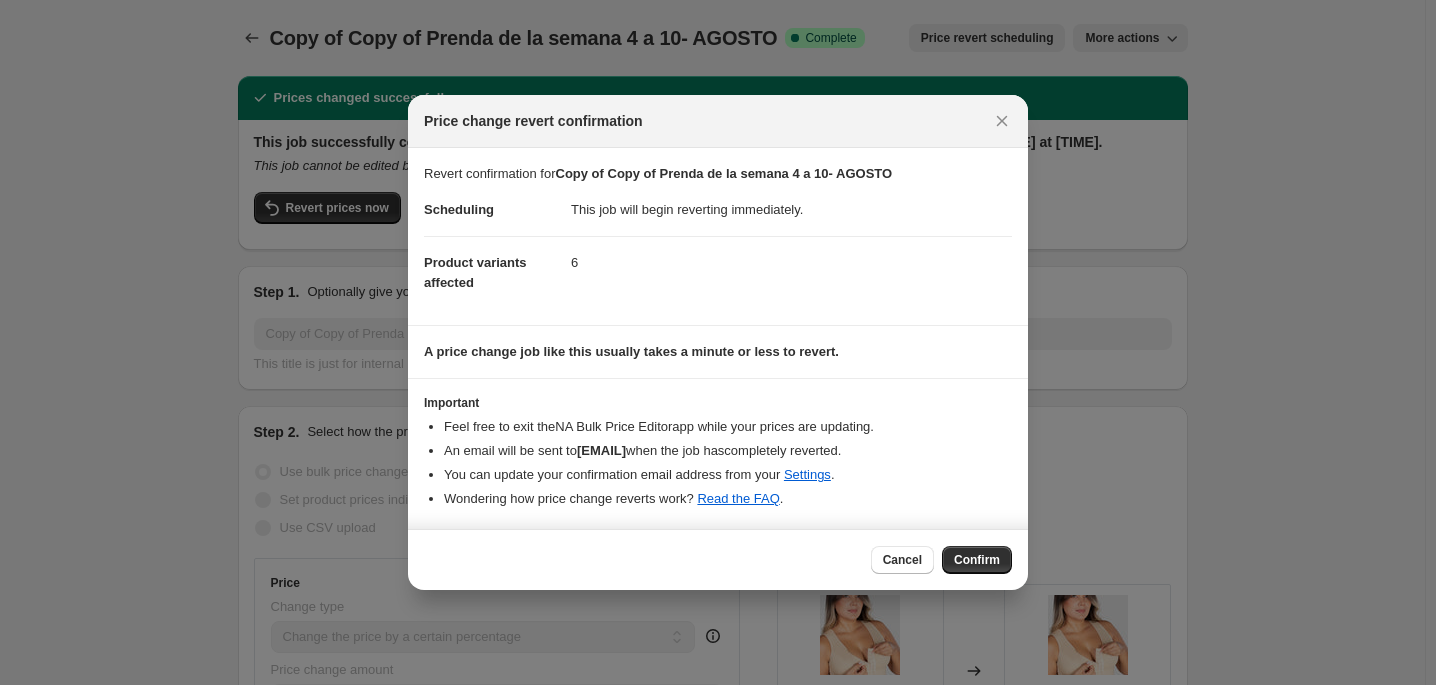 scroll, scrollTop: 6, scrollLeft: 0, axis: vertical 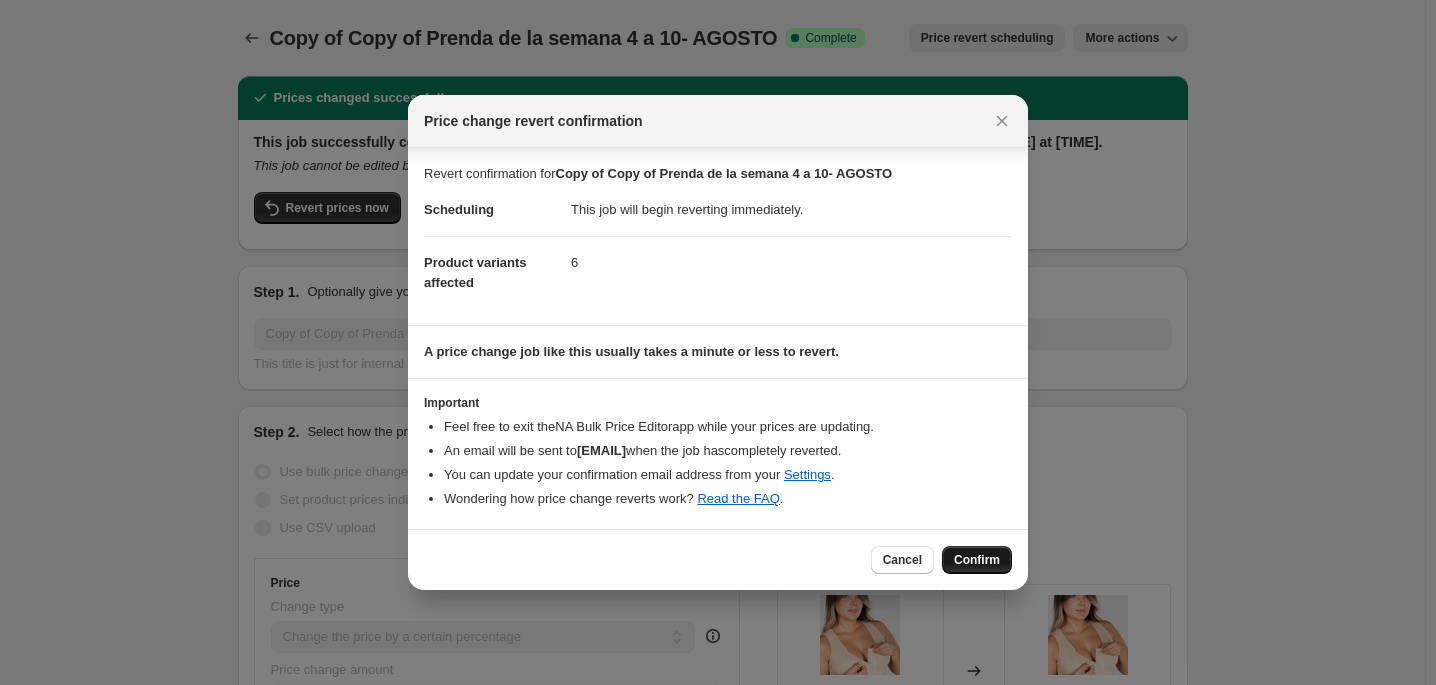 click on "Confirm" at bounding box center (977, 560) 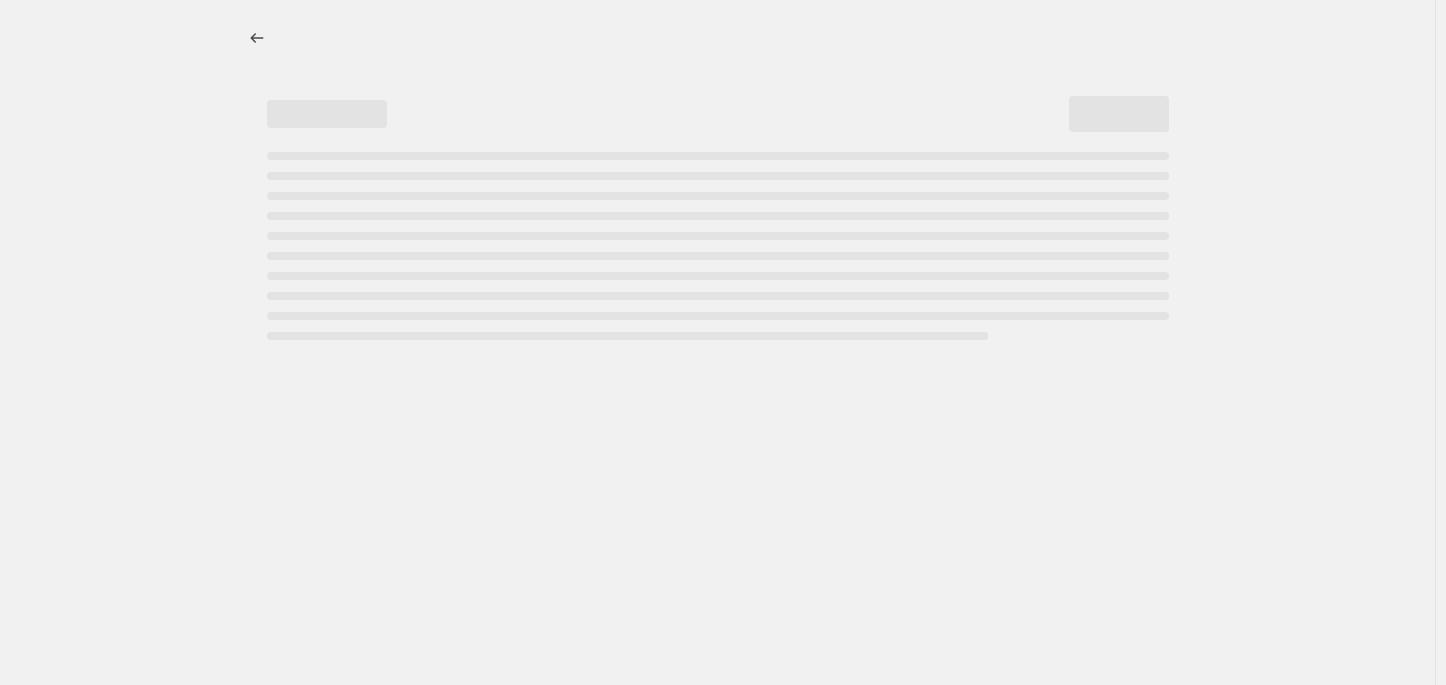 select on "percentage" 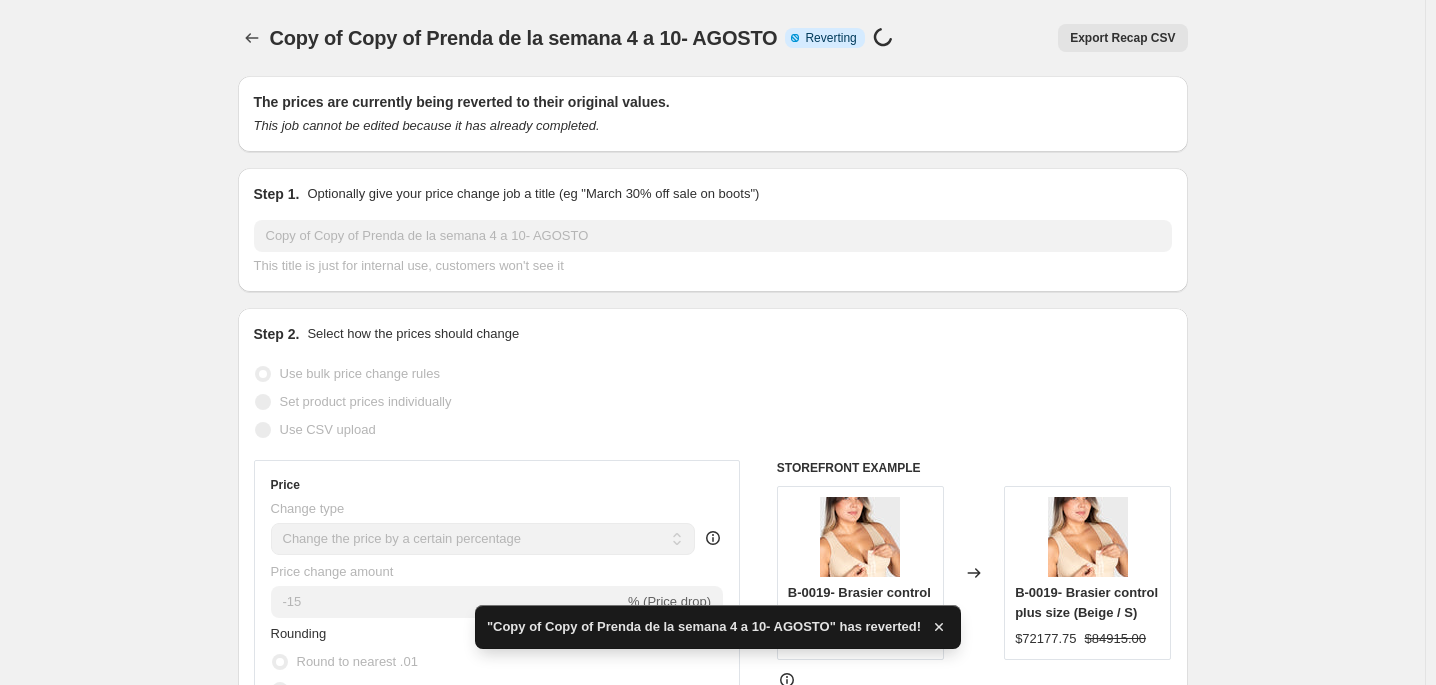 checkbox on "true" 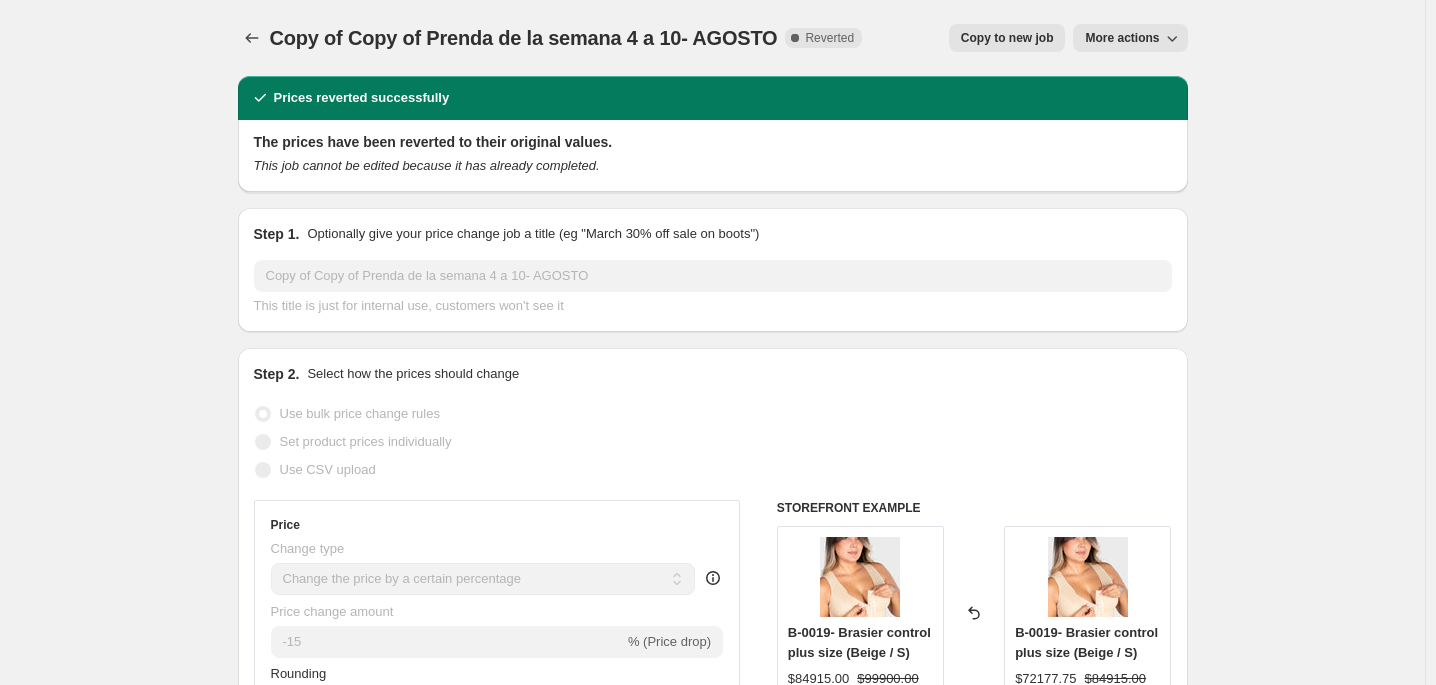 click on "More actions" at bounding box center [1122, 38] 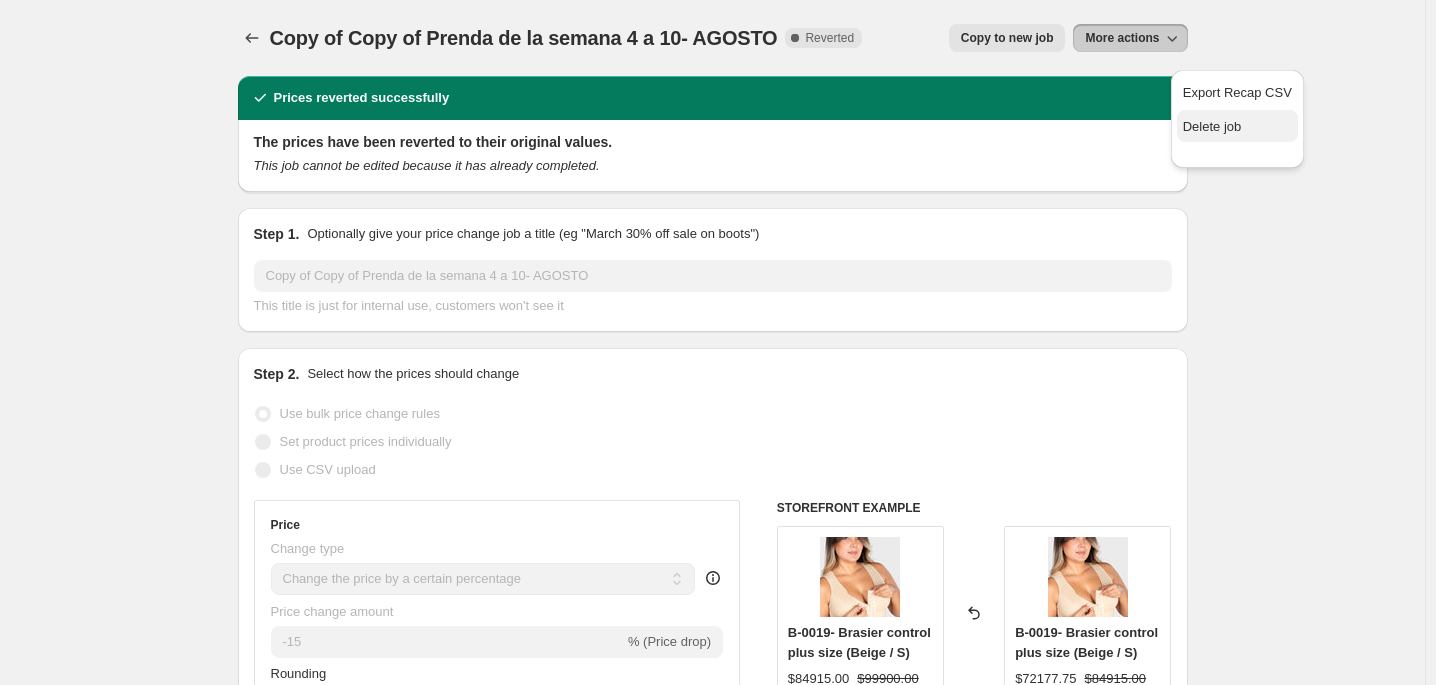 click on "Delete job" at bounding box center (1237, 126) 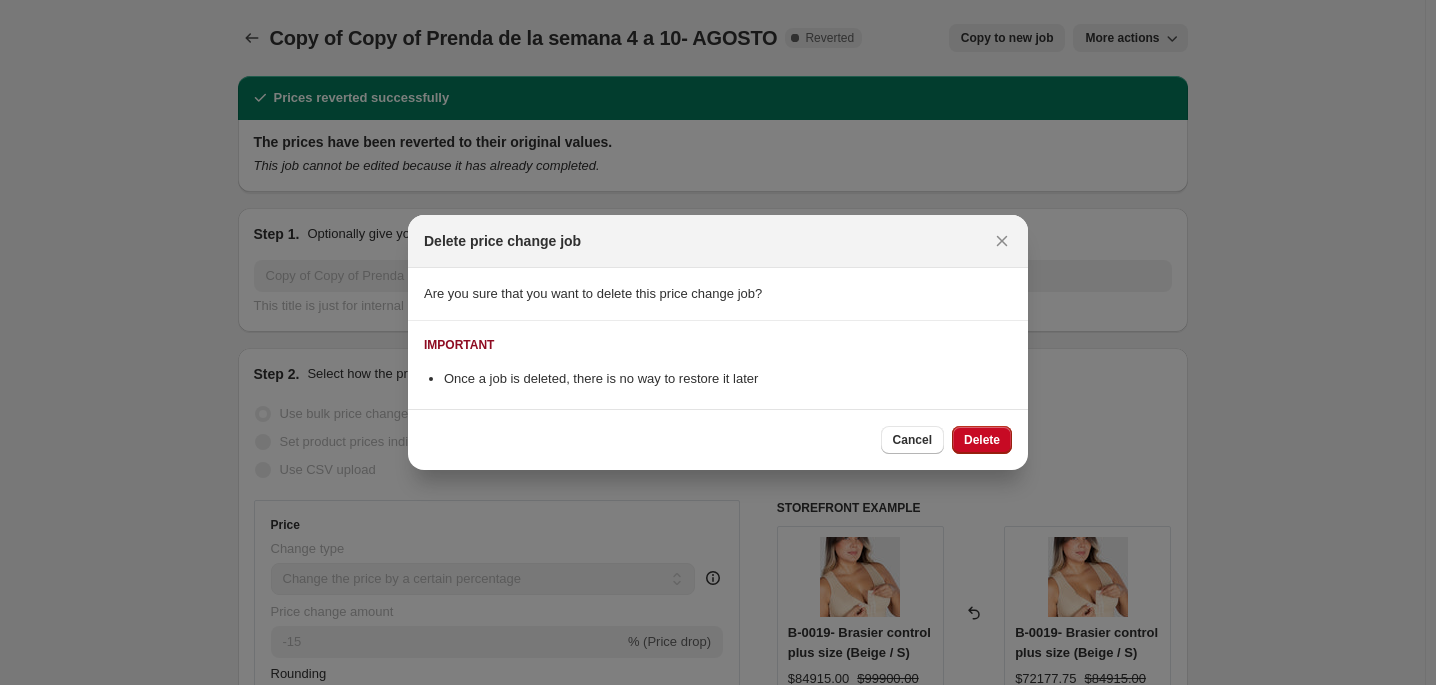 click on "Once a job is deleted, there is no way to restore it later" at bounding box center (728, 379) 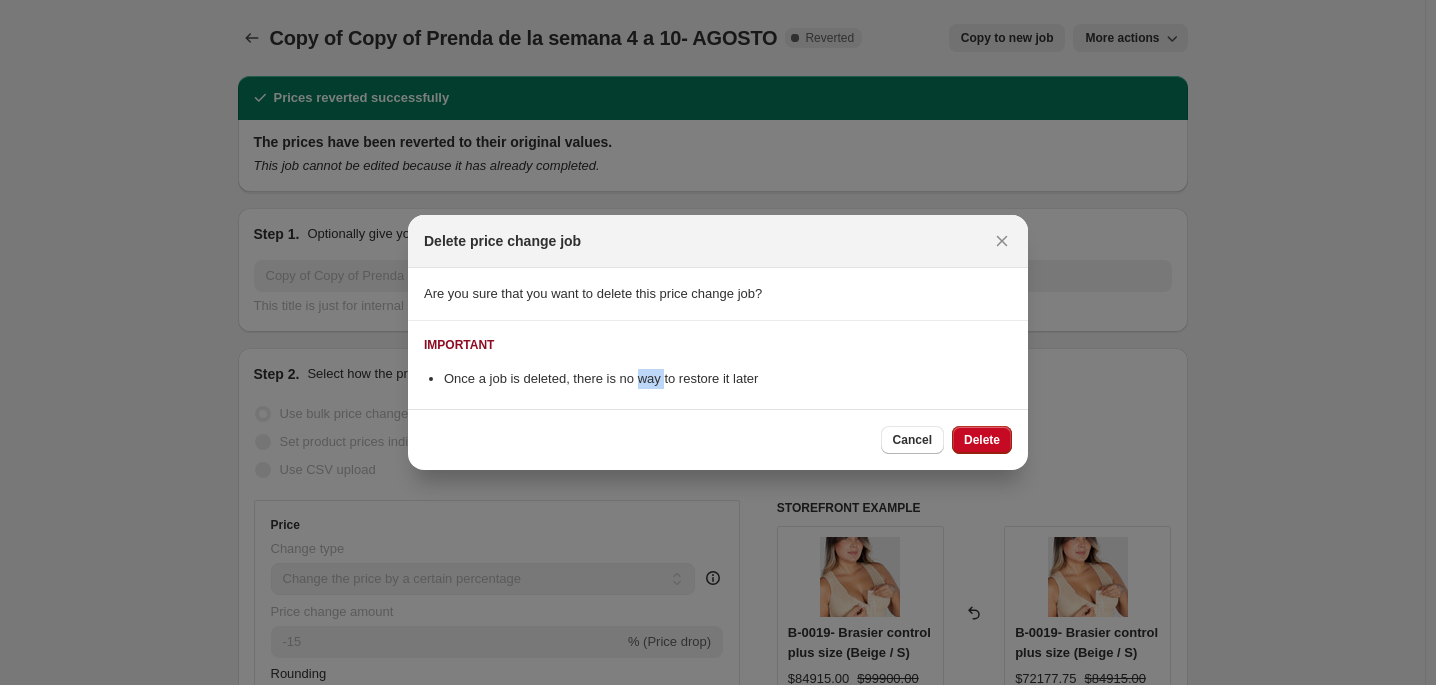 click on "Once a job is deleted, there is no way to restore it later" at bounding box center (728, 379) 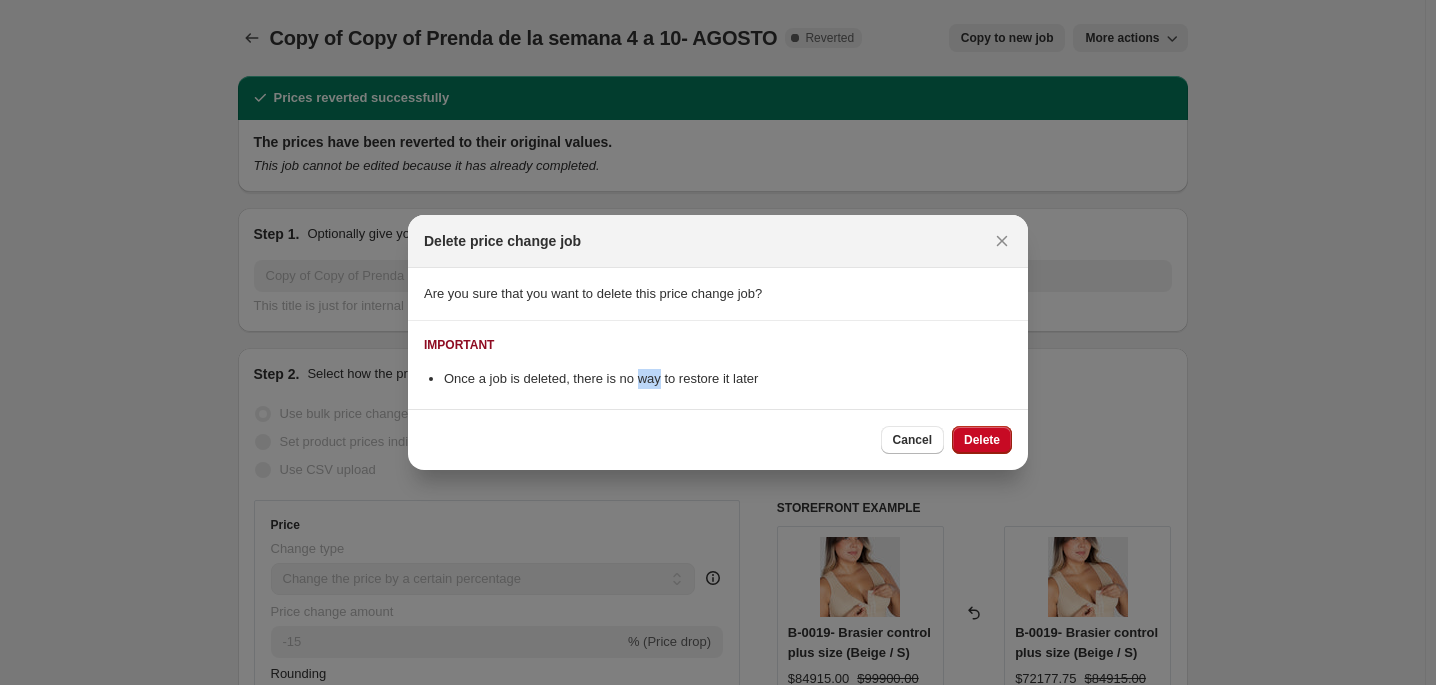 click on "Once a job is deleted, there is no way to restore it later" at bounding box center [728, 379] 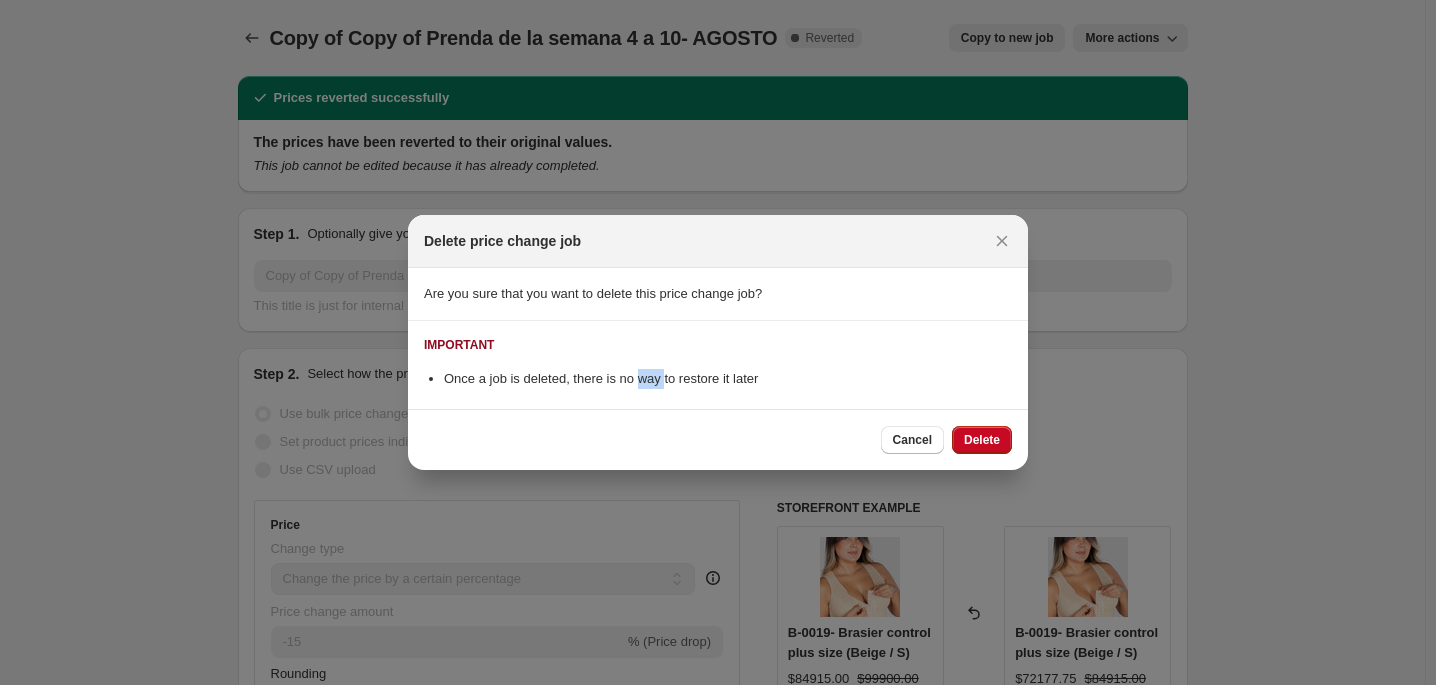 click on "Once a job is deleted, there is no way to restore it later" at bounding box center (728, 379) 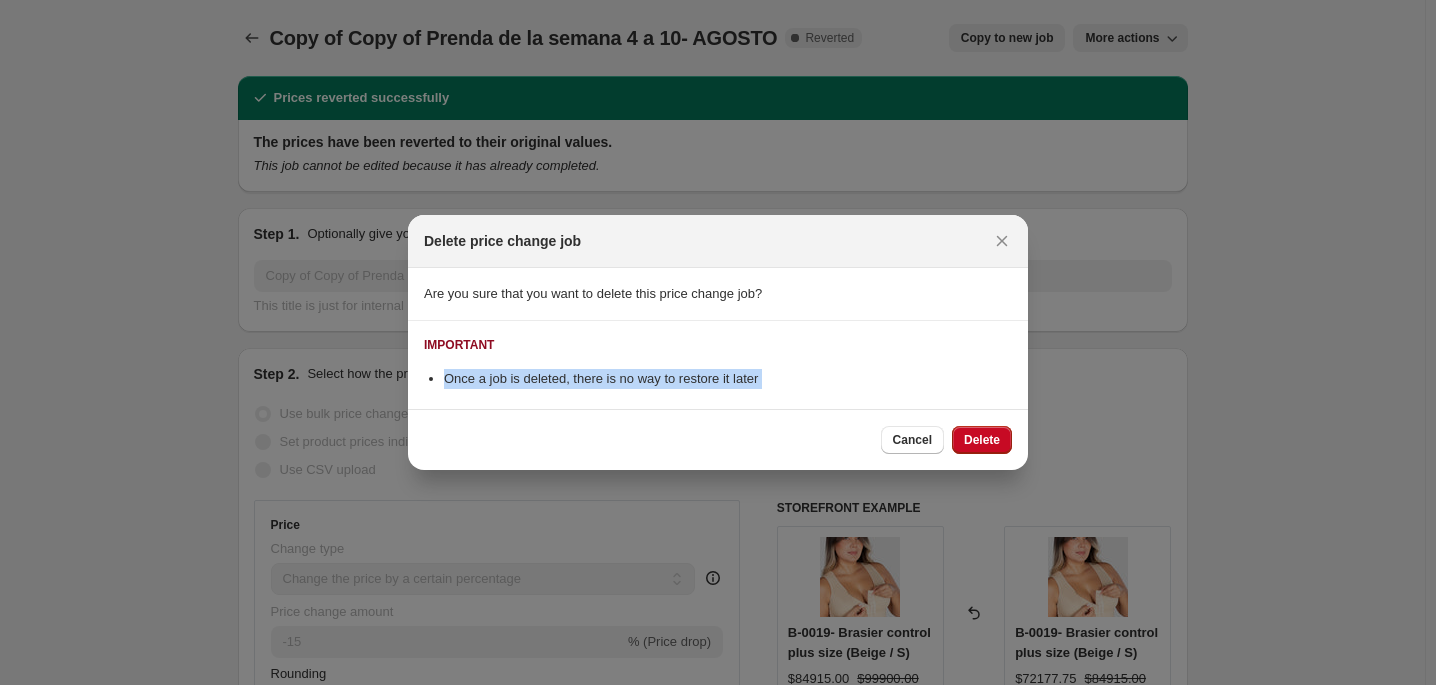 click on "Once a job is deleted, there is no way to restore it later" at bounding box center [728, 379] 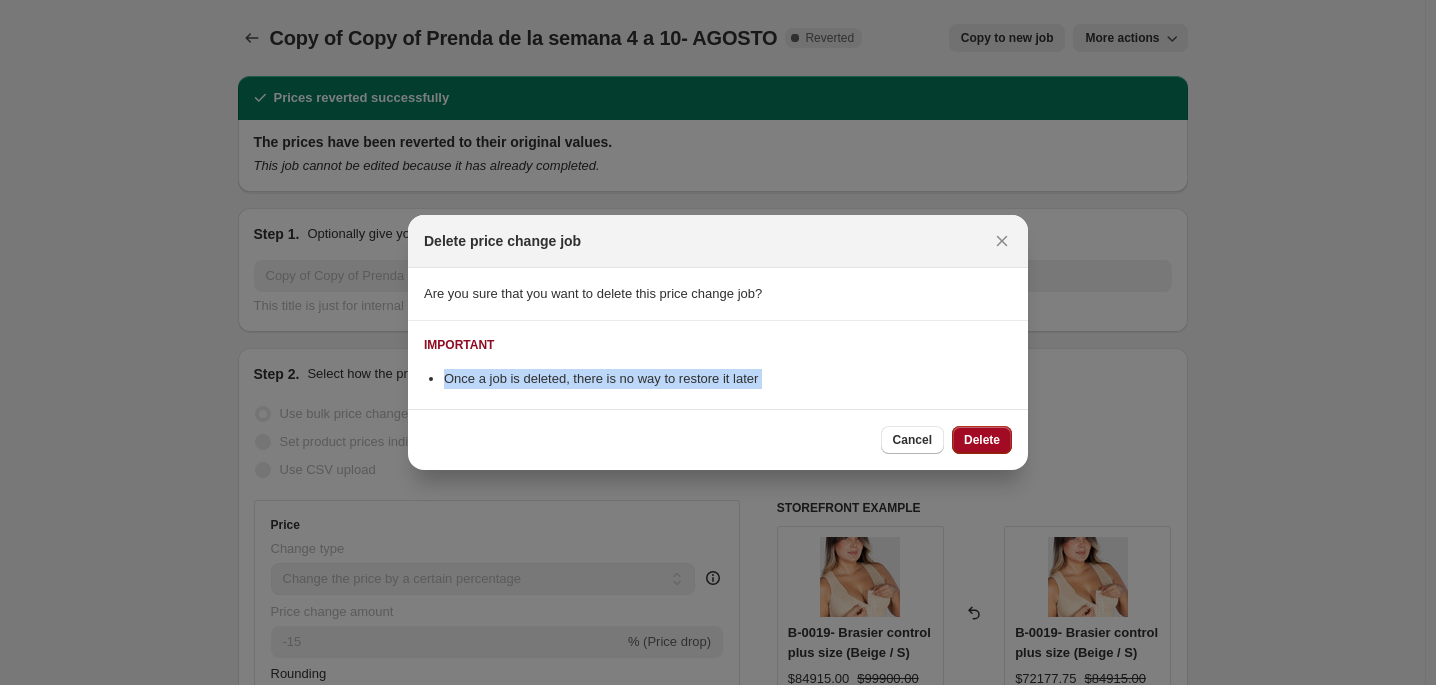 click on "Delete" at bounding box center [982, 440] 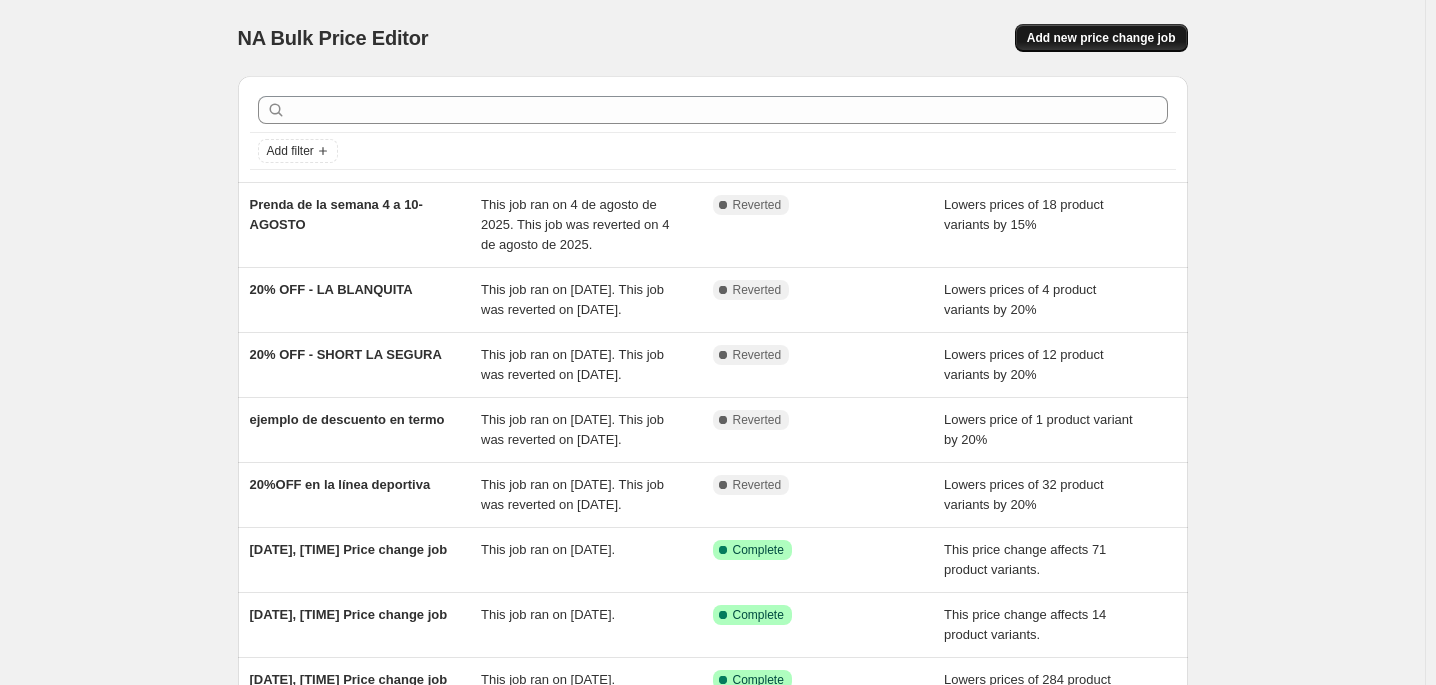 click on "Add new price change job" at bounding box center (1101, 38) 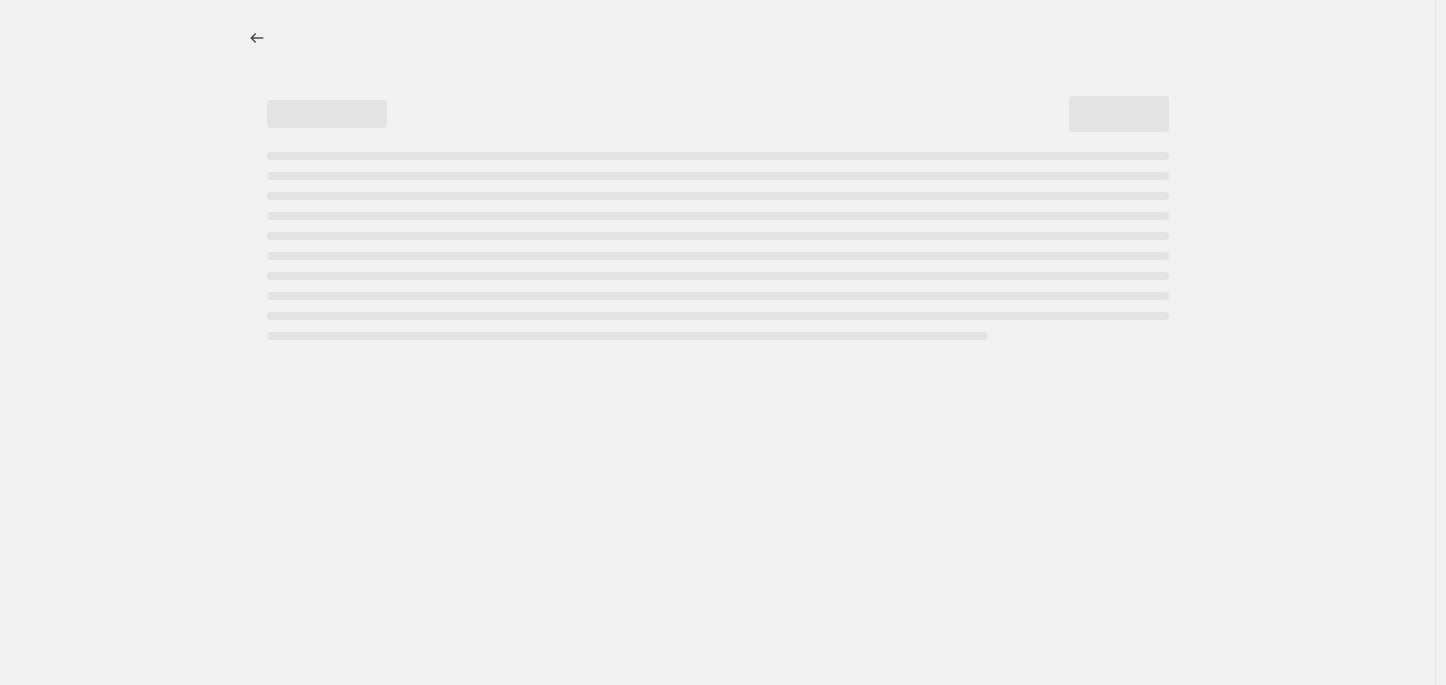 select on "percentage" 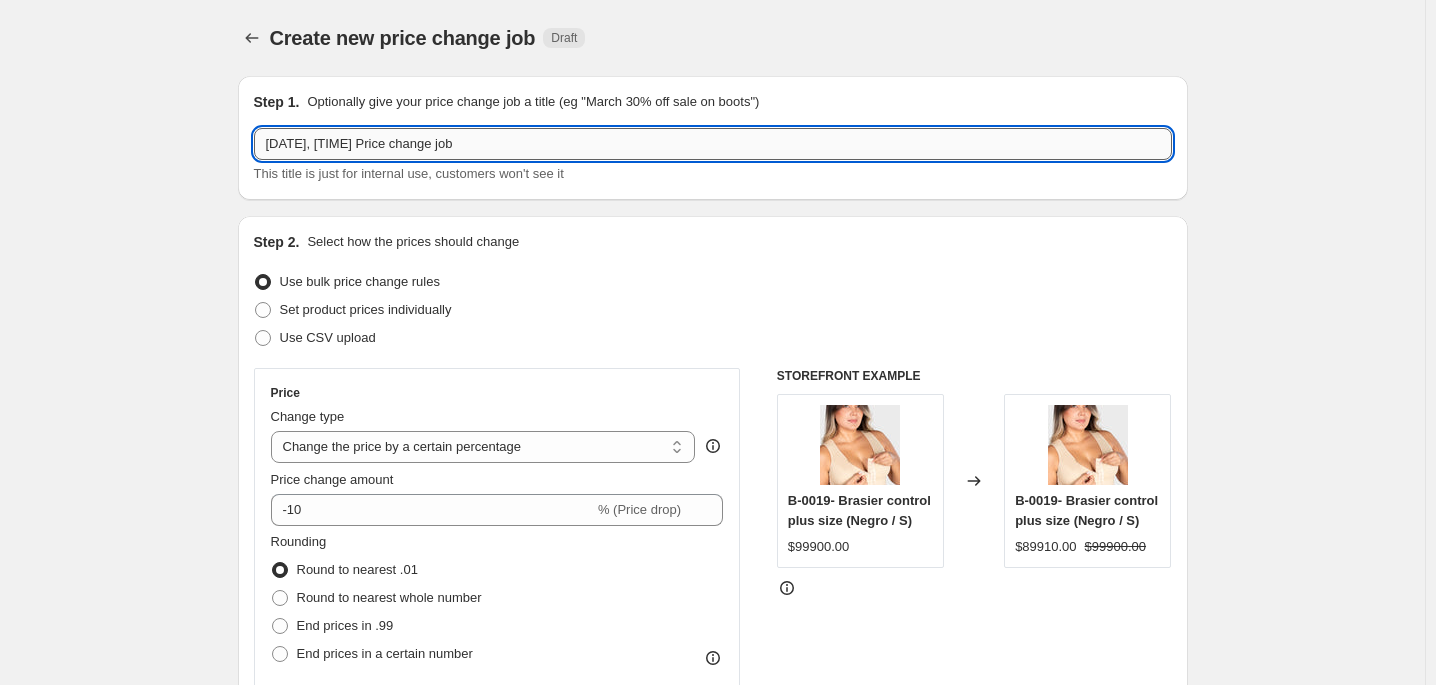 click on "[DATE], [TIME] Price change job" at bounding box center [713, 144] 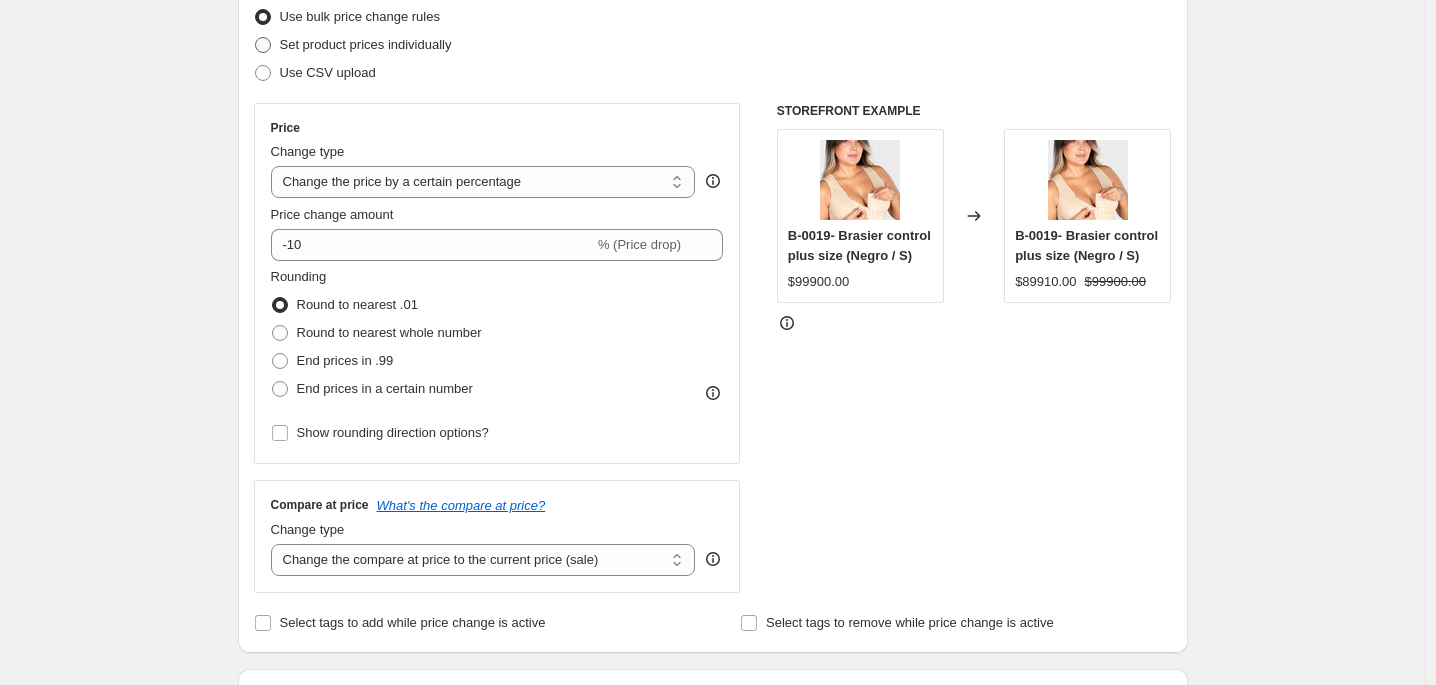 scroll, scrollTop: 300, scrollLeft: 0, axis: vertical 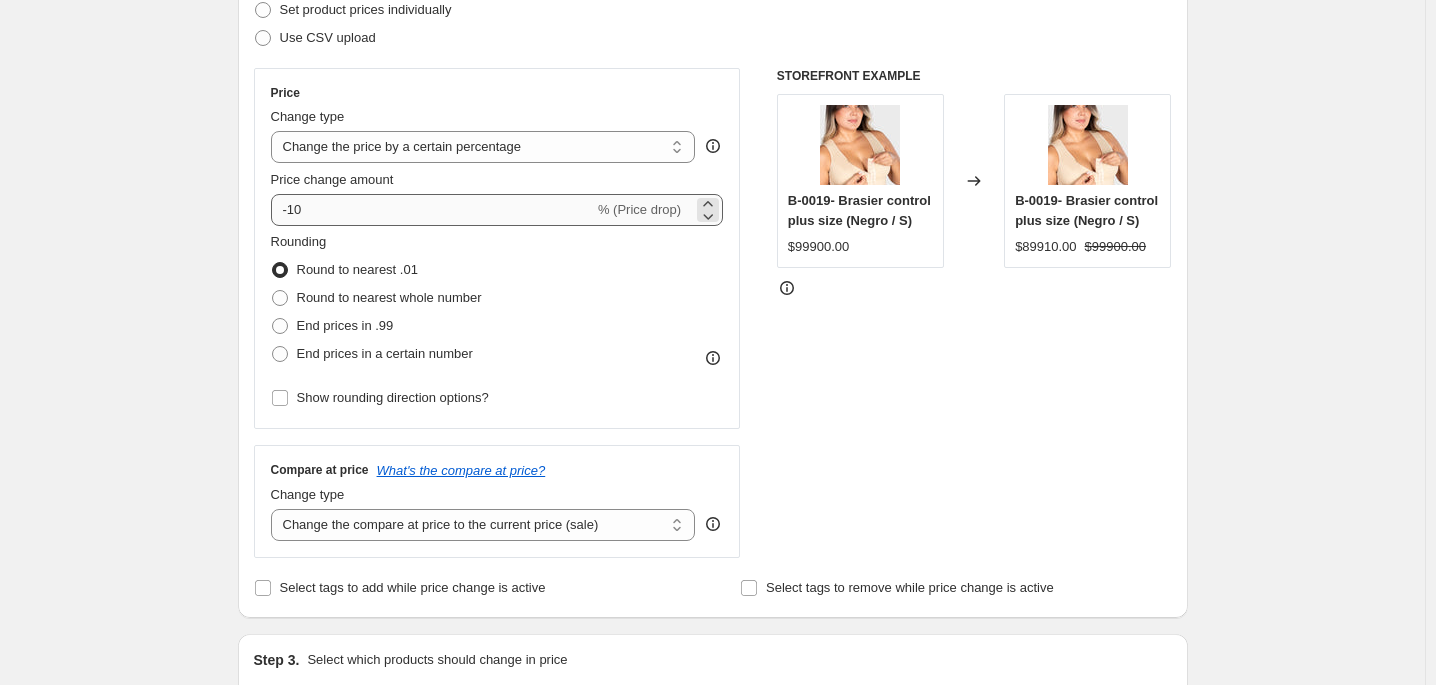 type on "Prenda de la semana 4-10" 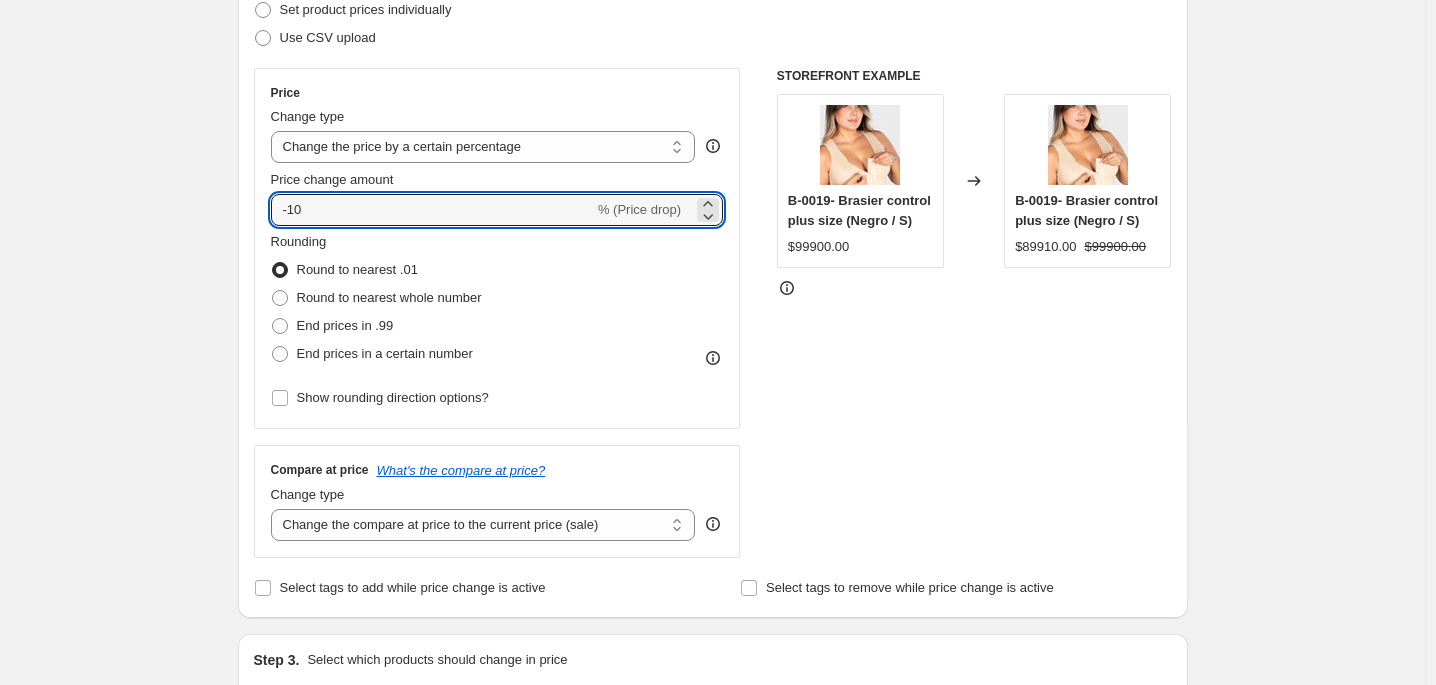 drag, startPoint x: 276, startPoint y: 324, endPoint x: 141, endPoint y: 311, distance: 135.62448 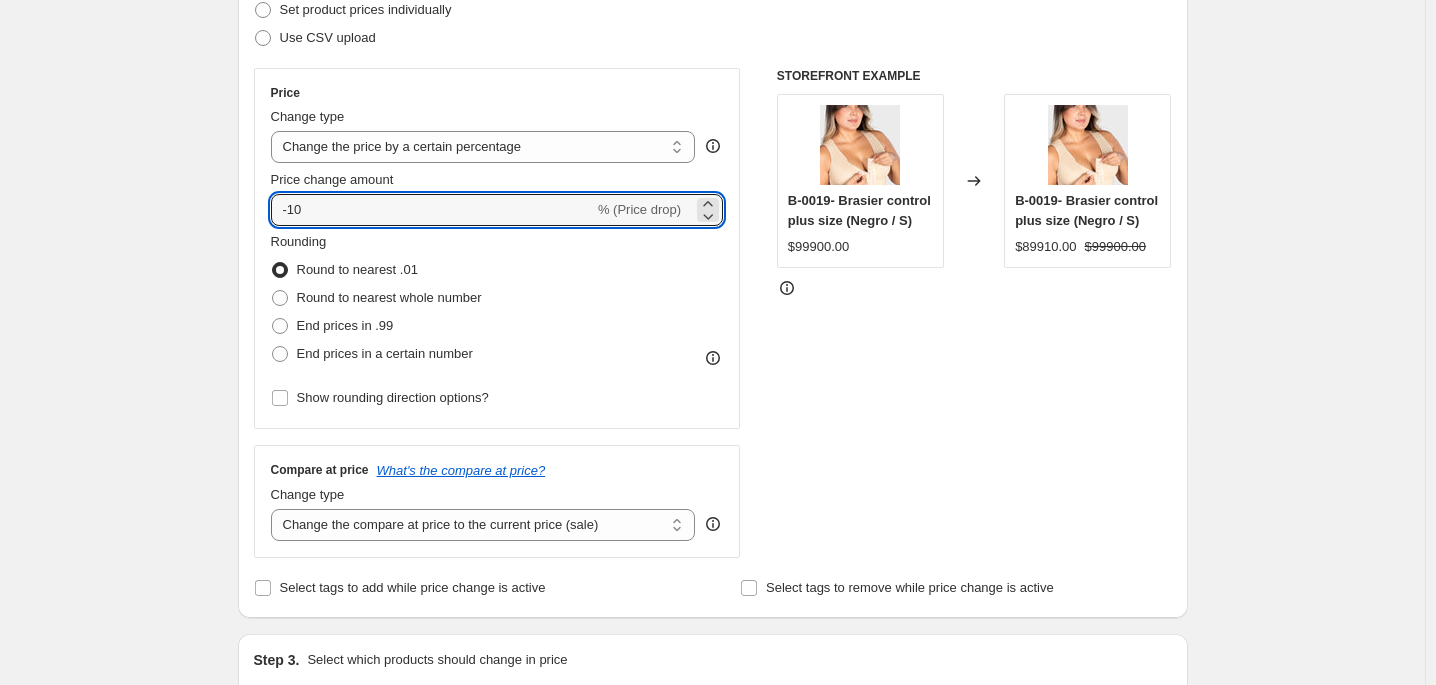 type on "-1" 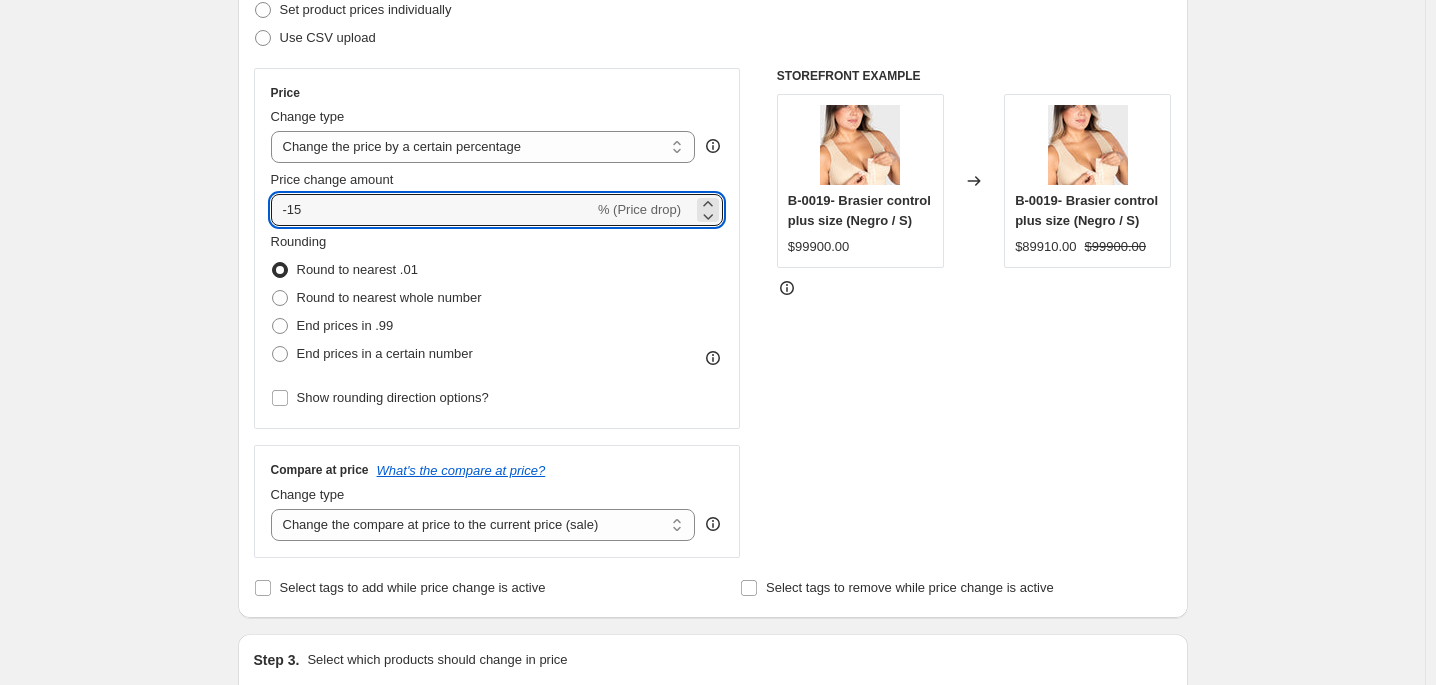 type on "-15" 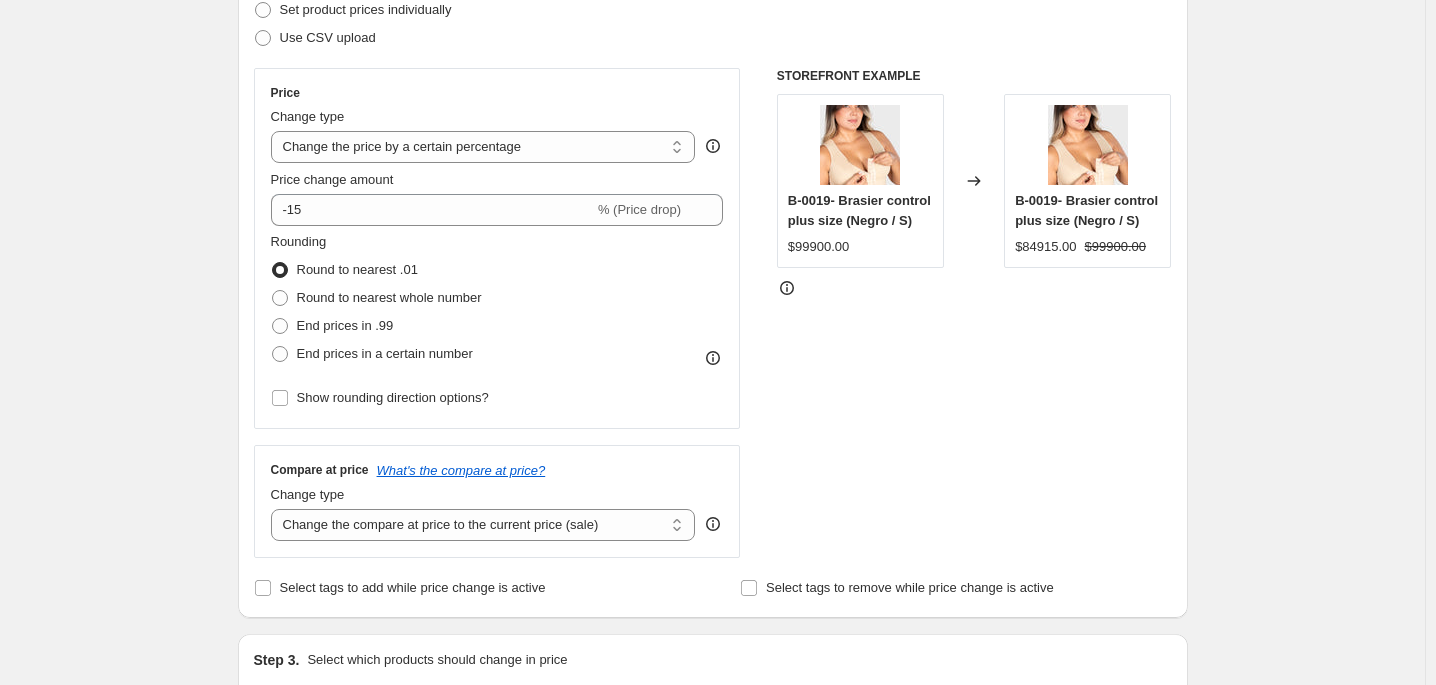 click on "STOREFRONT EXAMPLE B-0019- Brasier control plus size (Negro / S) $99900.00 Changed to B-0019- Brasier control plus size (Negro / S) $84915.00 $99900.00" at bounding box center [974, 313] 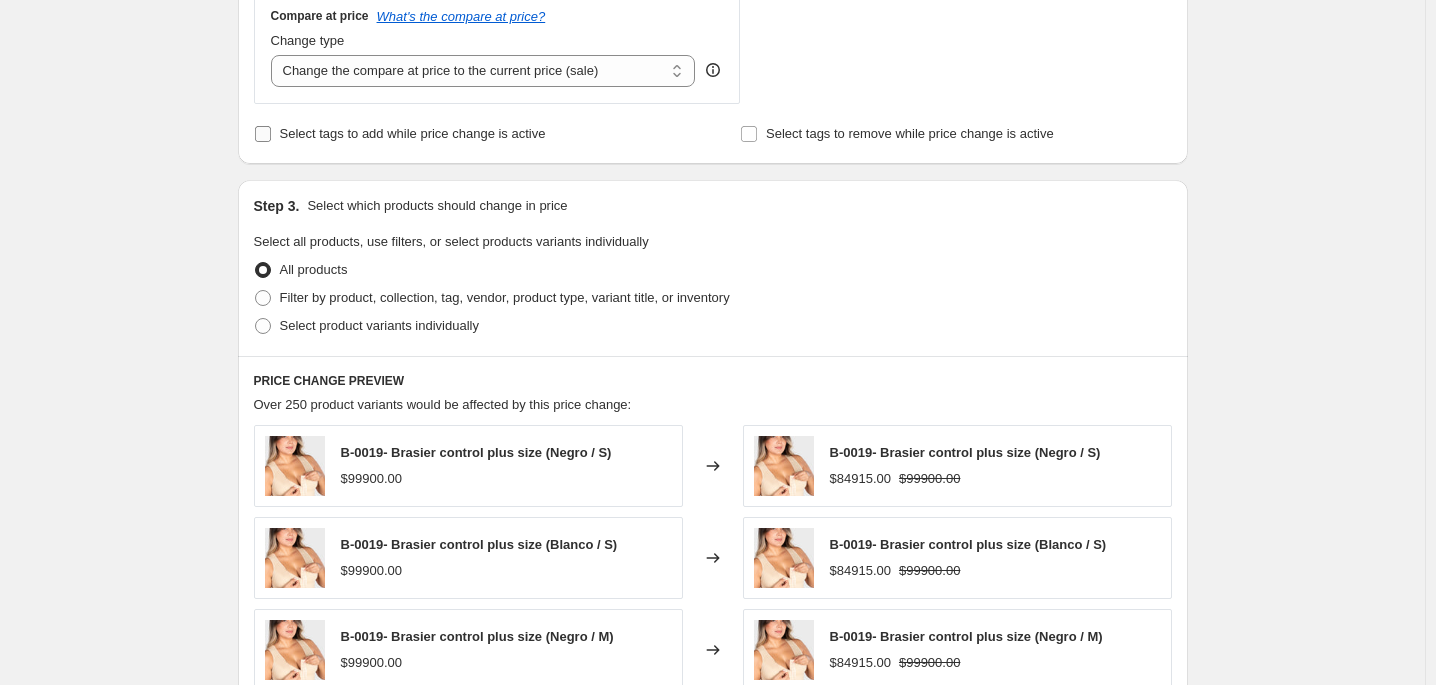 scroll, scrollTop: 800, scrollLeft: 0, axis: vertical 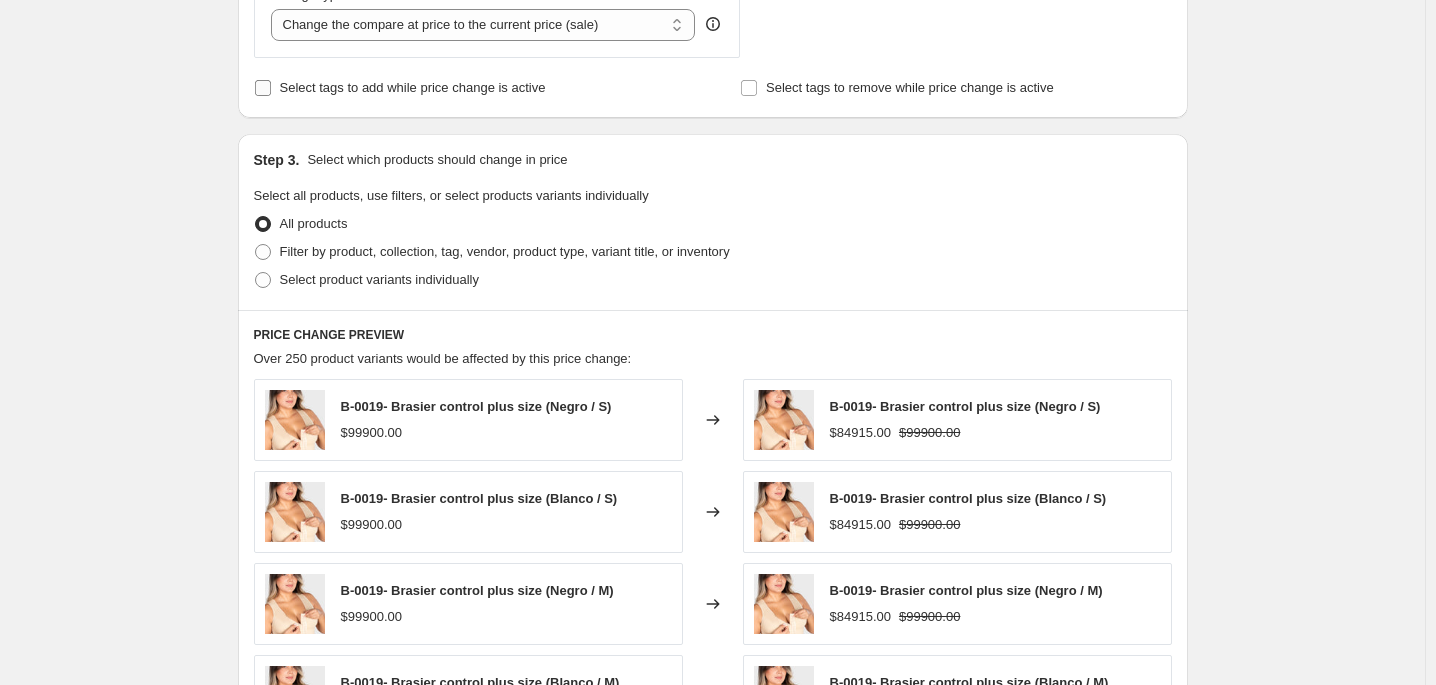 click on "Select tags to add while price change is active" at bounding box center [413, 87] 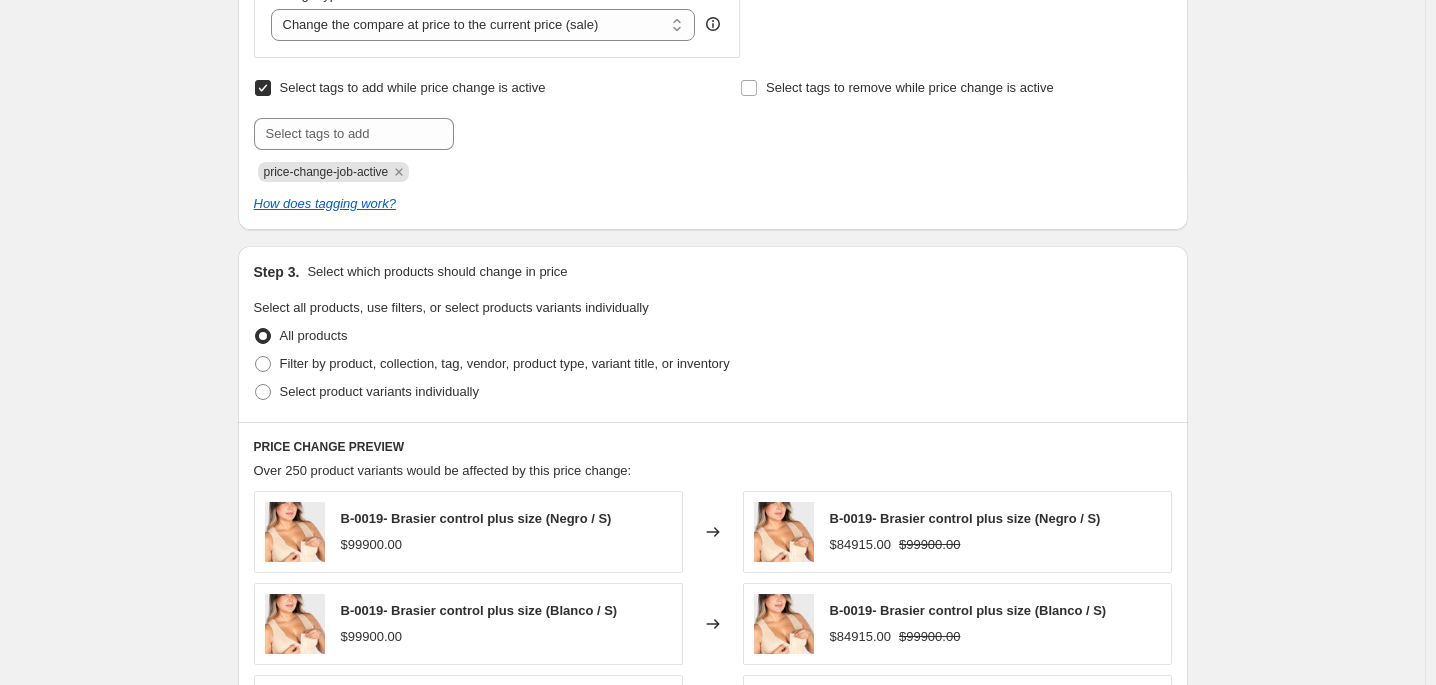 click on "Select tags to add while price change is active" at bounding box center (413, 87) 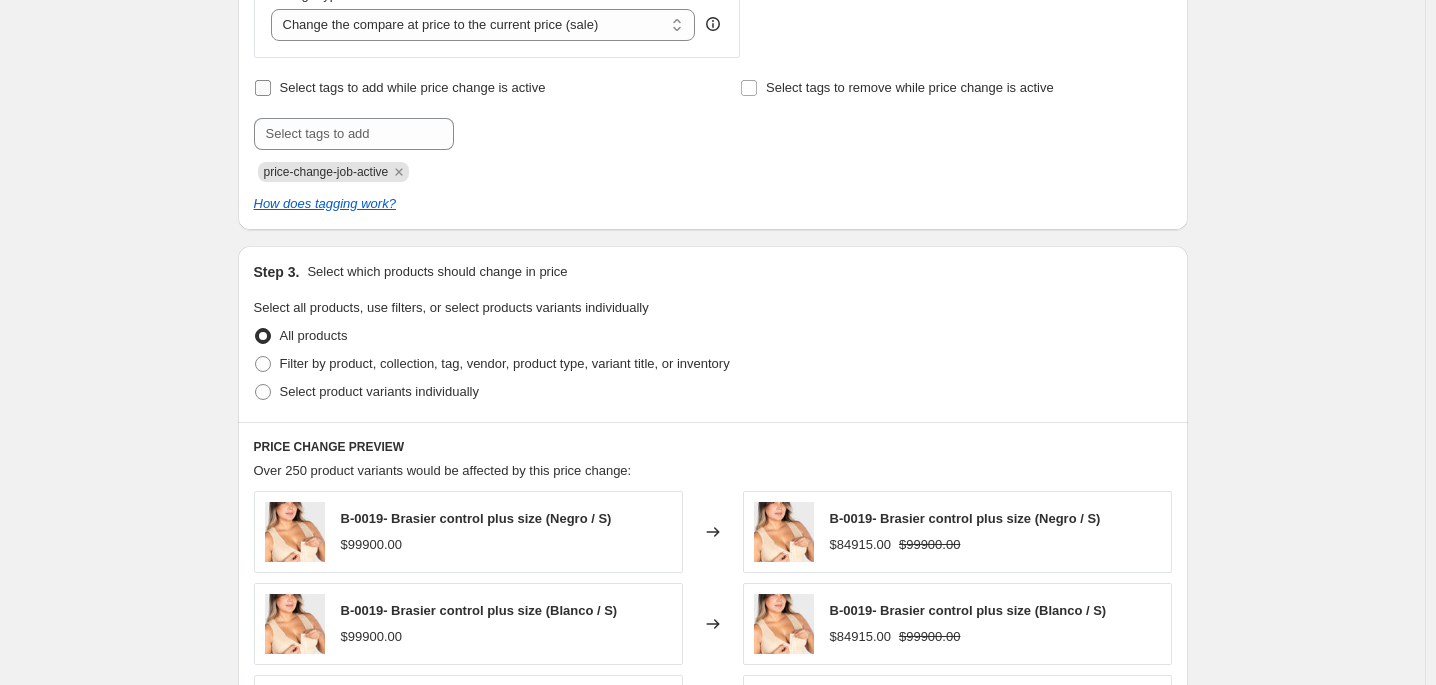 checkbox on "false" 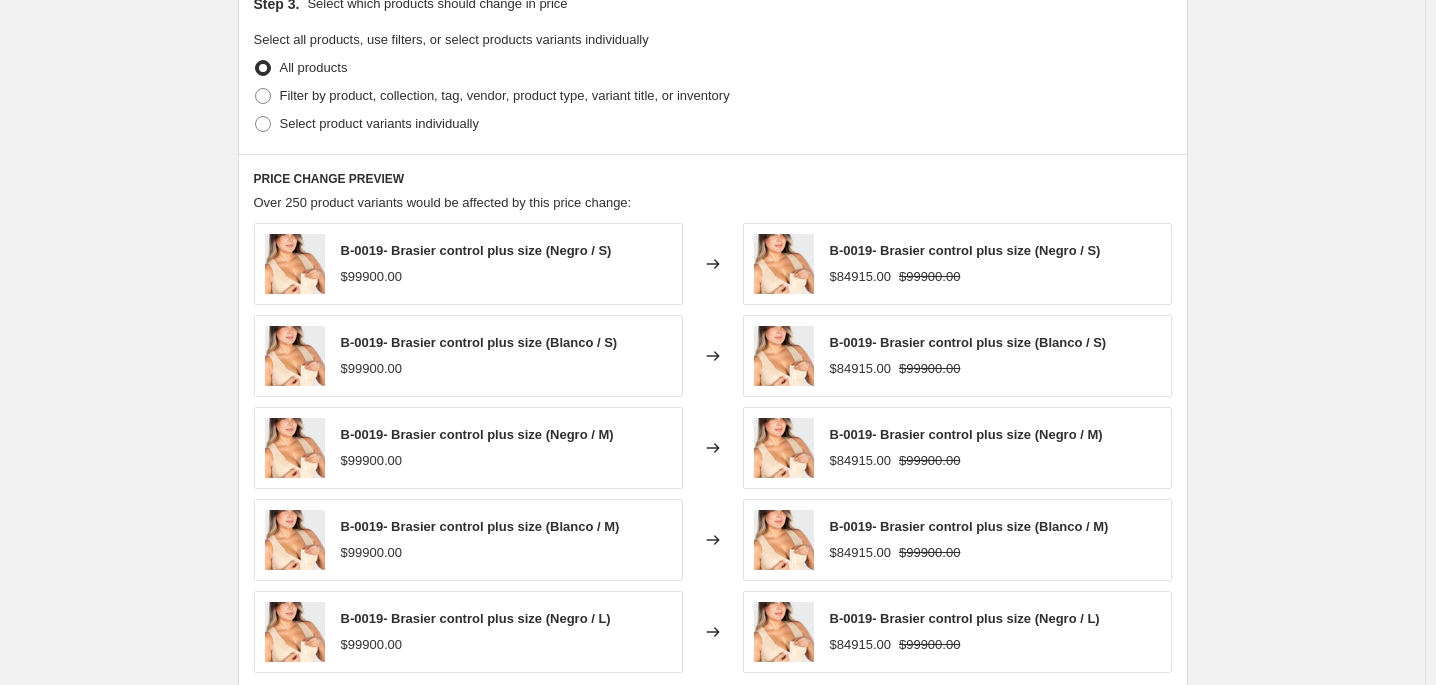 scroll, scrollTop: 1000, scrollLeft: 0, axis: vertical 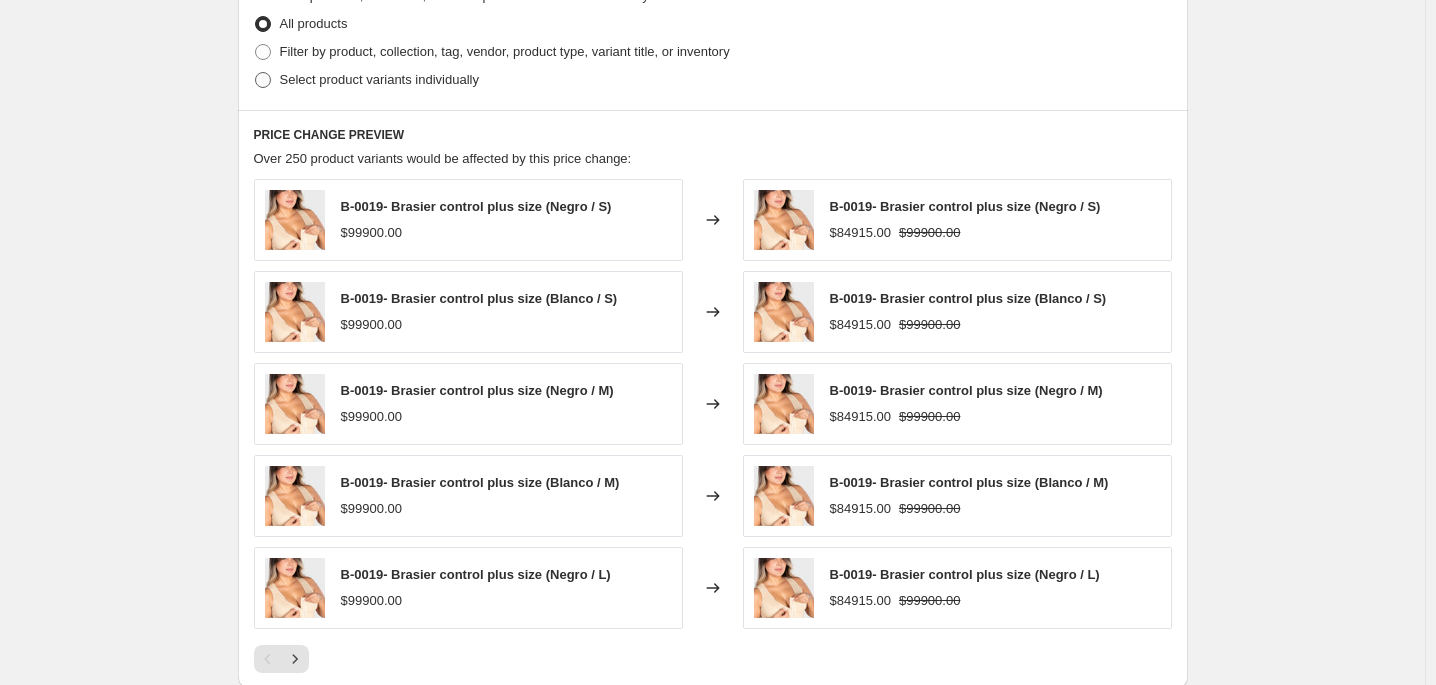 click on "Select product variants individually" at bounding box center (379, 79) 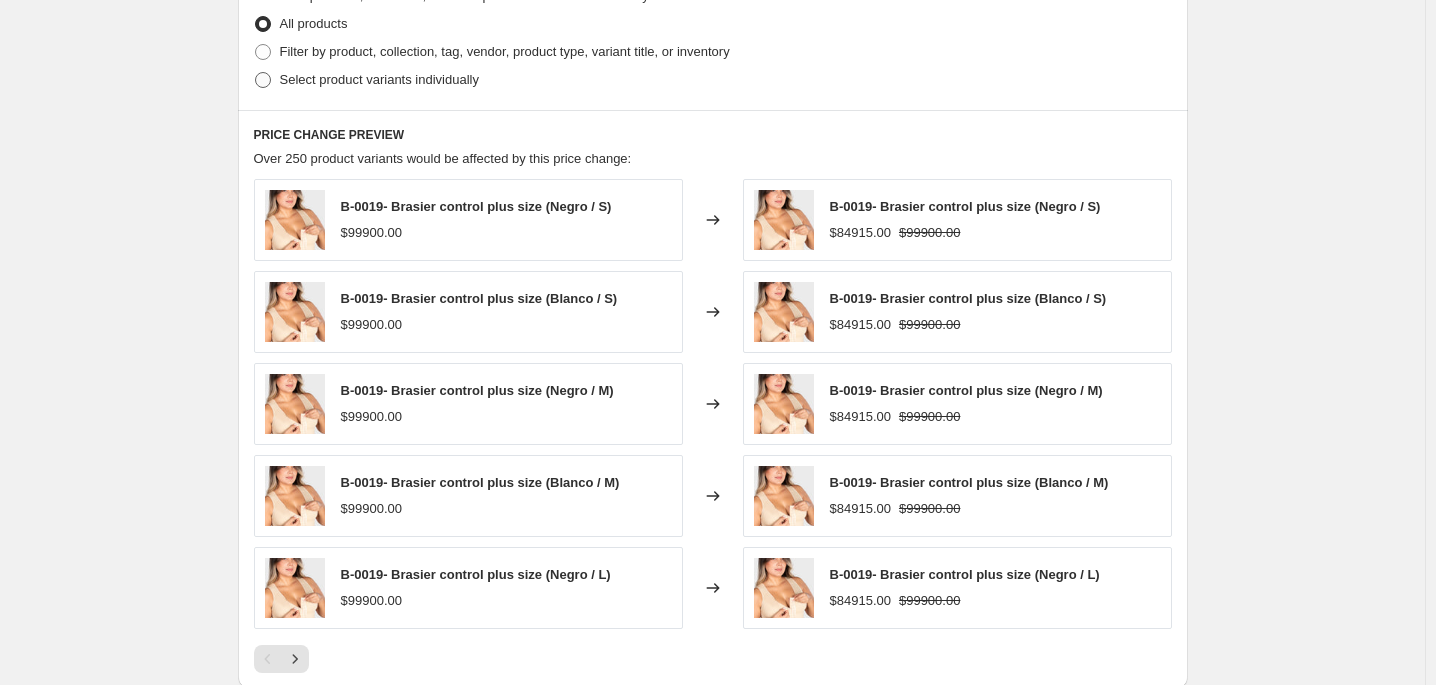 radio on "true" 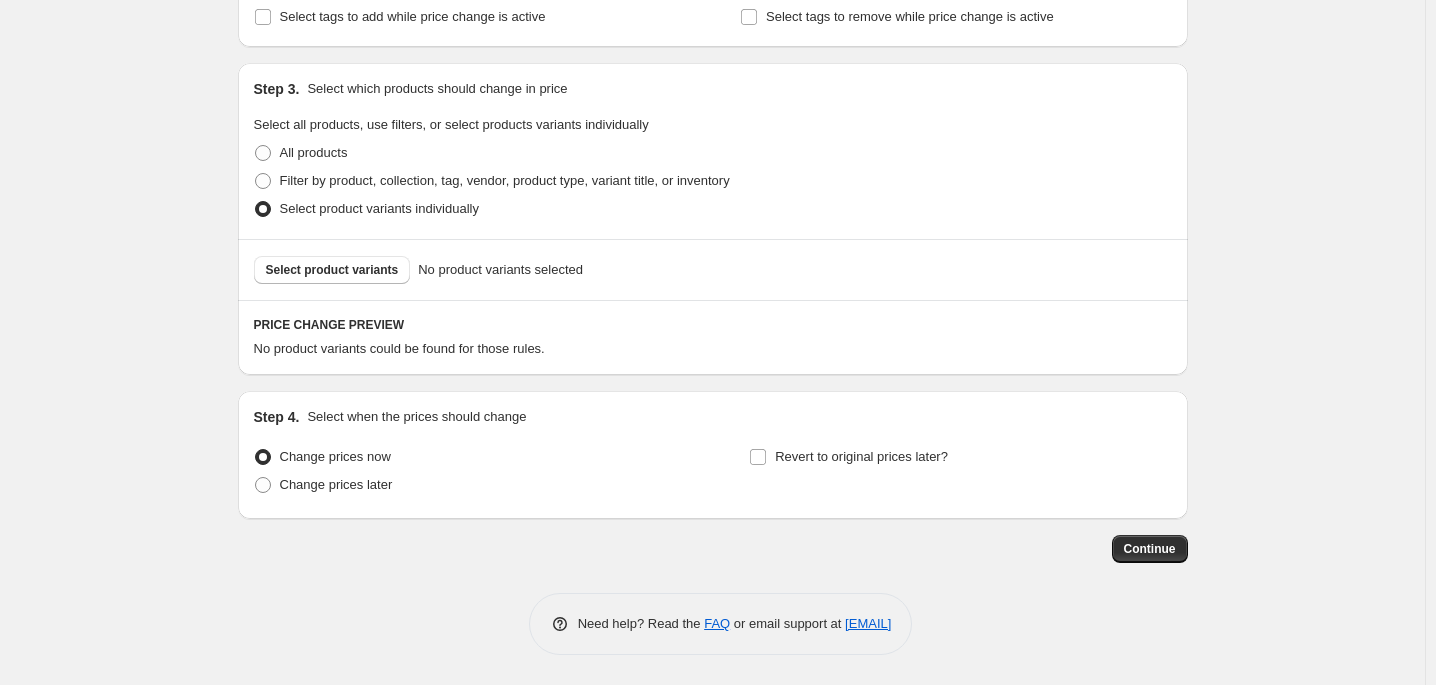 scroll, scrollTop: 1100, scrollLeft: 0, axis: vertical 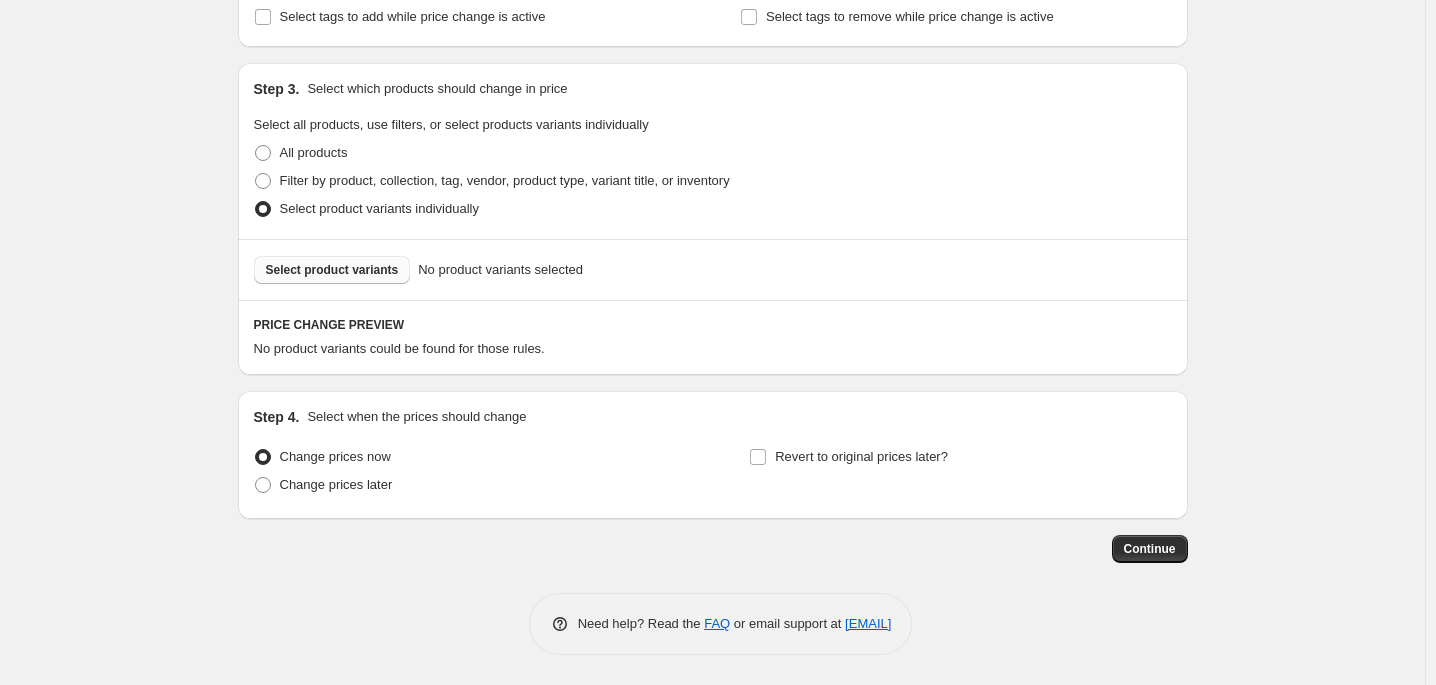 click on "Select product variants" at bounding box center (332, 270) 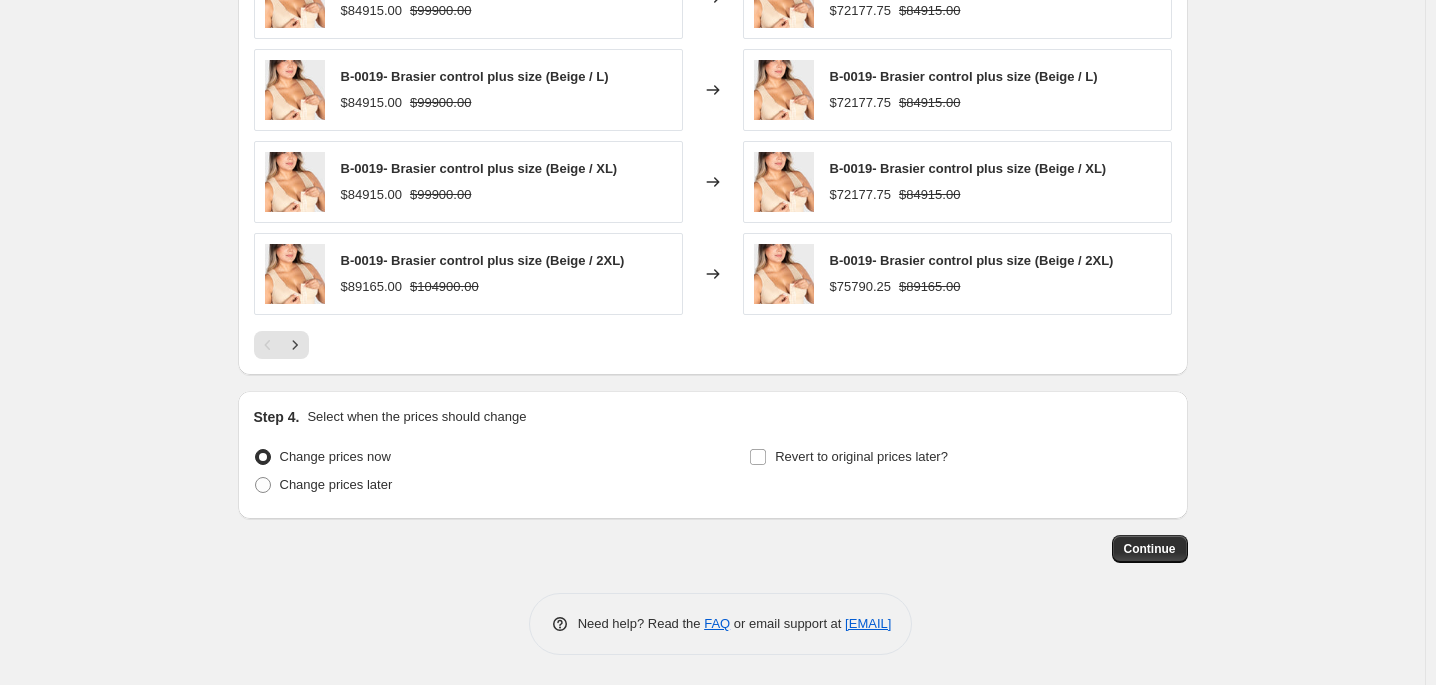 scroll, scrollTop: 1665, scrollLeft: 0, axis: vertical 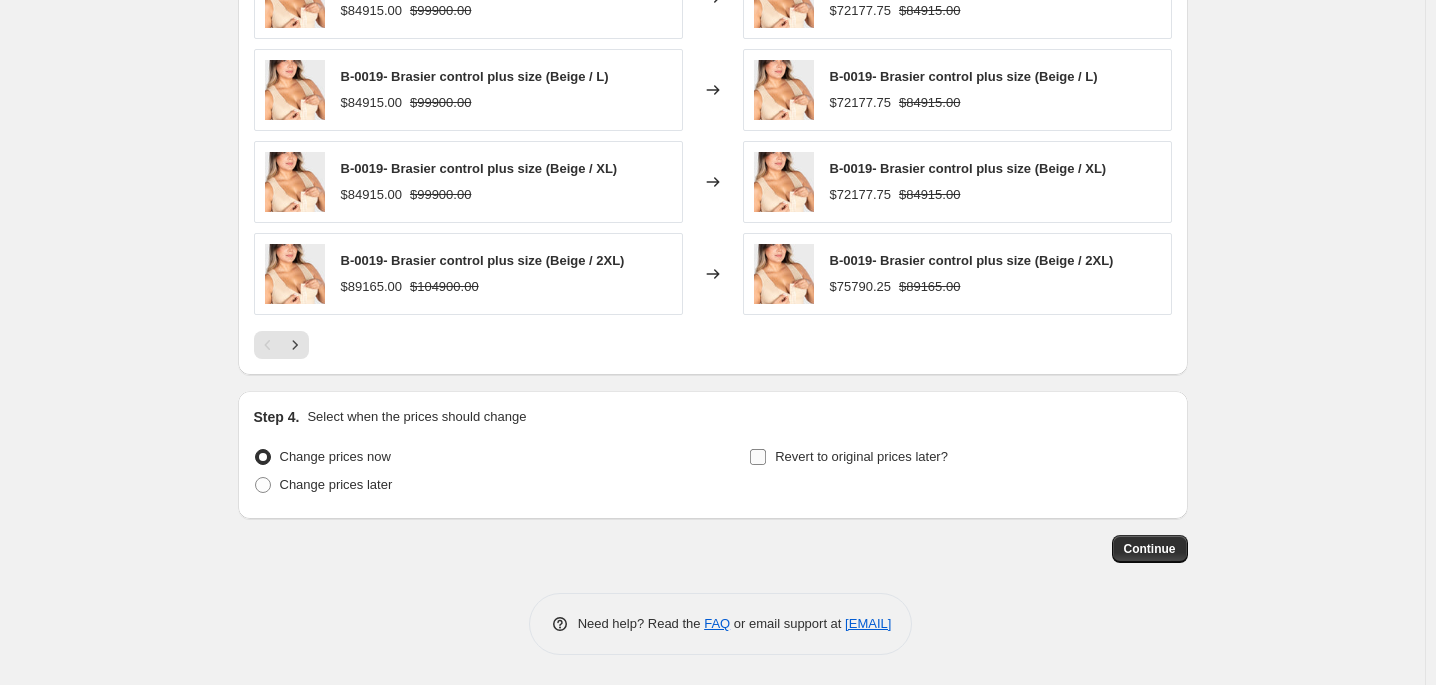 click on "Revert to original prices later?" at bounding box center [861, 456] 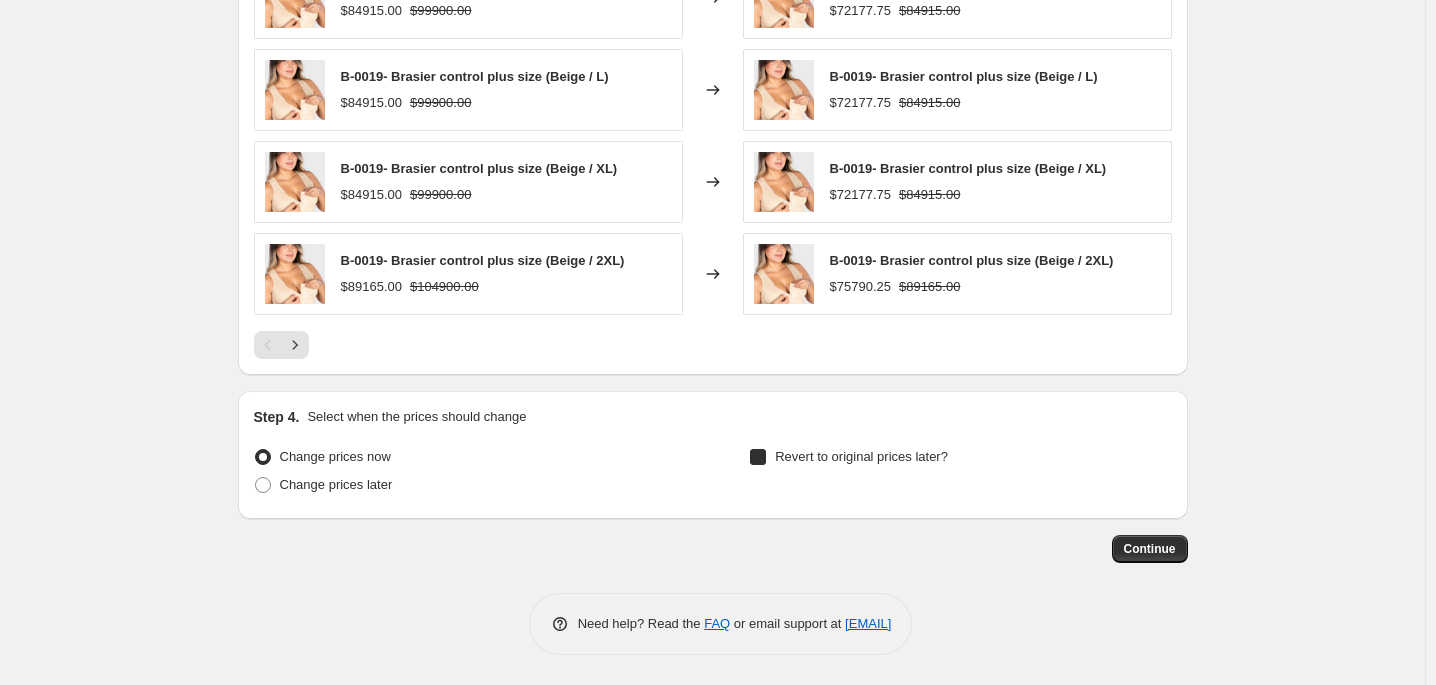 checkbox on "true" 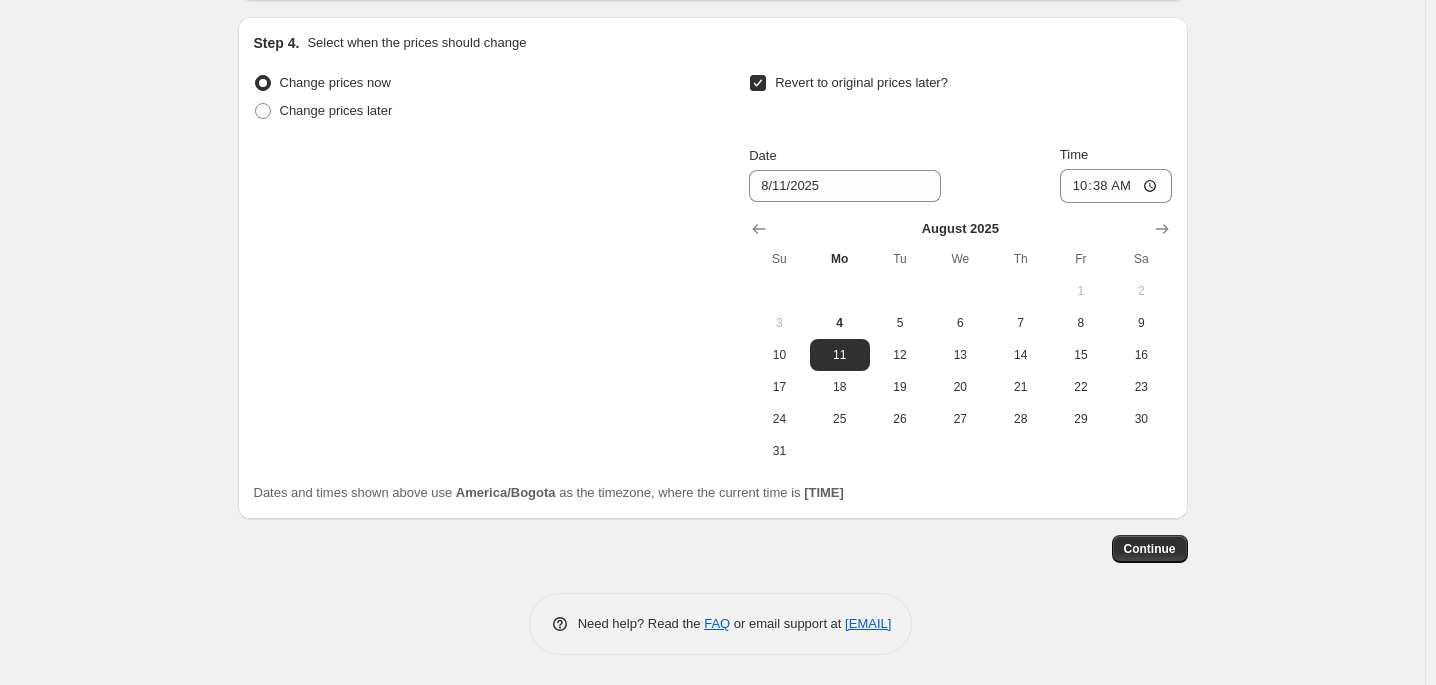 scroll, scrollTop: 1865, scrollLeft: 0, axis: vertical 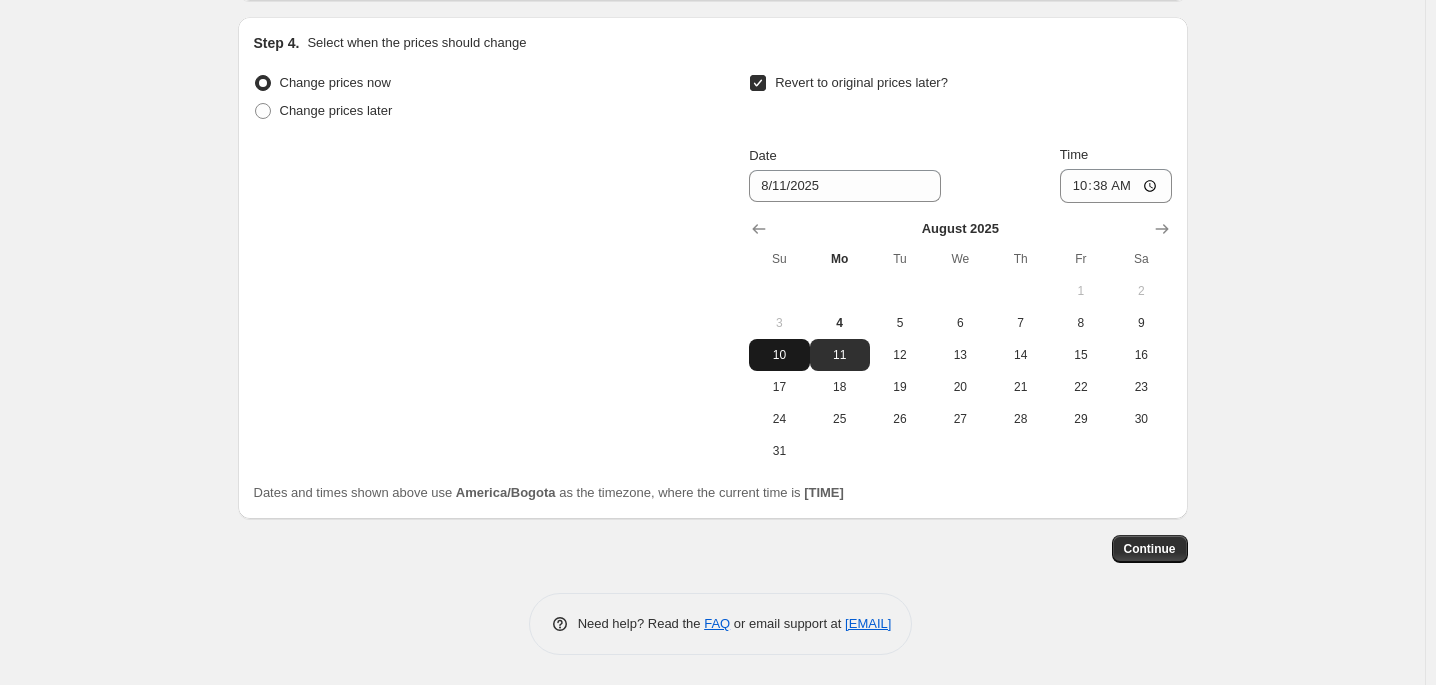 click on "10" at bounding box center [779, 355] 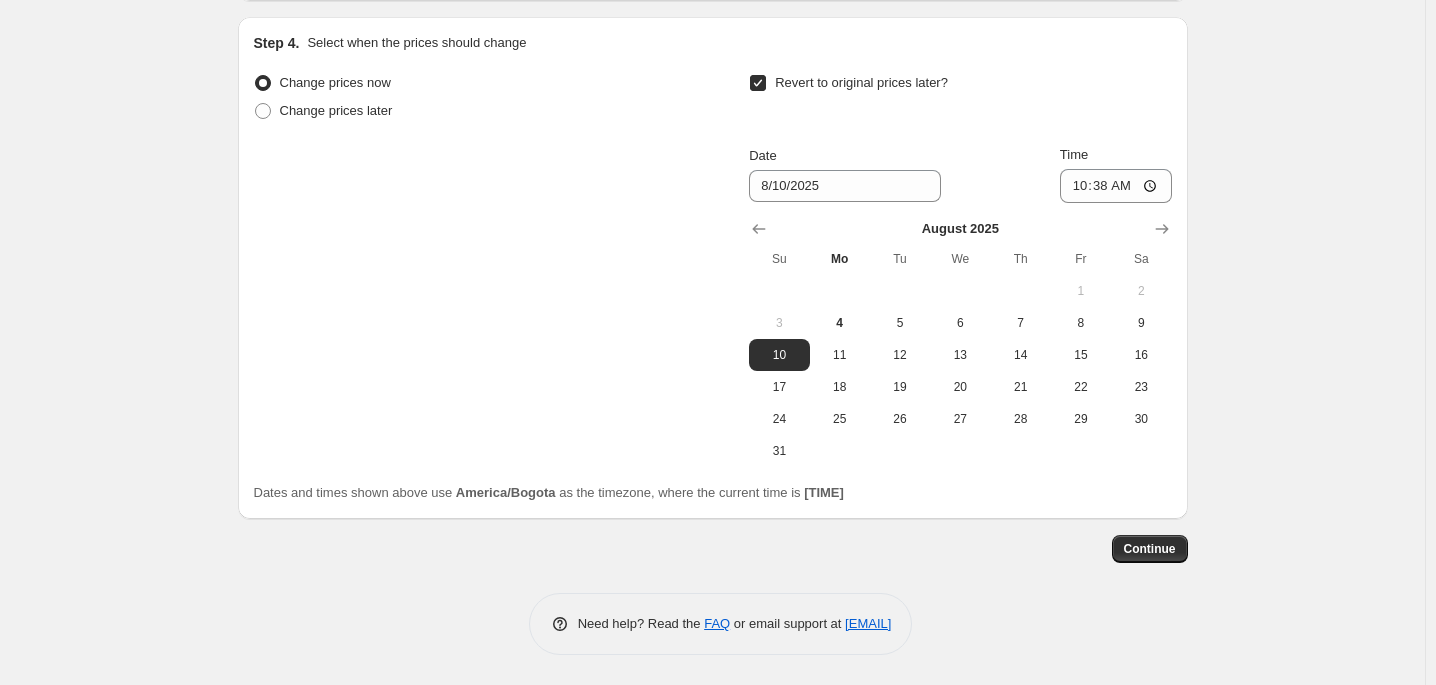 scroll, scrollTop: 1965, scrollLeft: 0, axis: vertical 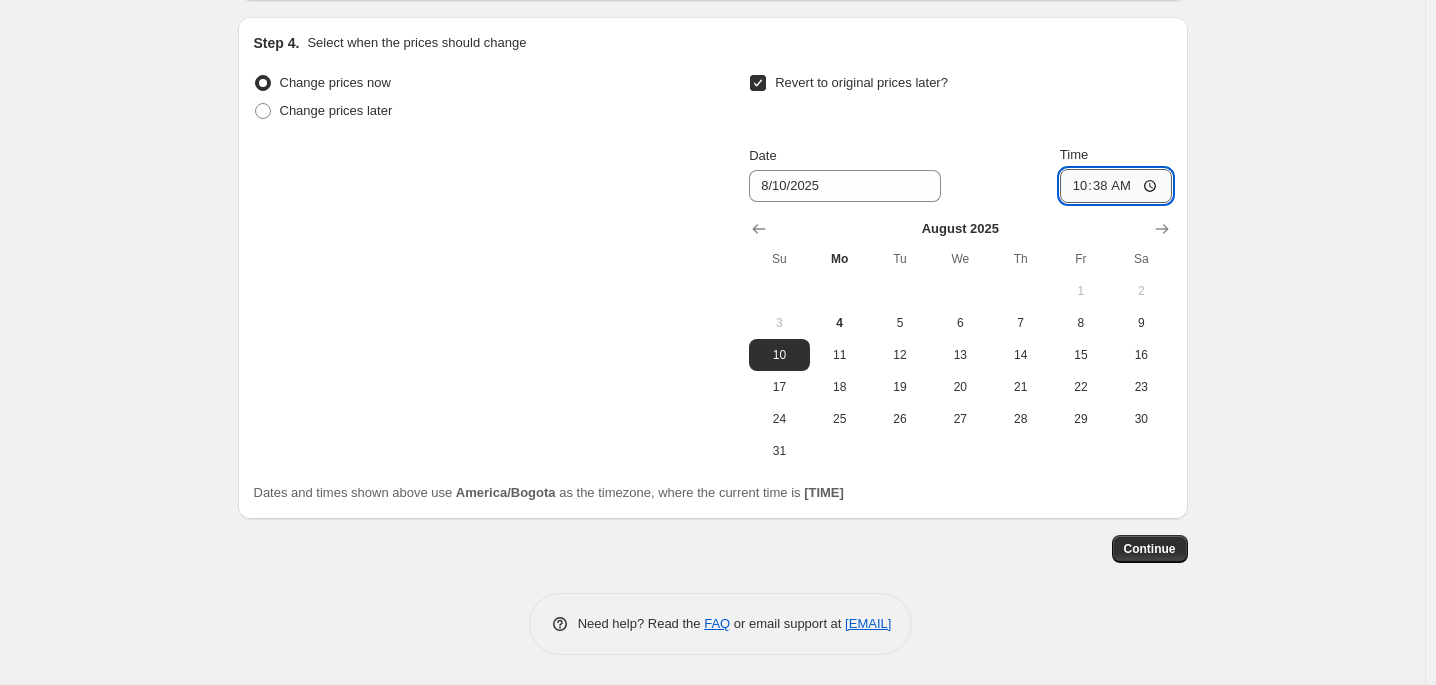 click on "10:38" at bounding box center (1116, 186) 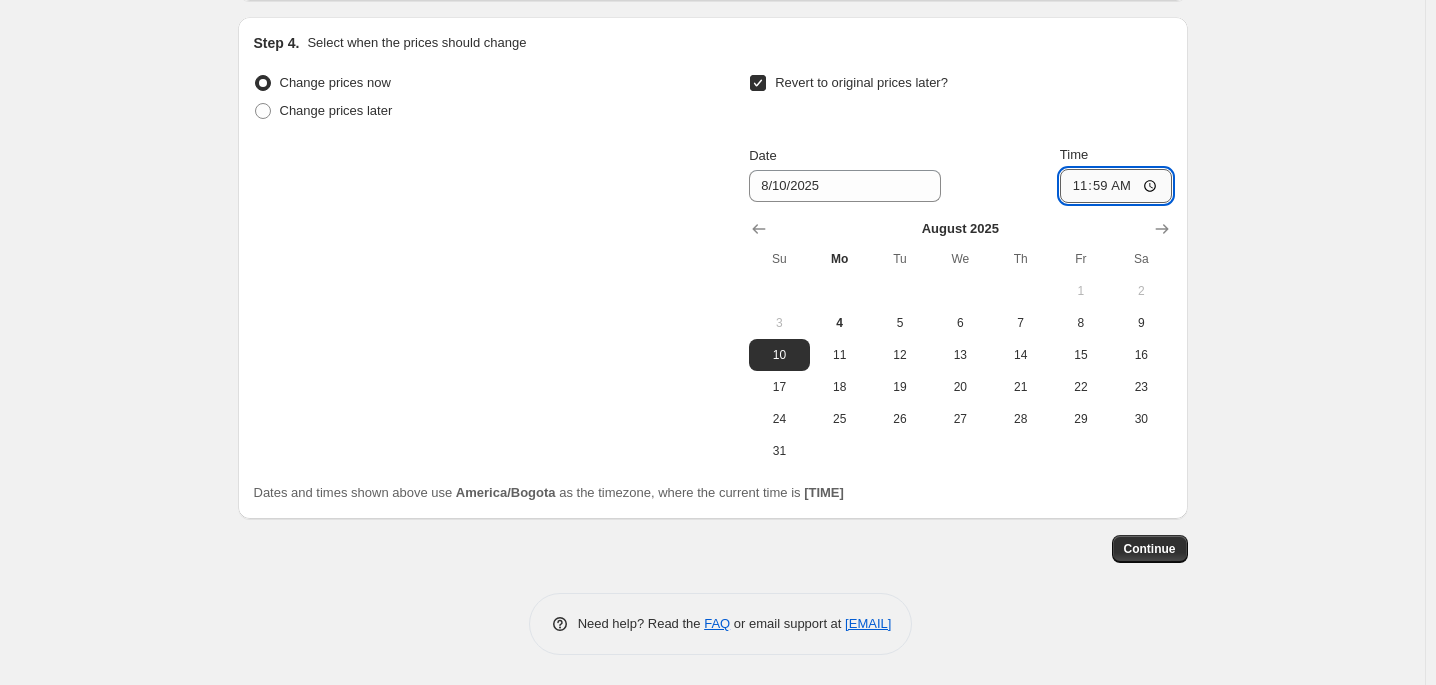 type on "23:59" 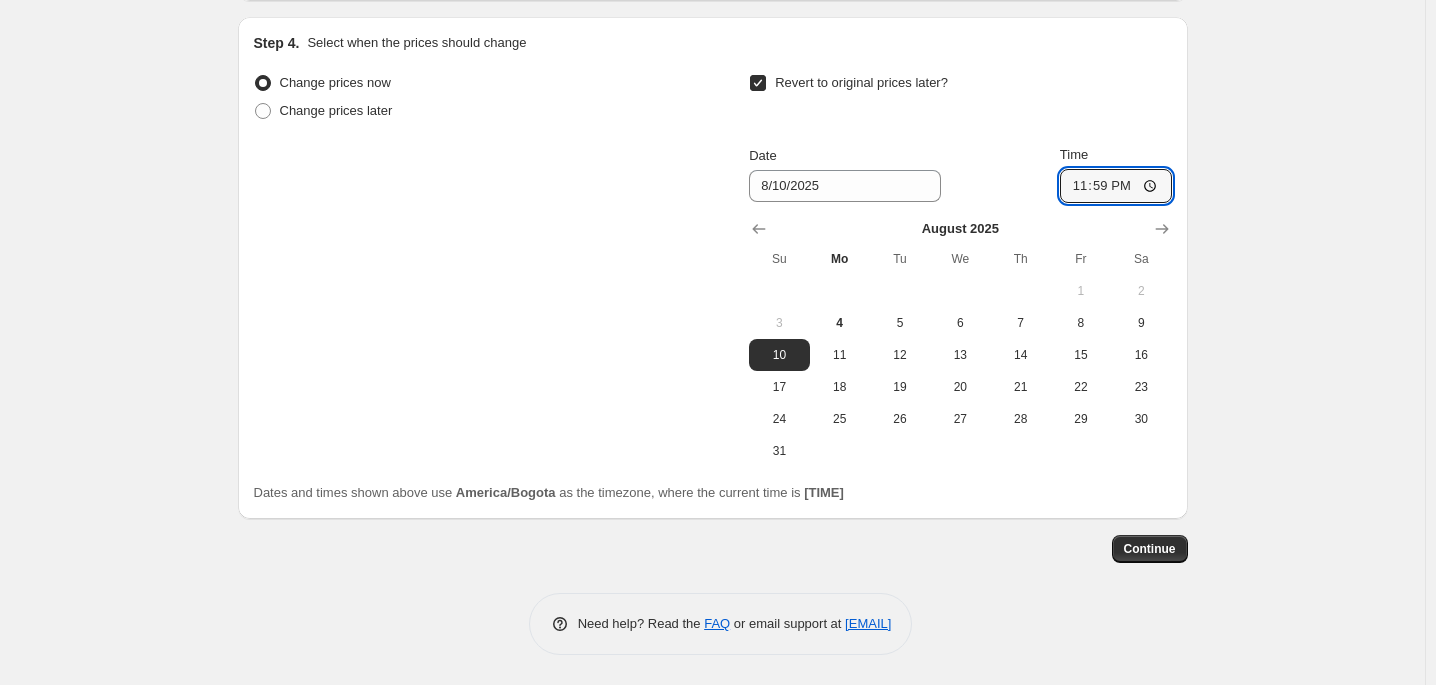 click on "Change prices now Change prices later Revert to original prices later? Date 8/10/2025 Time 23:59 August   2025 Su Mo Tu We Th Fr Sa 1 2 3 4 5 6 7 8 9 10 11 12 13 14 15 16 17 18 19 20 21 22 23 24 25 26 27 28 29 30 31" at bounding box center [713, 268] 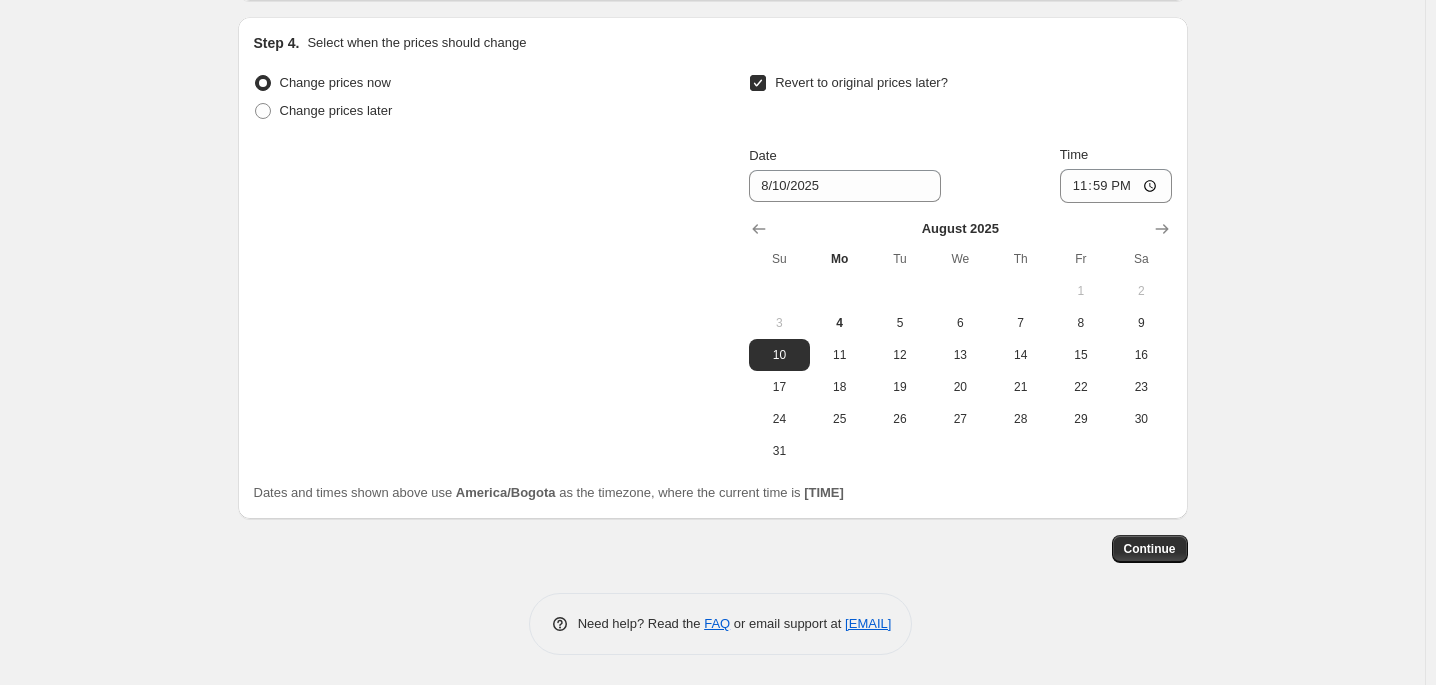 scroll, scrollTop: 2065, scrollLeft: 0, axis: vertical 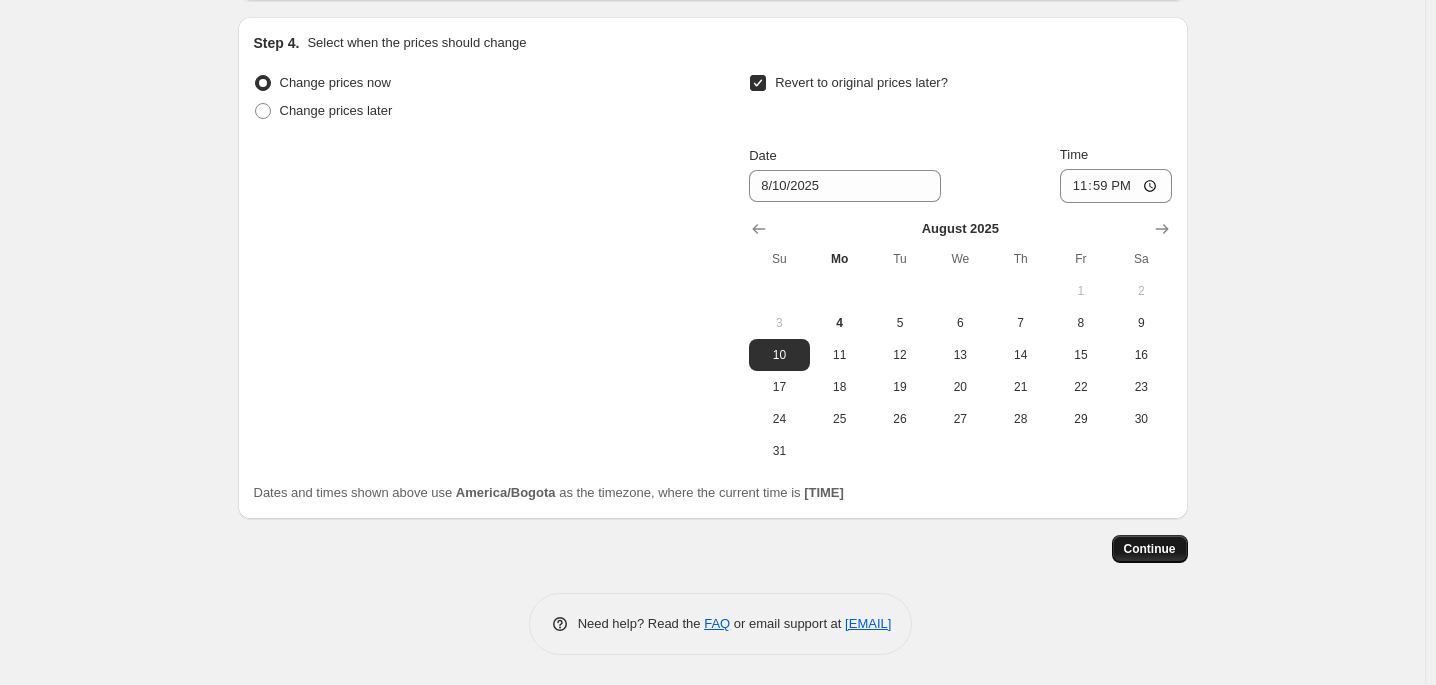 click on "Continue" at bounding box center [1150, 549] 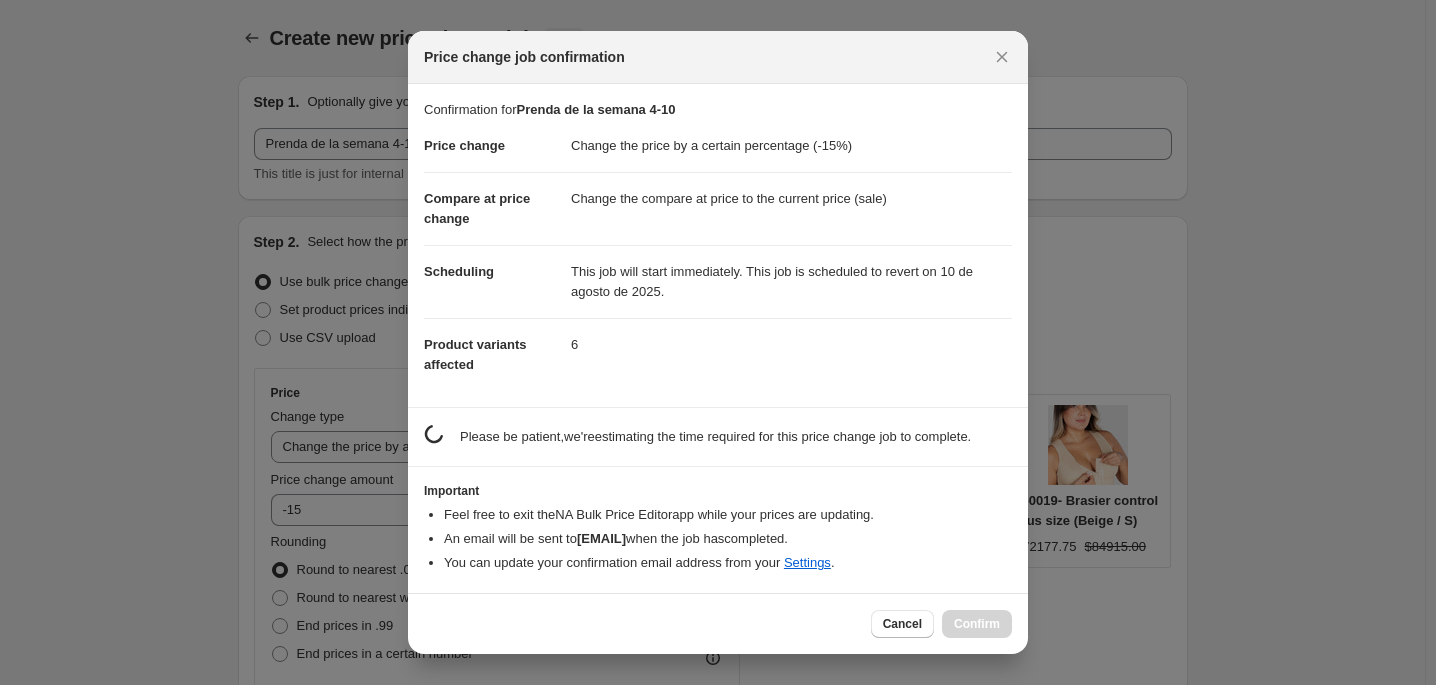 scroll, scrollTop: 0, scrollLeft: 0, axis: both 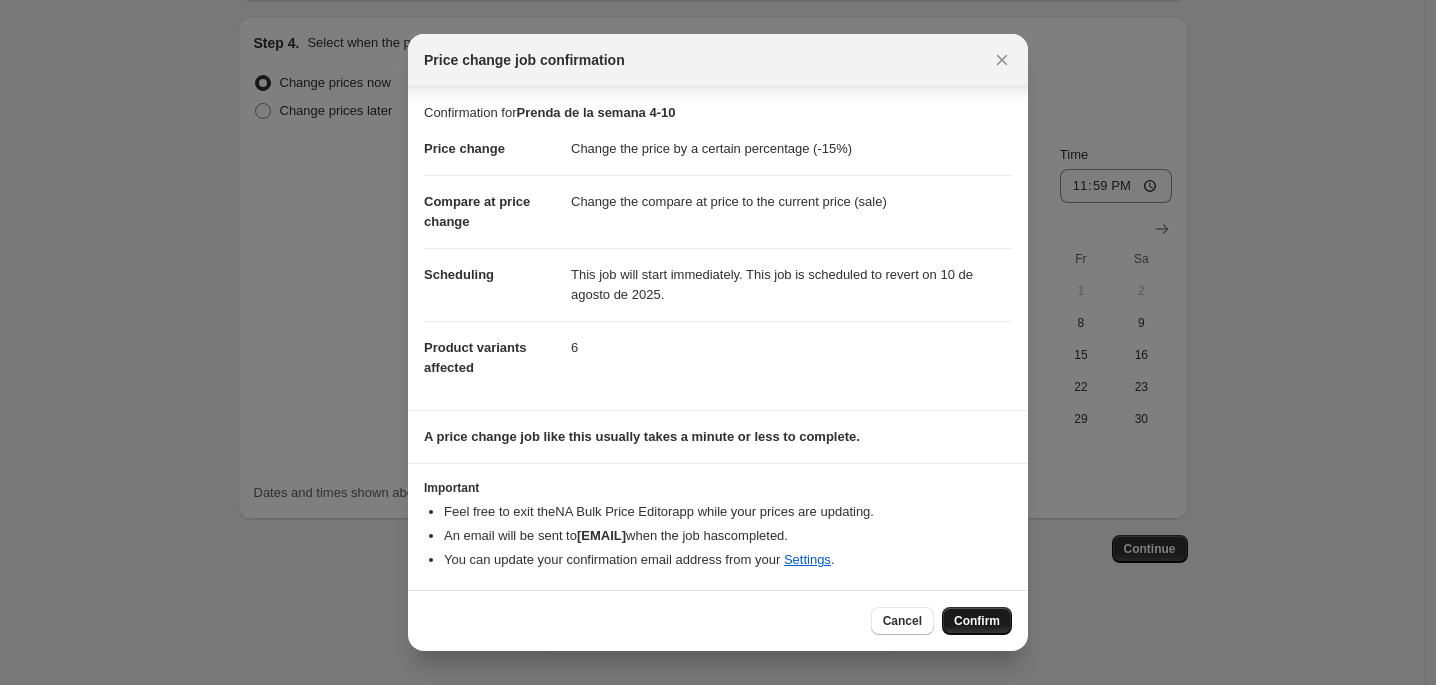 click on "Confirm" at bounding box center (977, 621) 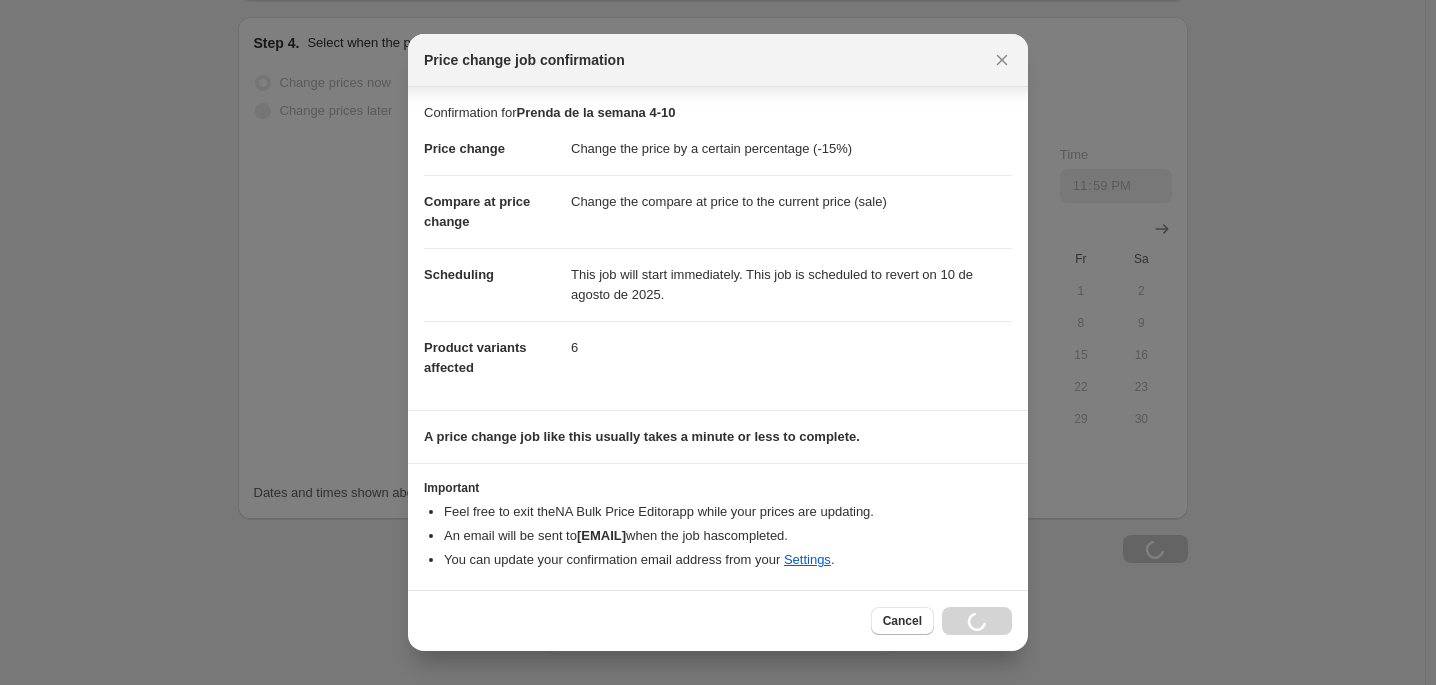 scroll, scrollTop: 2150, scrollLeft: 0, axis: vertical 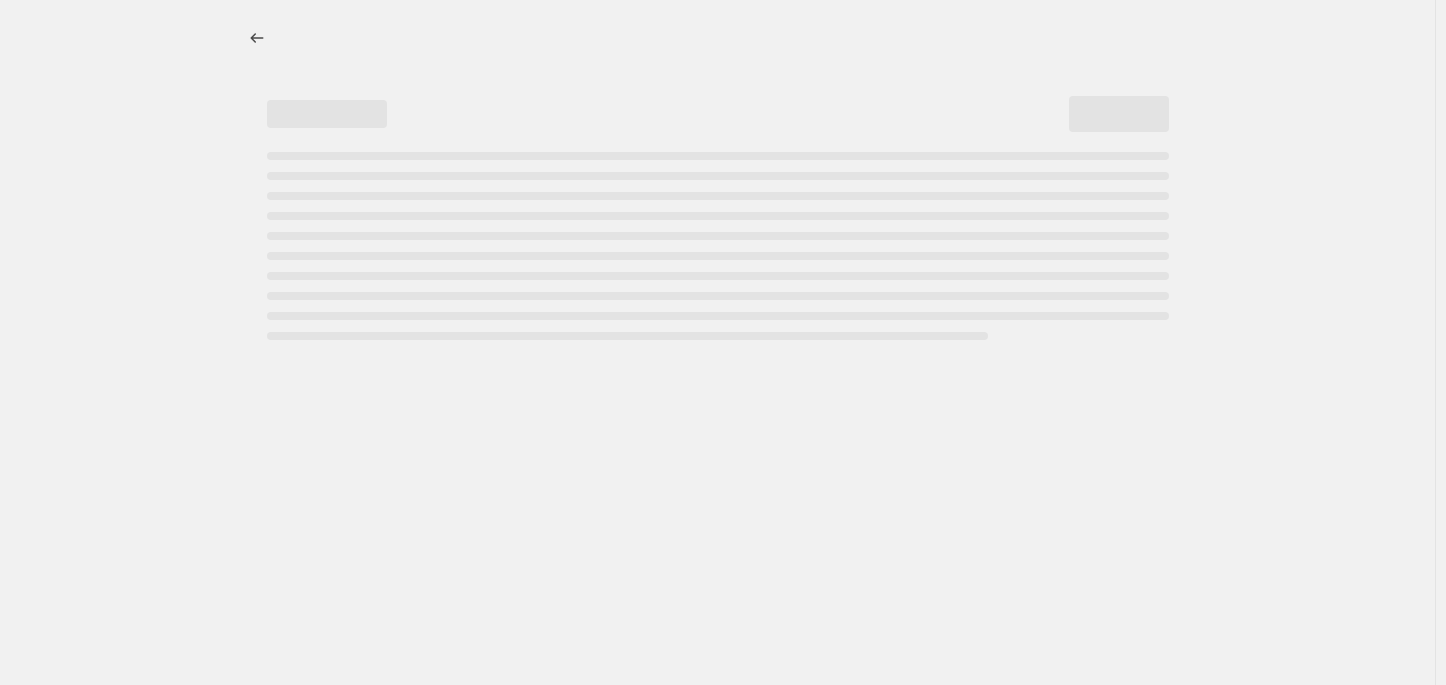 select on "percentage" 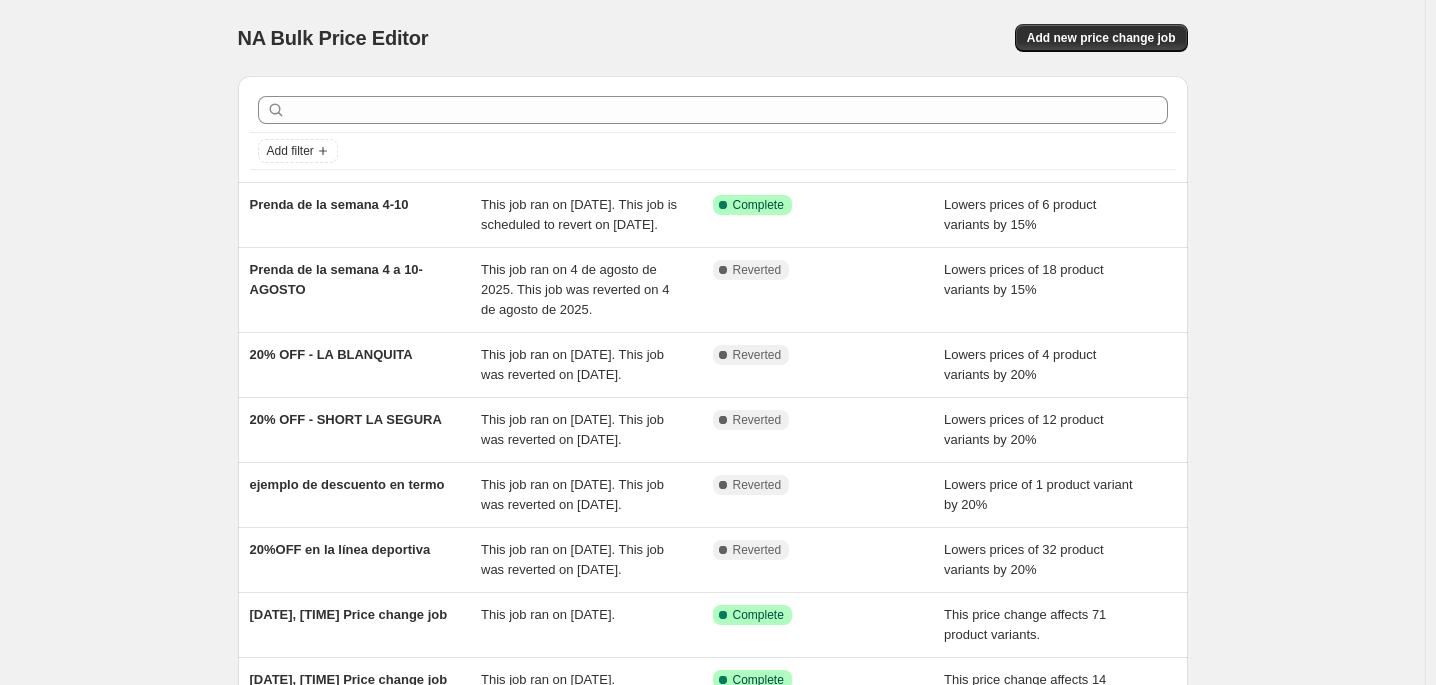 click on "NA Bulk Price Editor" at bounding box center (333, 38) 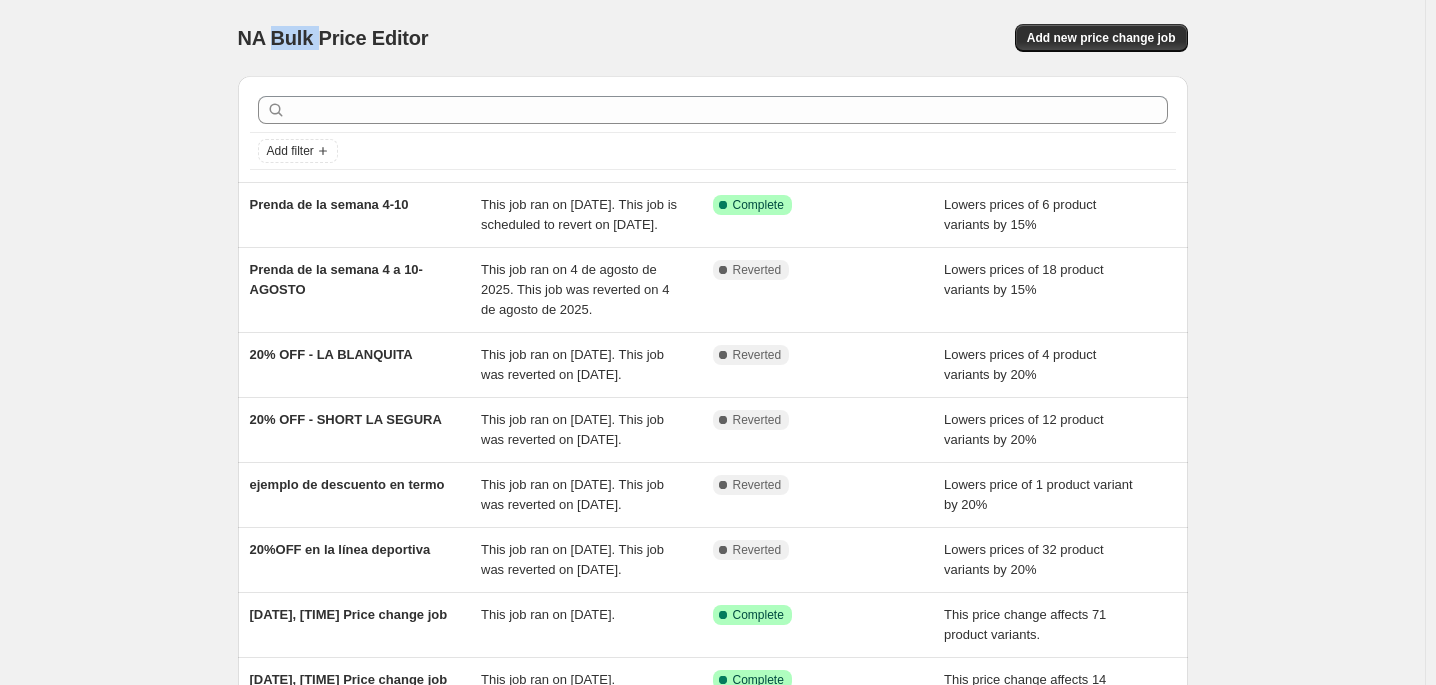 click on "NA Bulk Price Editor" at bounding box center (333, 38) 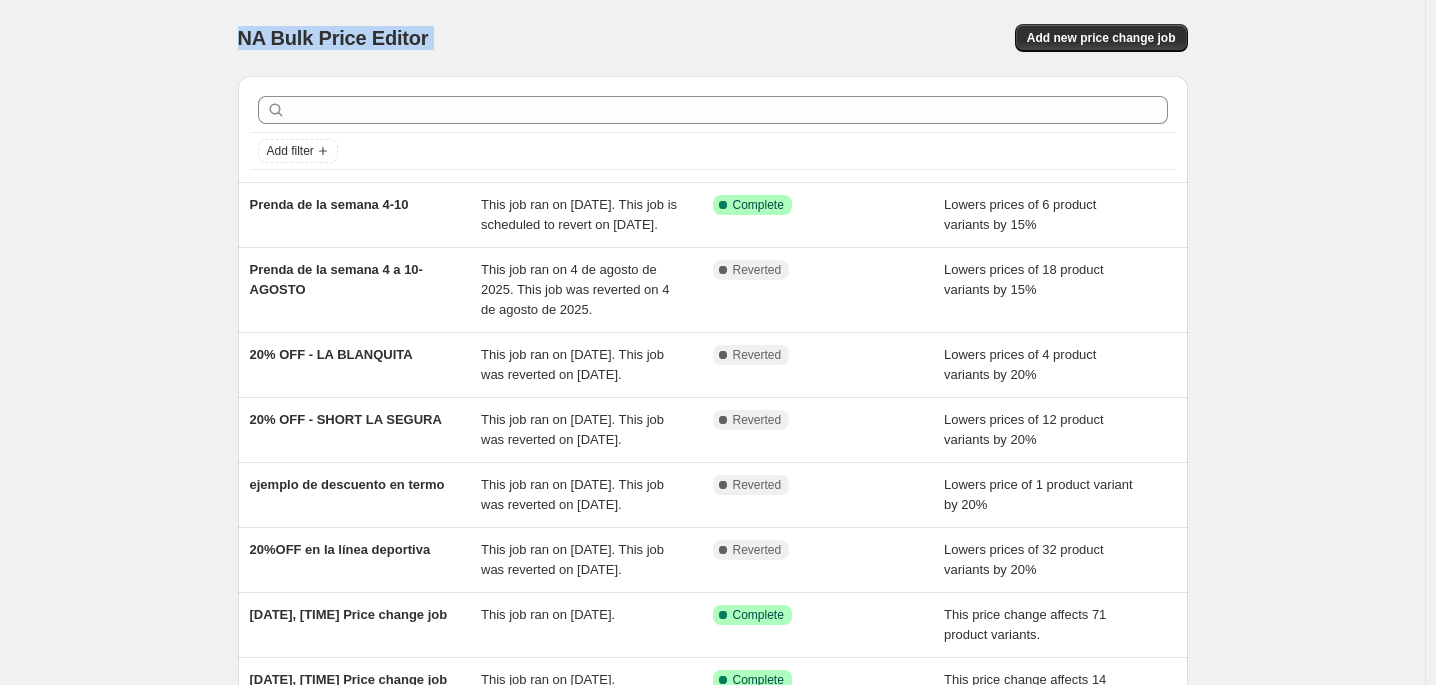click on "NA Bulk Price Editor" at bounding box center (333, 38) 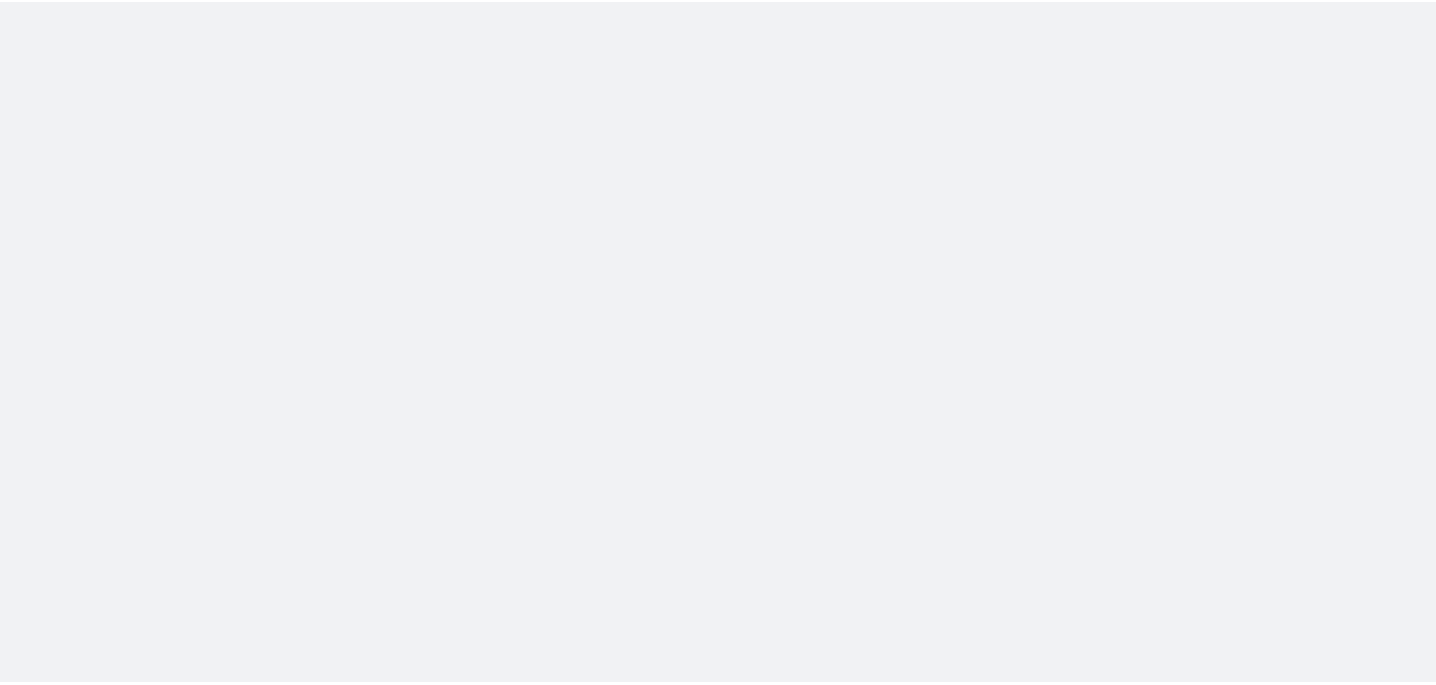 scroll, scrollTop: 0, scrollLeft: 0, axis: both 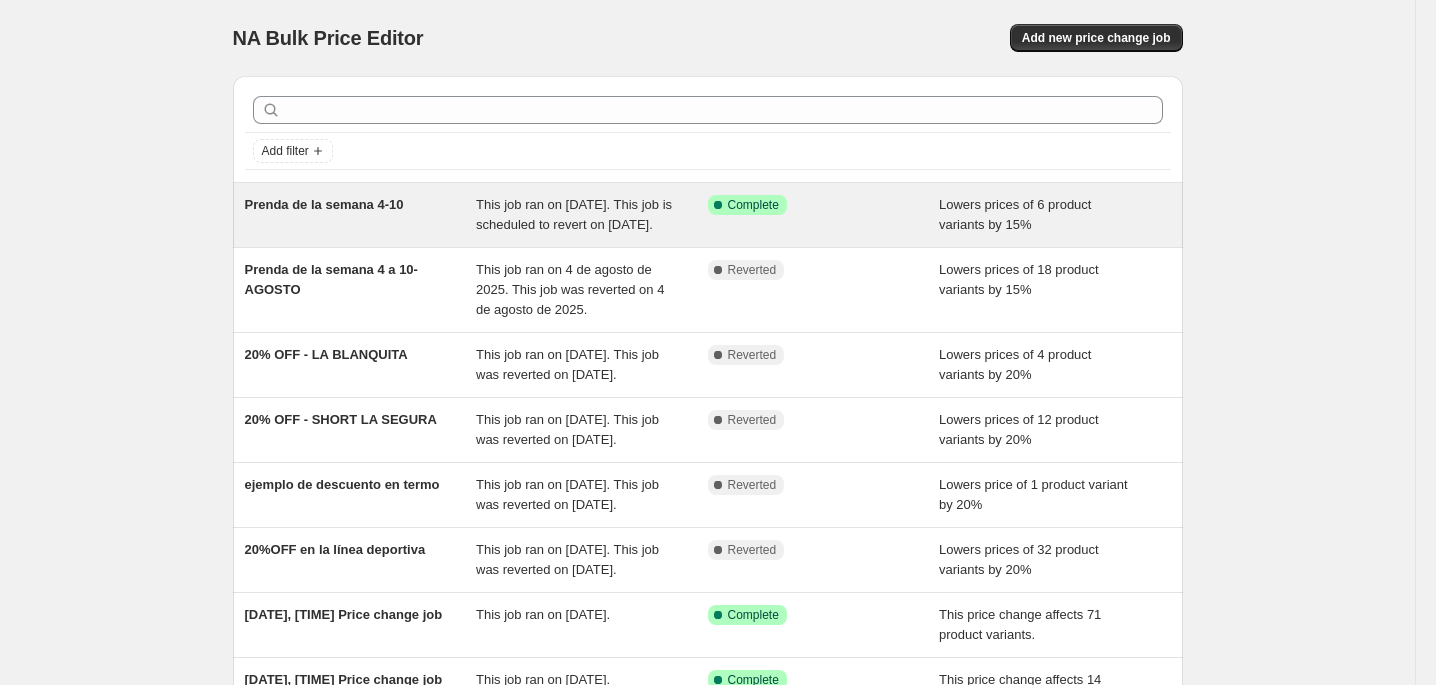 click on "Prenda de la semana 4-10" at bounding box center (361, 215) 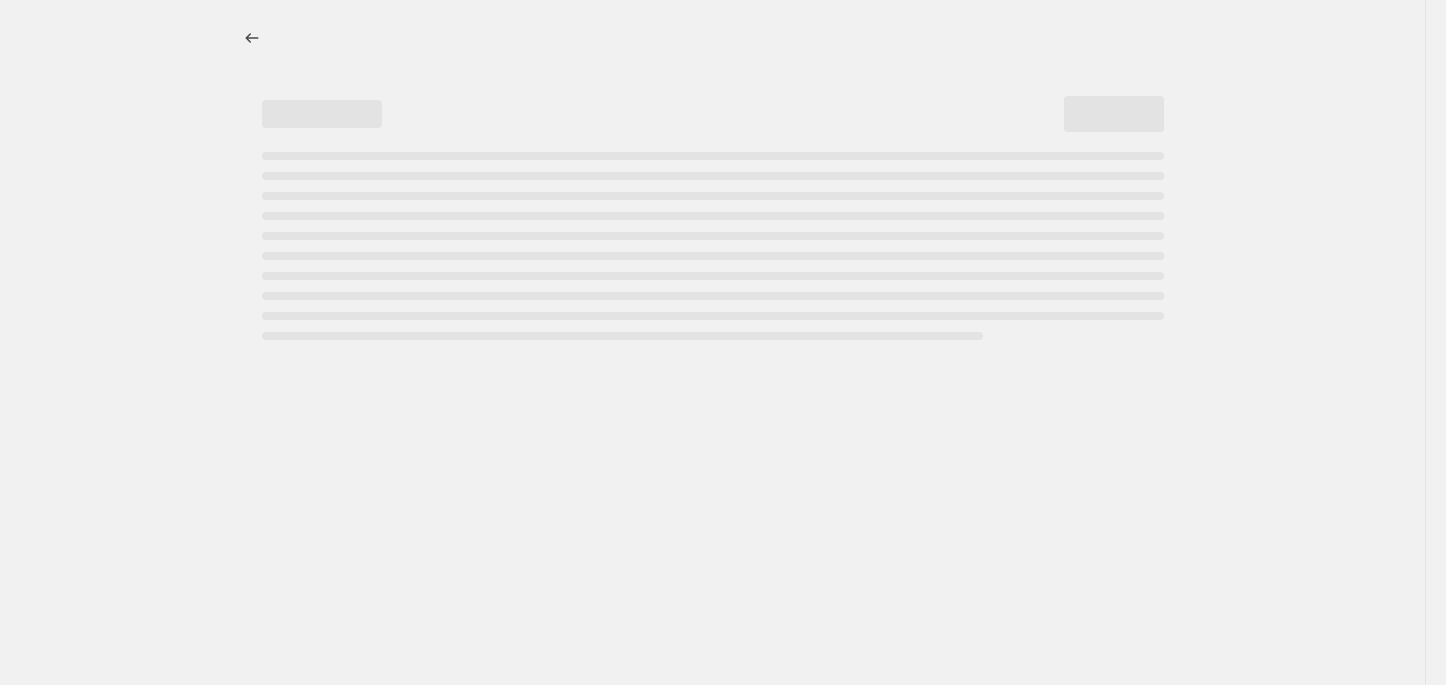 select on "percentage" 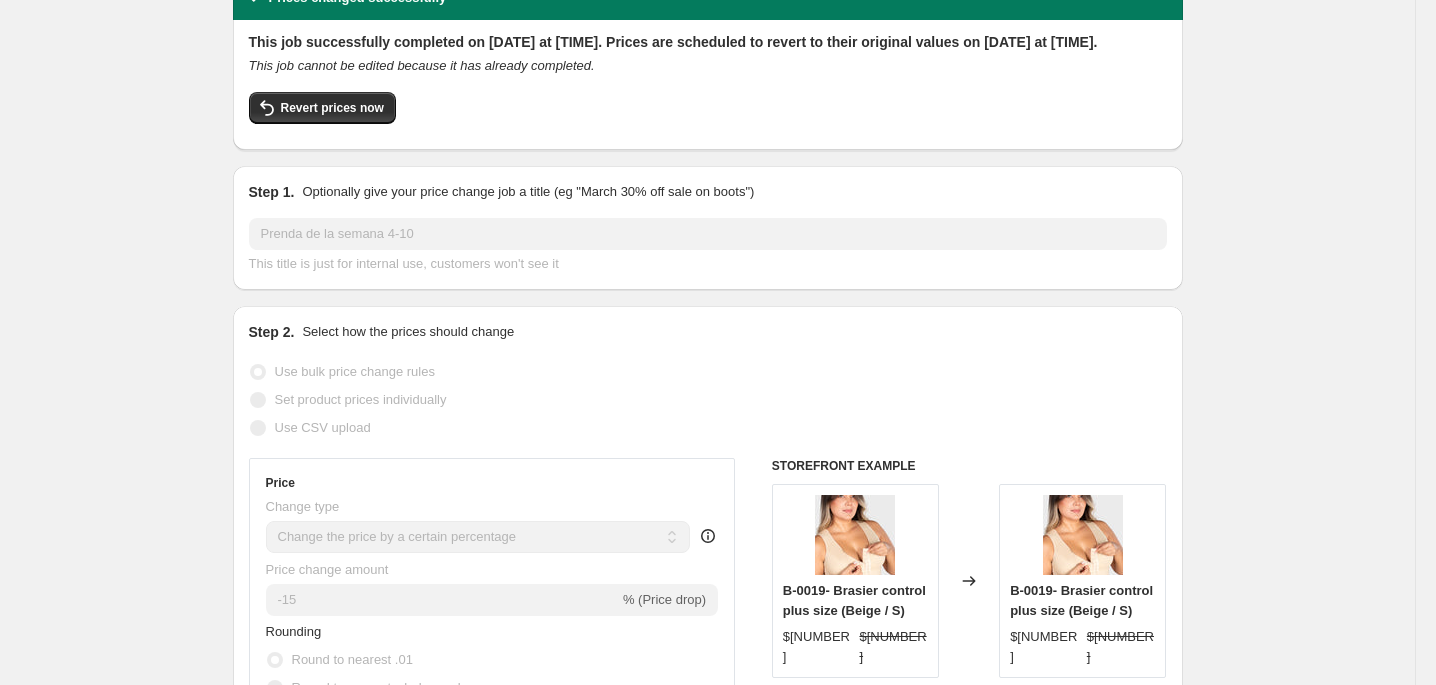 scroll, scrollTop: 0, scrollLeft: 0, axis: both 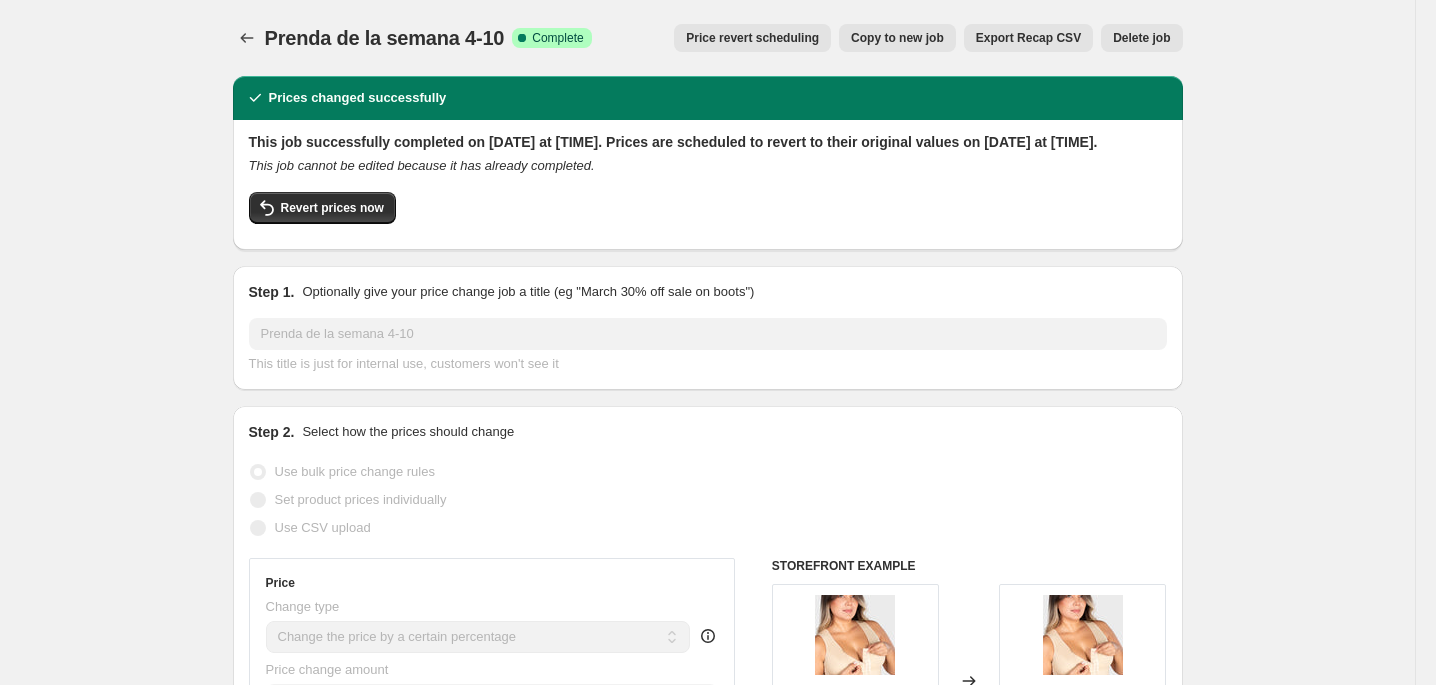 click on "Delete job" at bounding box center (1141, 38) 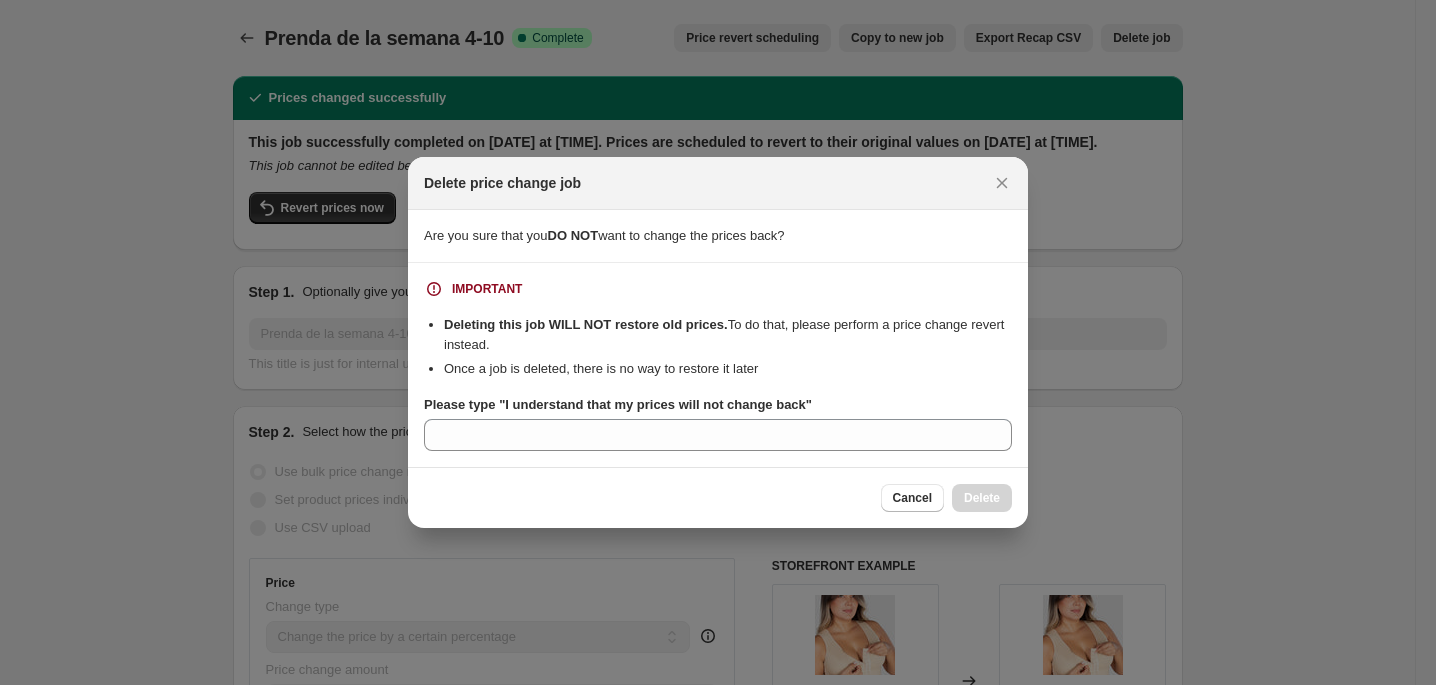 click on "Please type "I understand that my prices will not change back"" at bounding box center (618, 404) 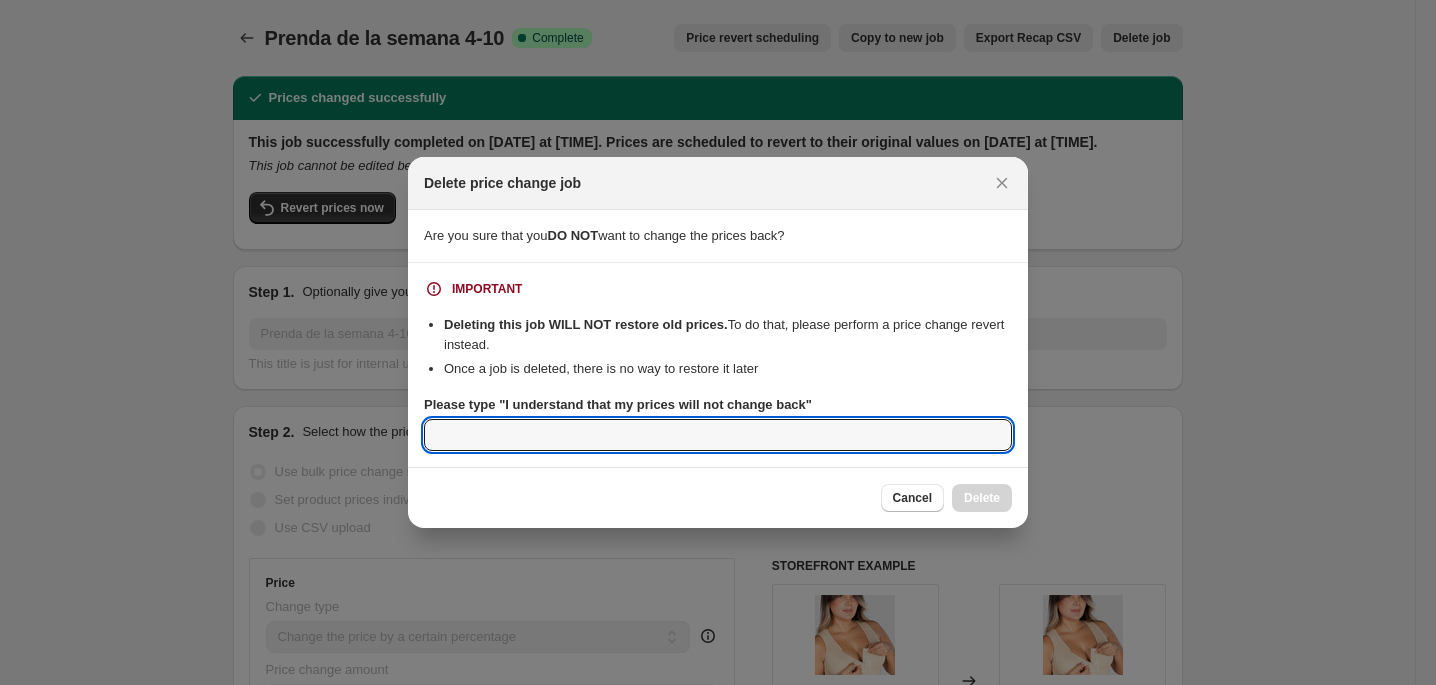 click on "Please type "I understand that my prices will not change back"" at bounding box center (718, 435) 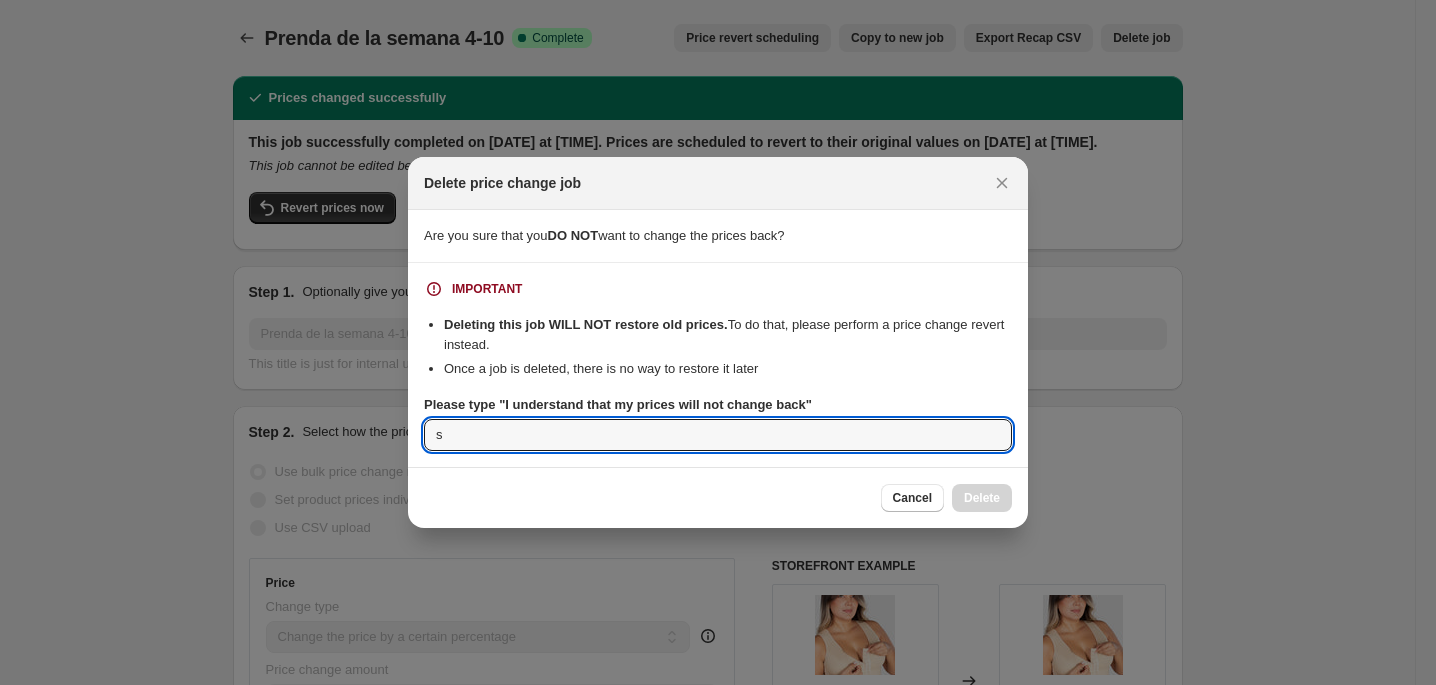 type on "s" 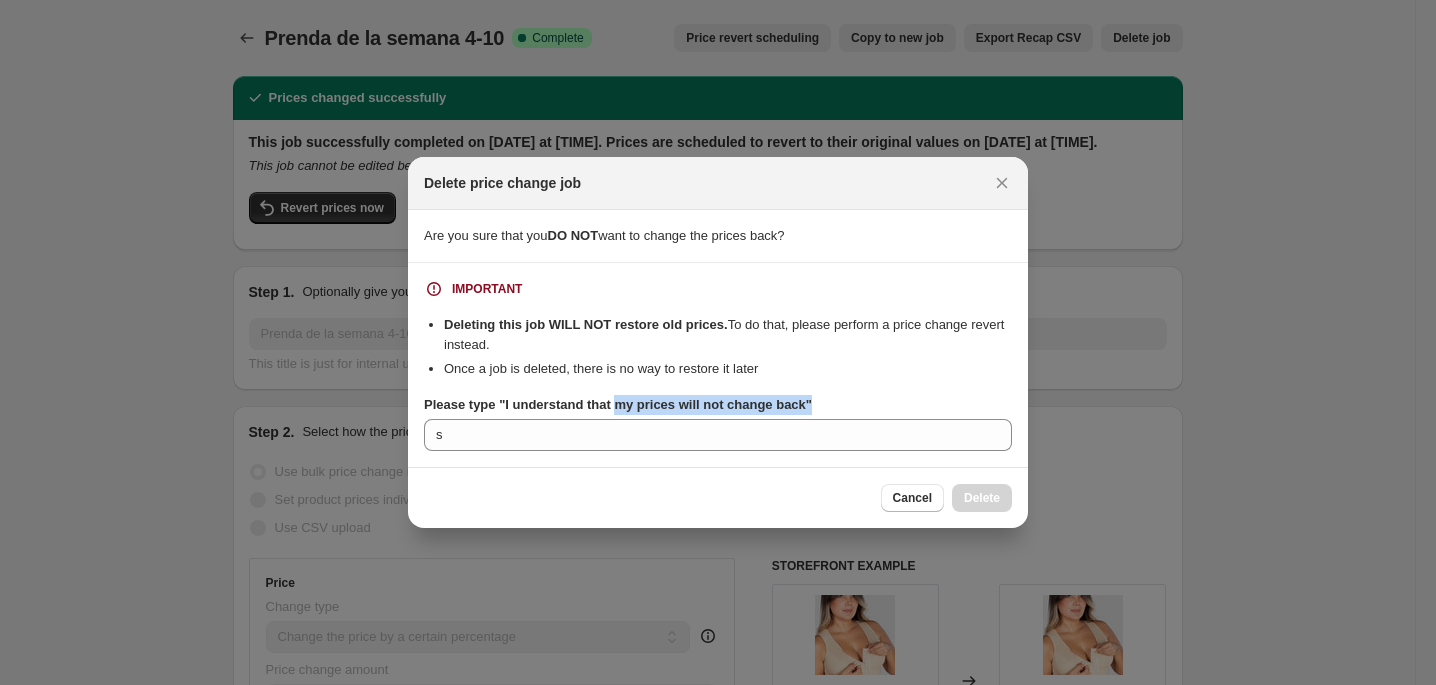 drag, startPoint x: 828, startPoint y: 423, endPoint x: 588, endPoint y: 389, distance: 242.39636 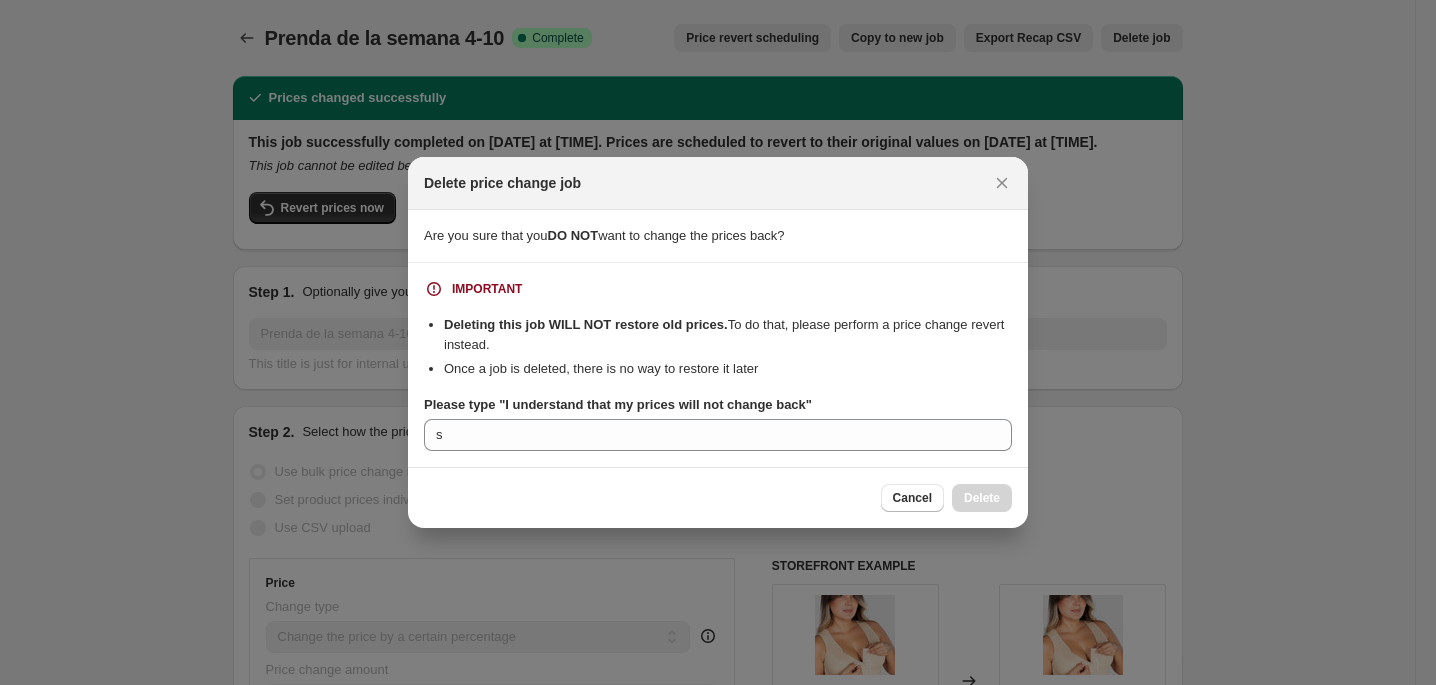 click on "Please type "I understand that my prices will not change back"" at bounding box center (618, 404) 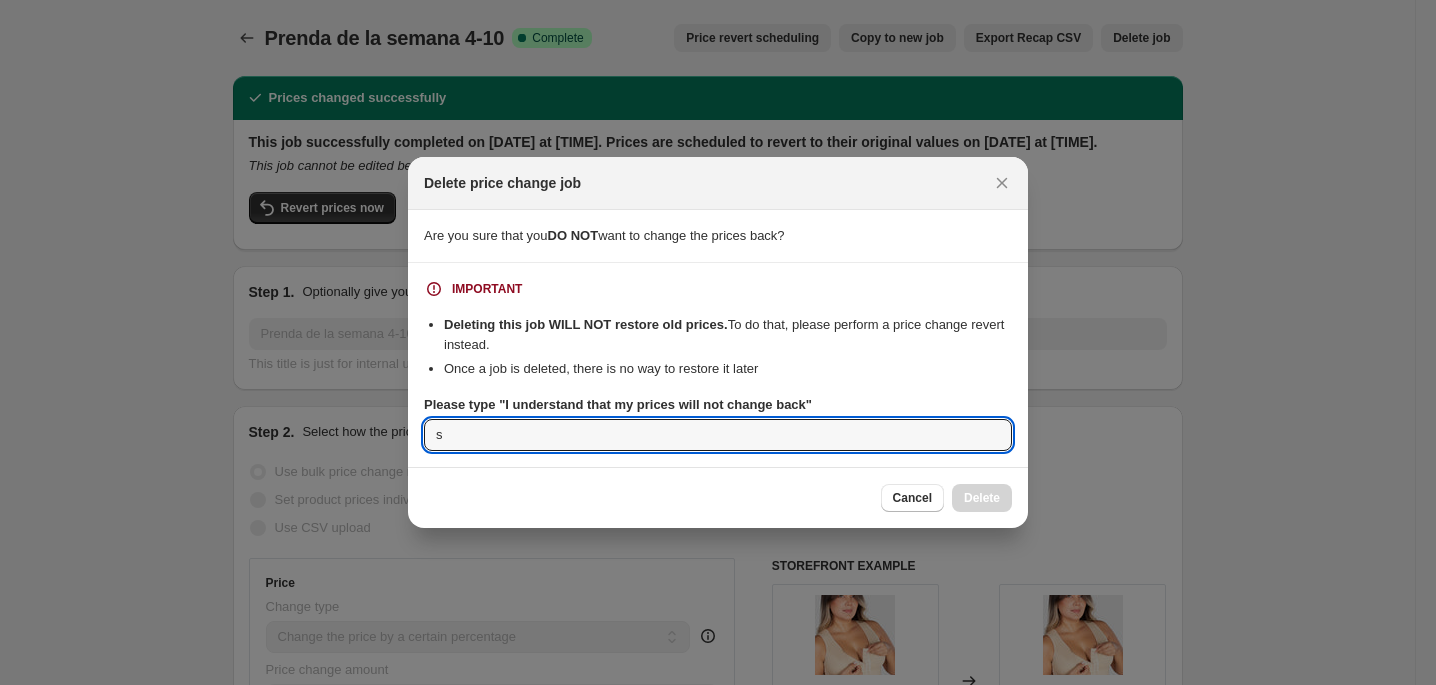 click on "s" at bounding box center (718, 435) 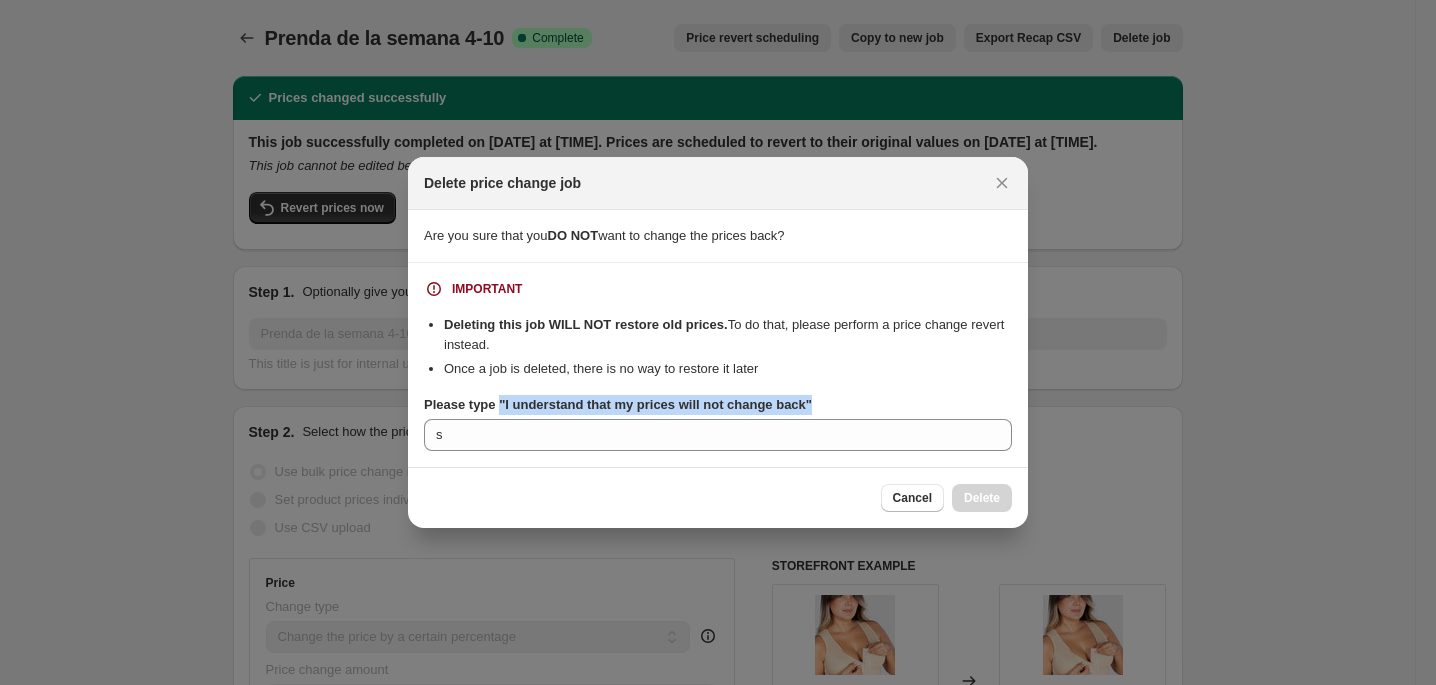 drag, startPoint x: 850, startPoint y: 418, endPoint x: 469, endPoint y: 410, distance: 381.08398 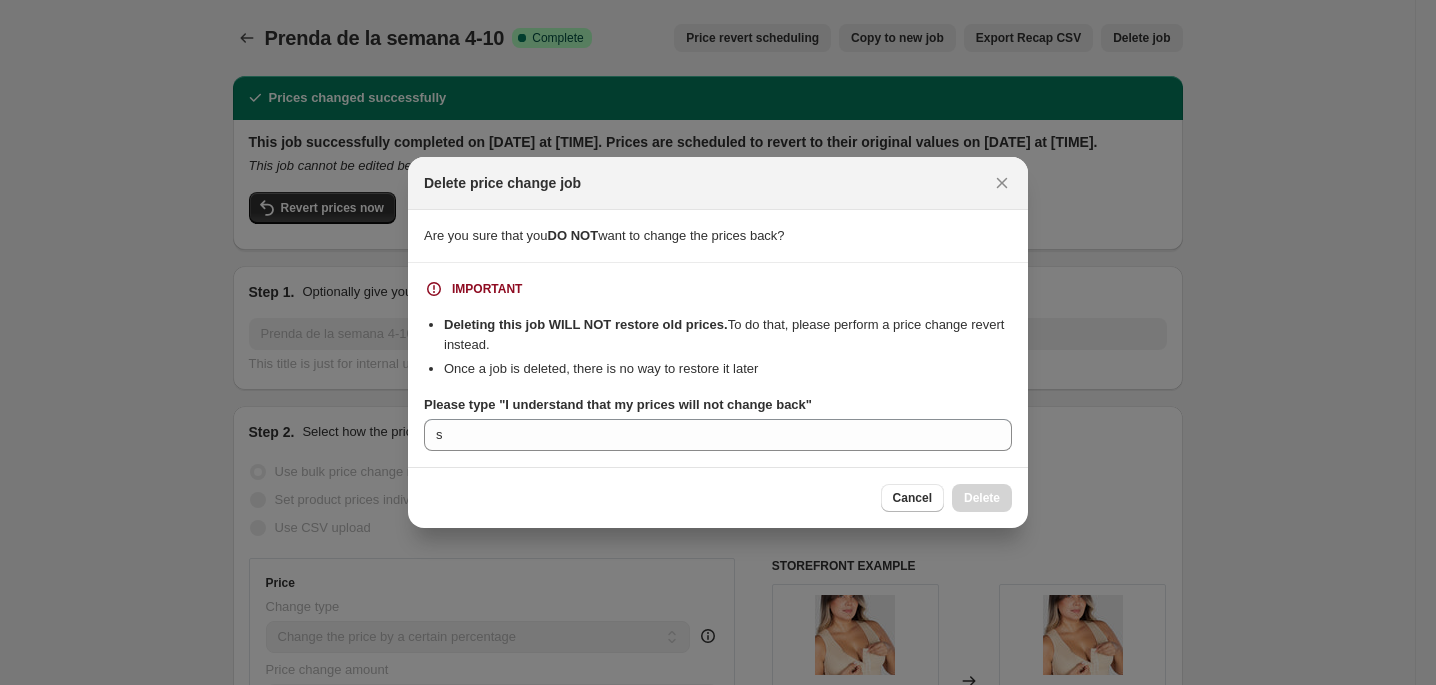 click on "Deleting this job WILL NOT restore old prices.  To do that, please perform a price change revert instead." at bounding box center [728, 335] 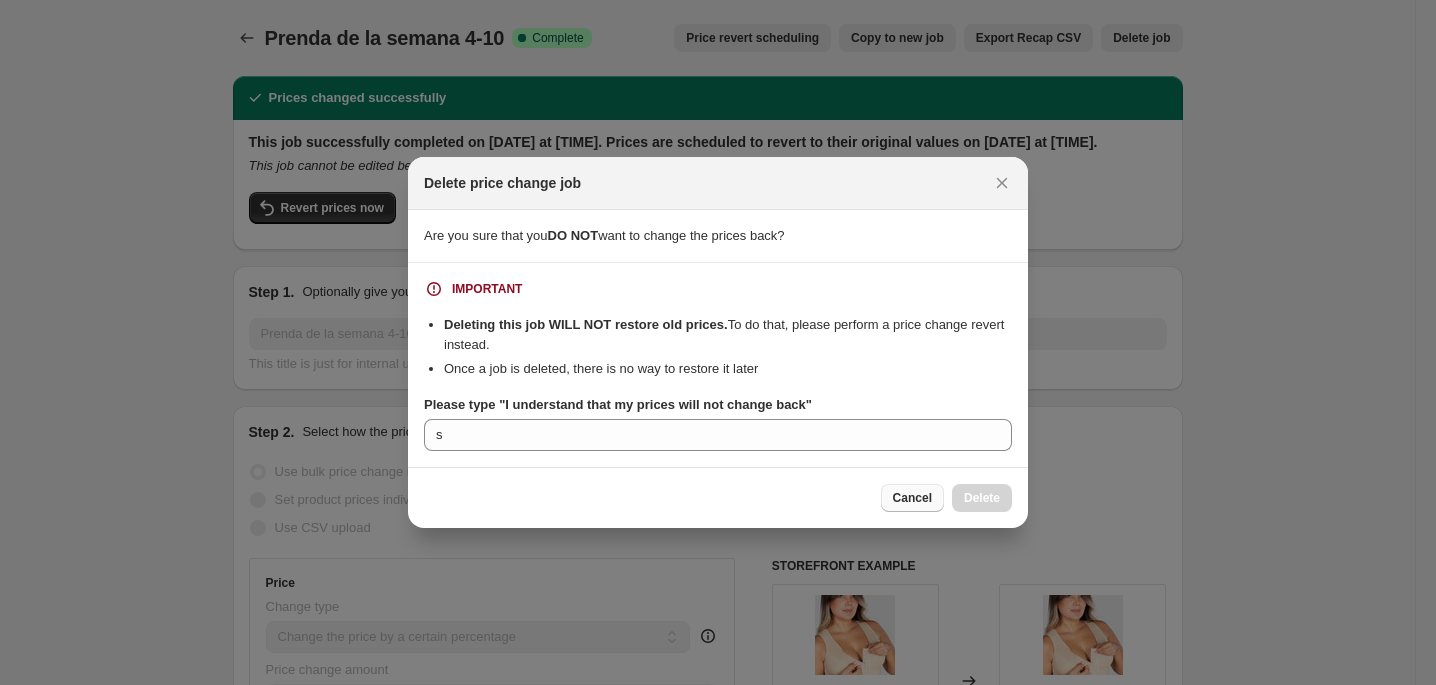 click on "Cancel" at bounding box center [912, 498] 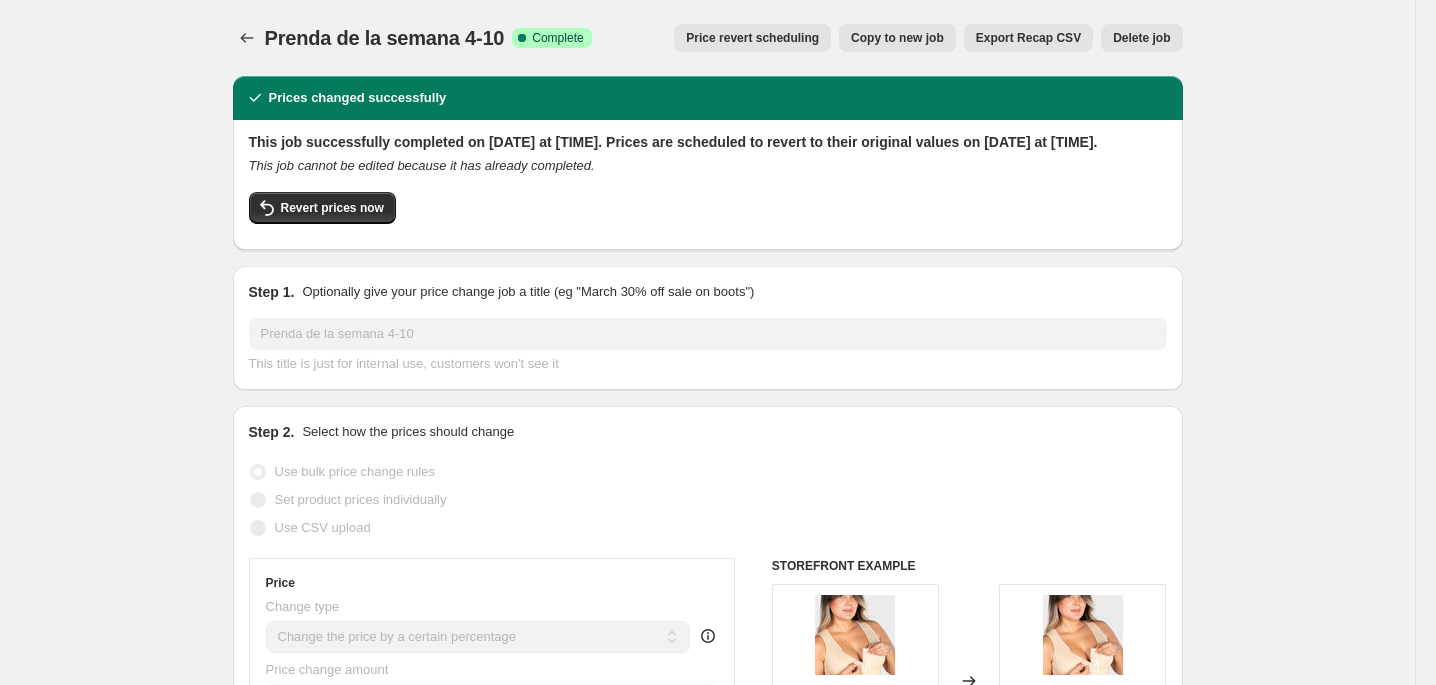 click on "Price revert scheduling" at bounding box center (752, 38) 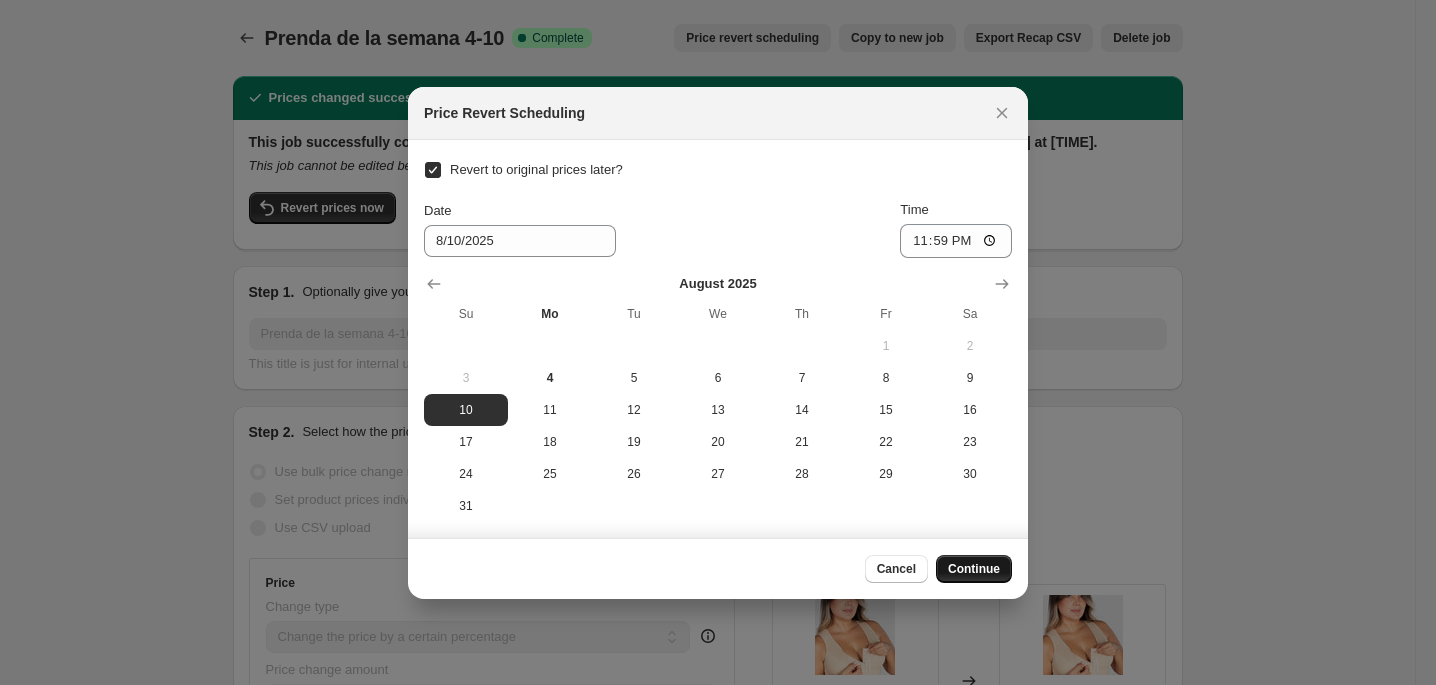 click on "Continue" at bounding box center [974, 569] 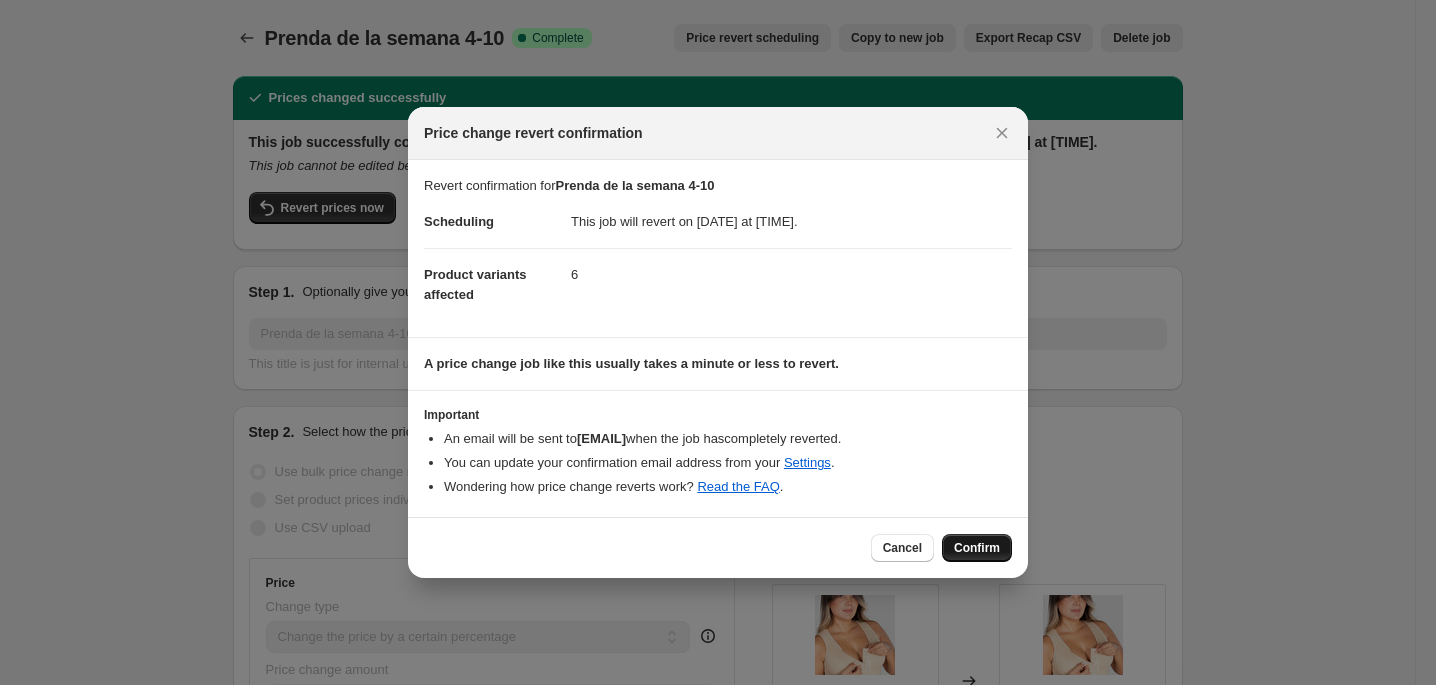 click on "Confirm" at bounding box center [977, 548] 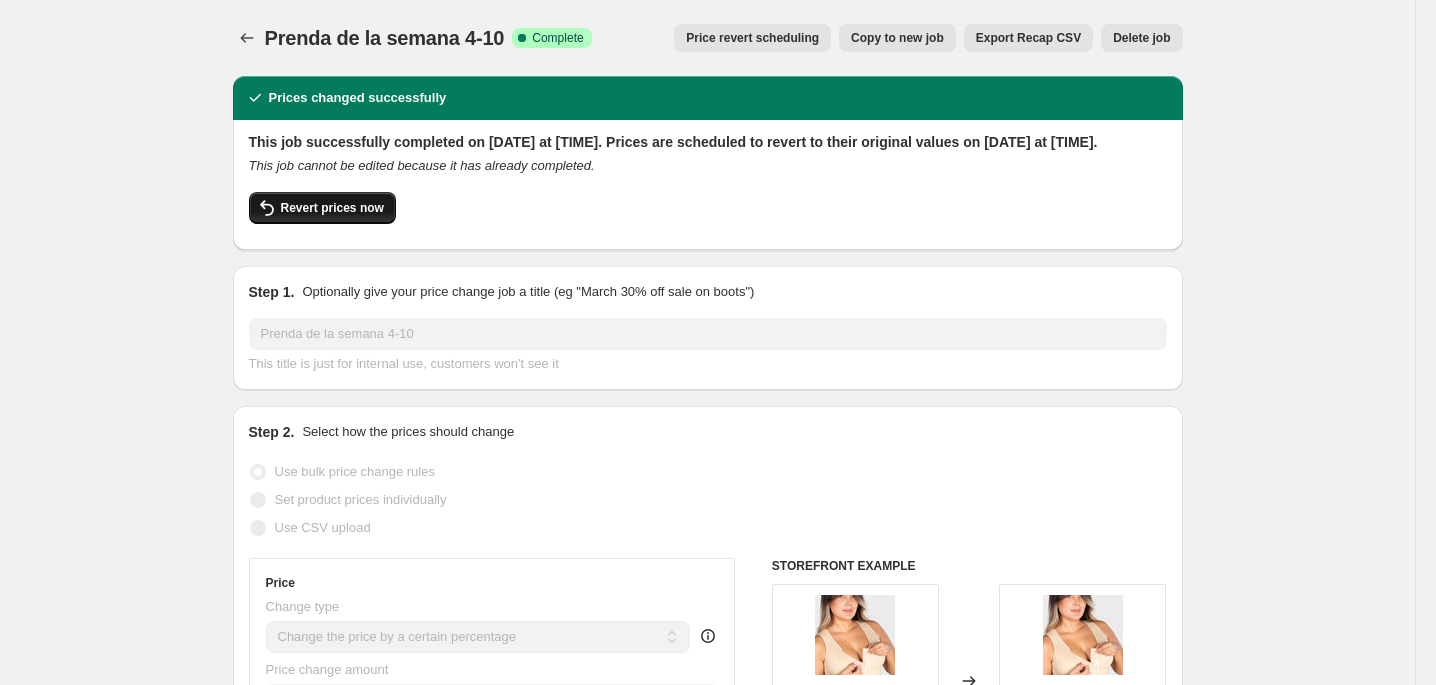 click on "Revert prices now" at bounding box center [332, 208] 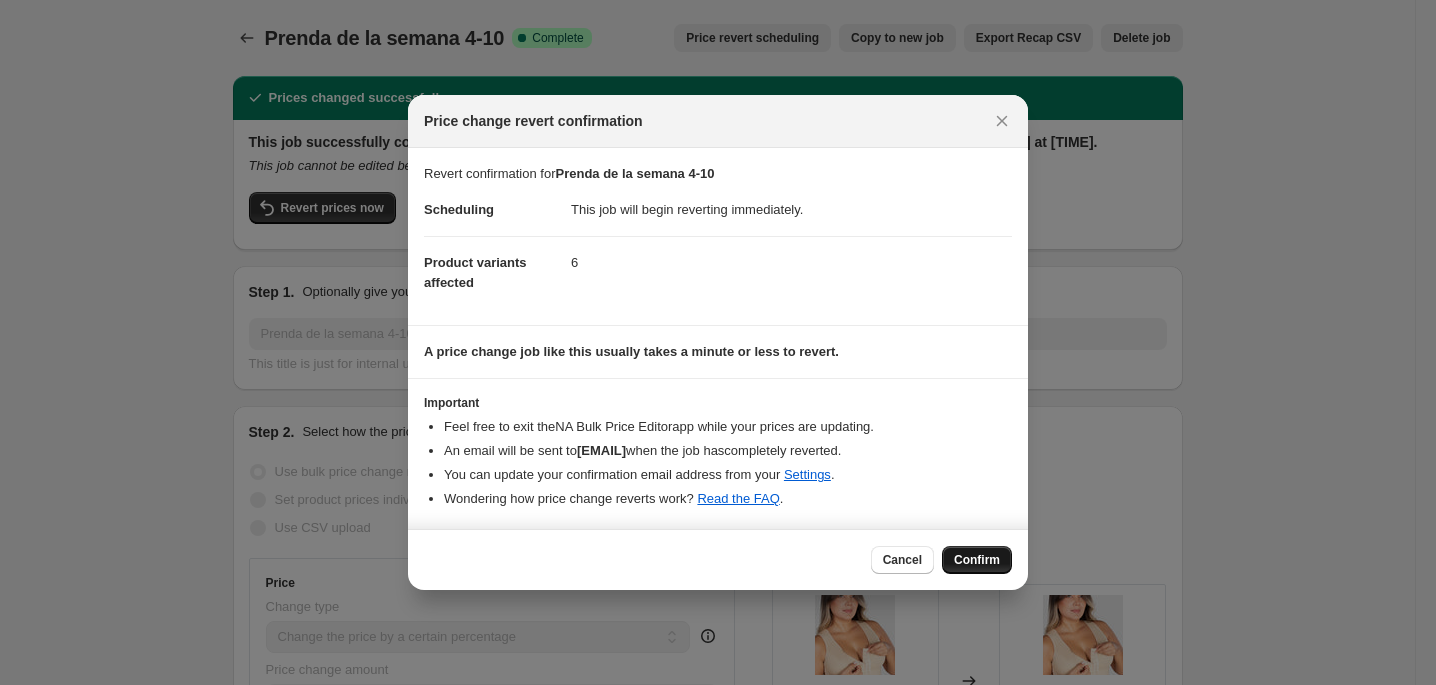 click on "Confirm" at bounding box center (977, 560) 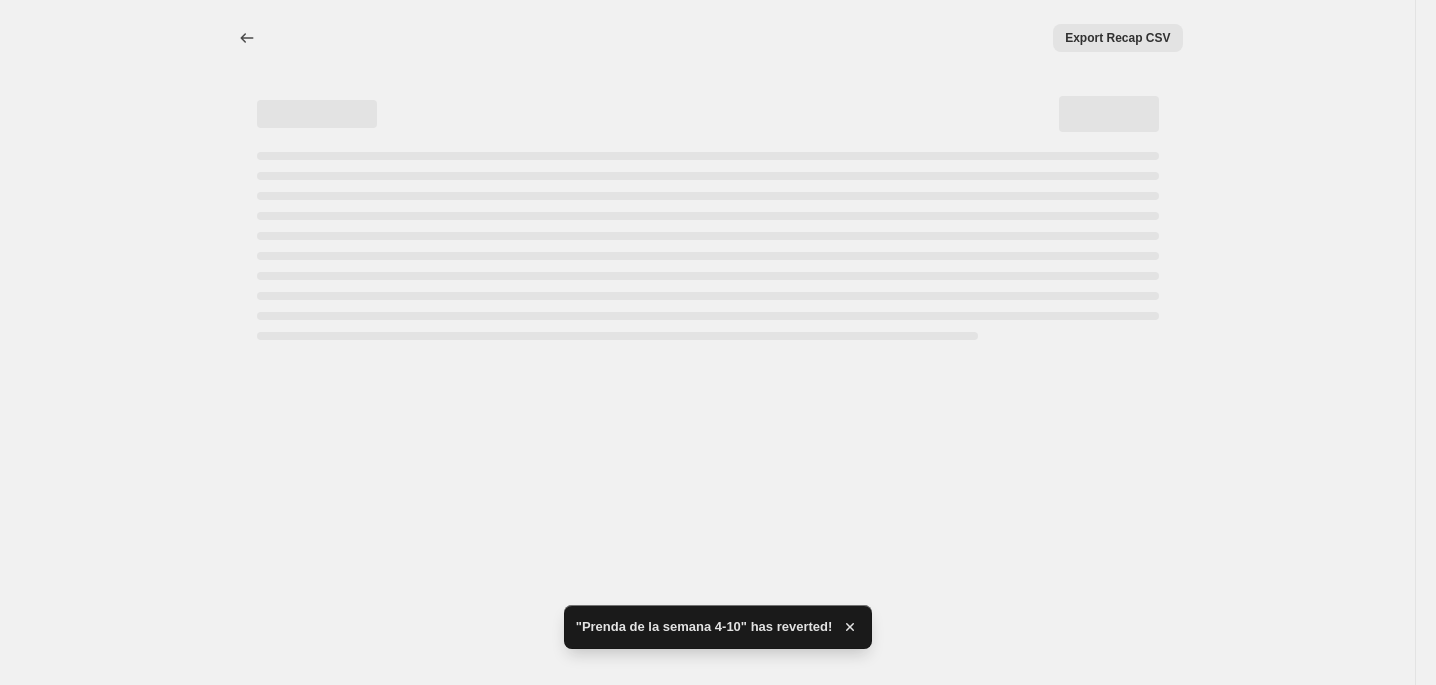 select on "percentage" 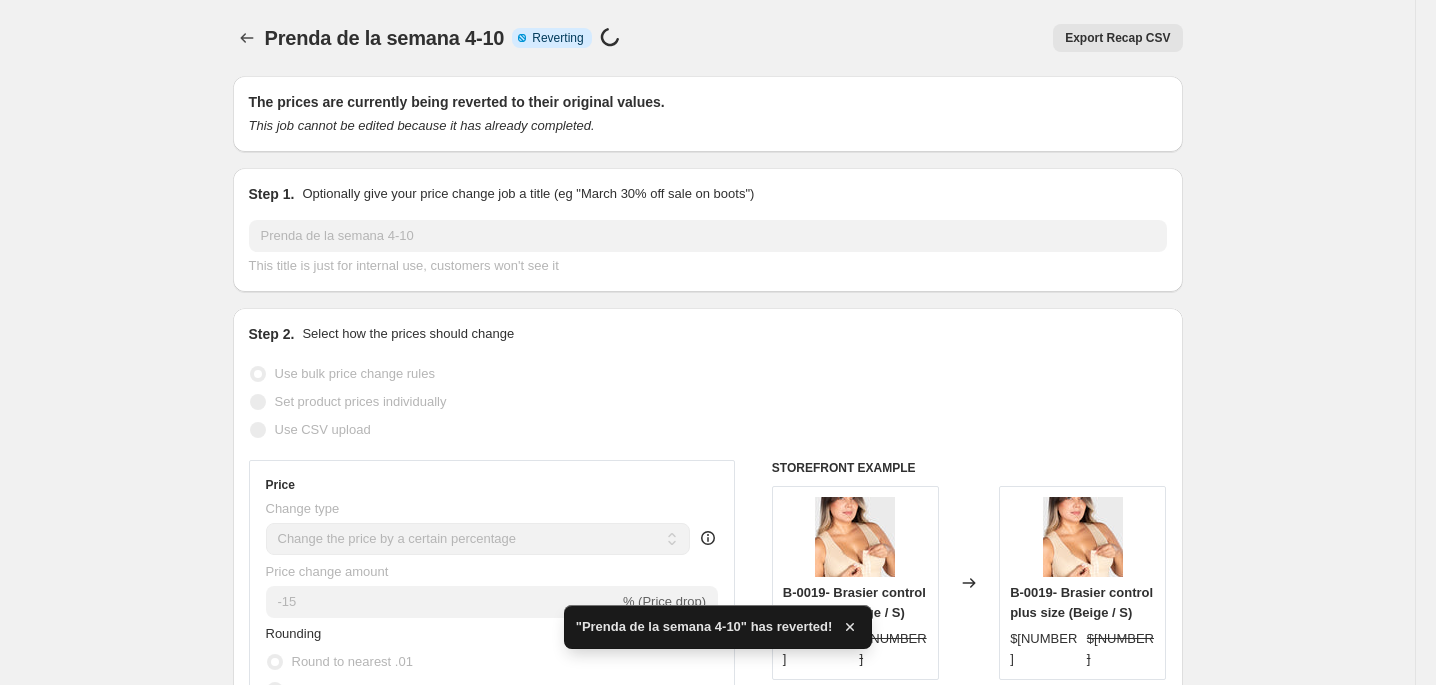 checkbox on "true" 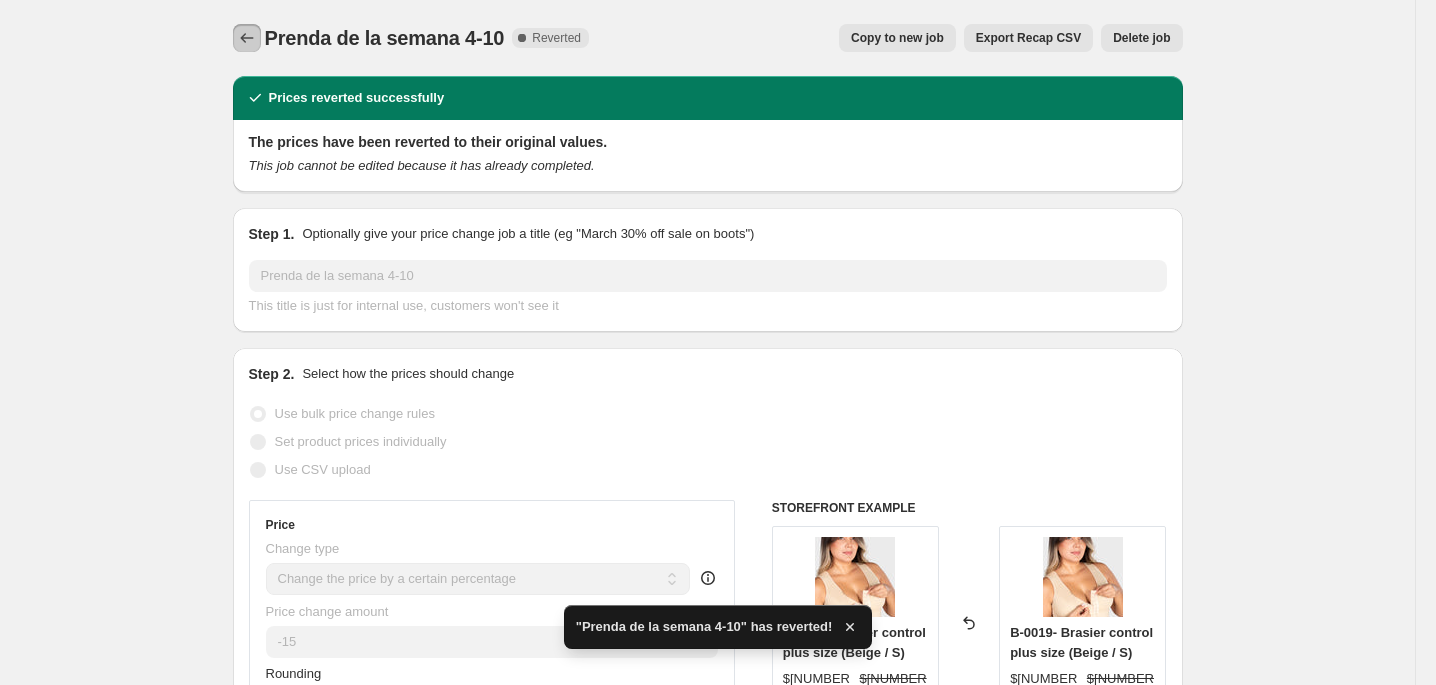 click 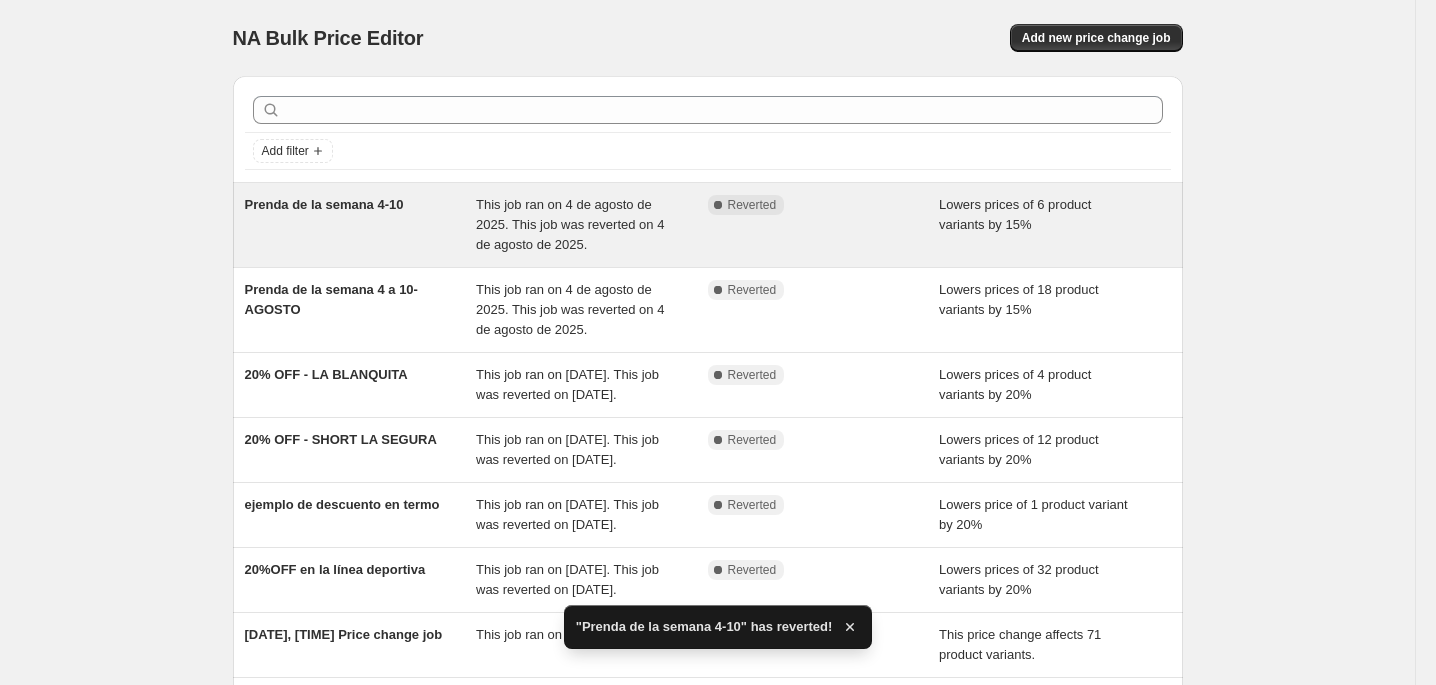 click on "Prenda de la semana 4-10" at bounding box center [324, 204] 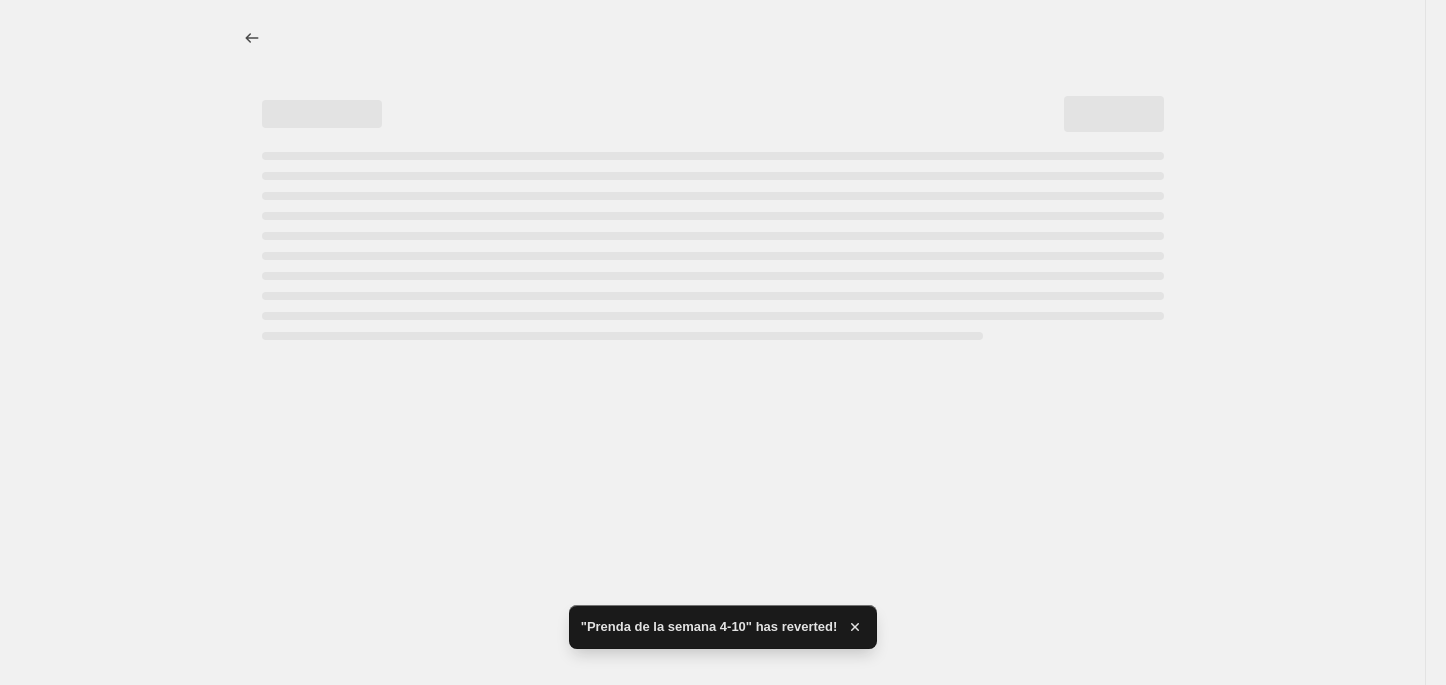 select on "percentage" 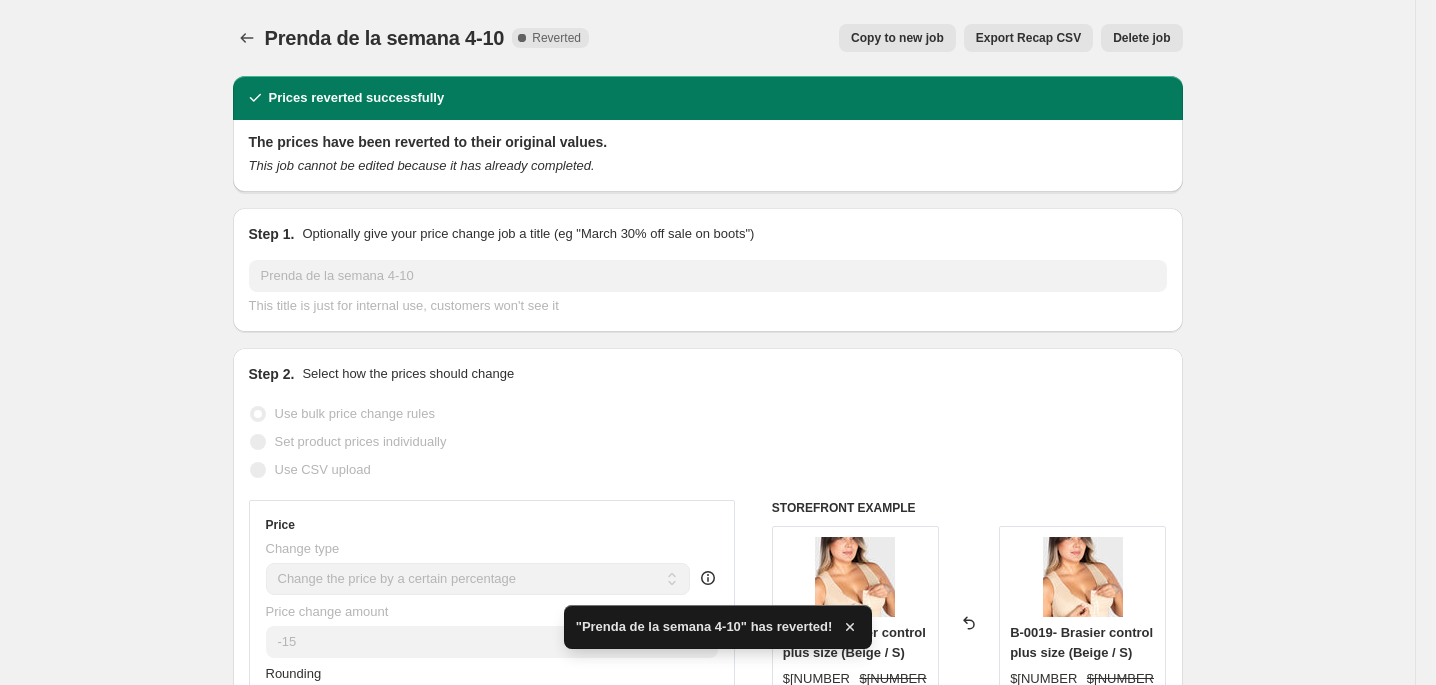 click on "Delete job" at bounding box center (1141, 38) 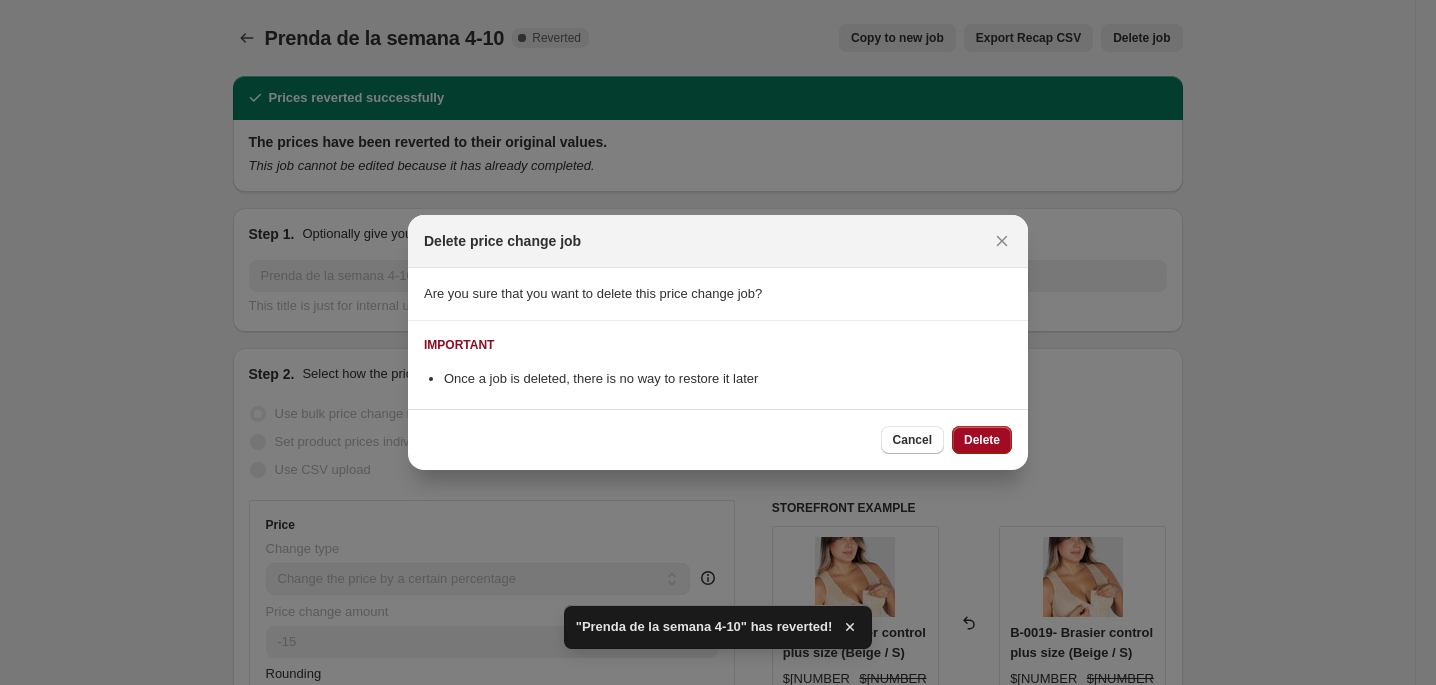 click on "Delete" at bounding box center [982, 440] 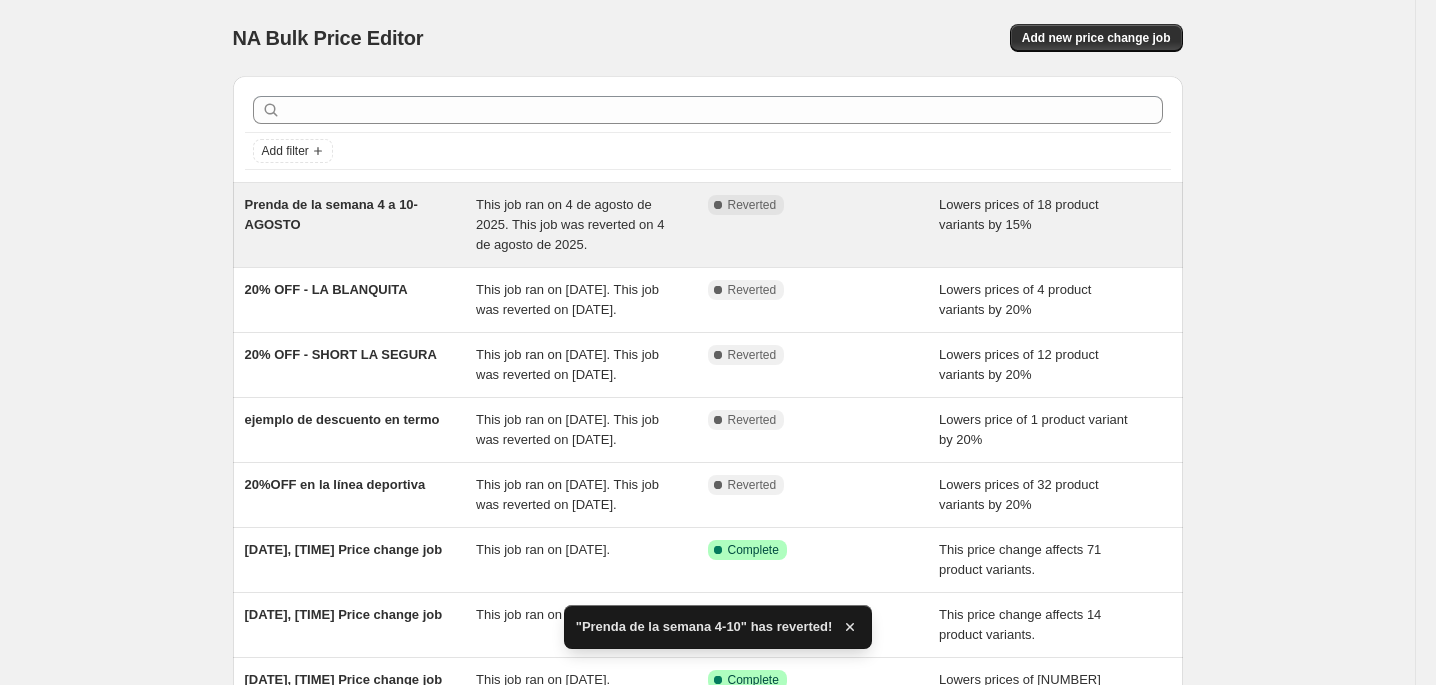 click on "Prenda de la semana 4 a 10- AGOSTO" at bounding box center (331, 214) 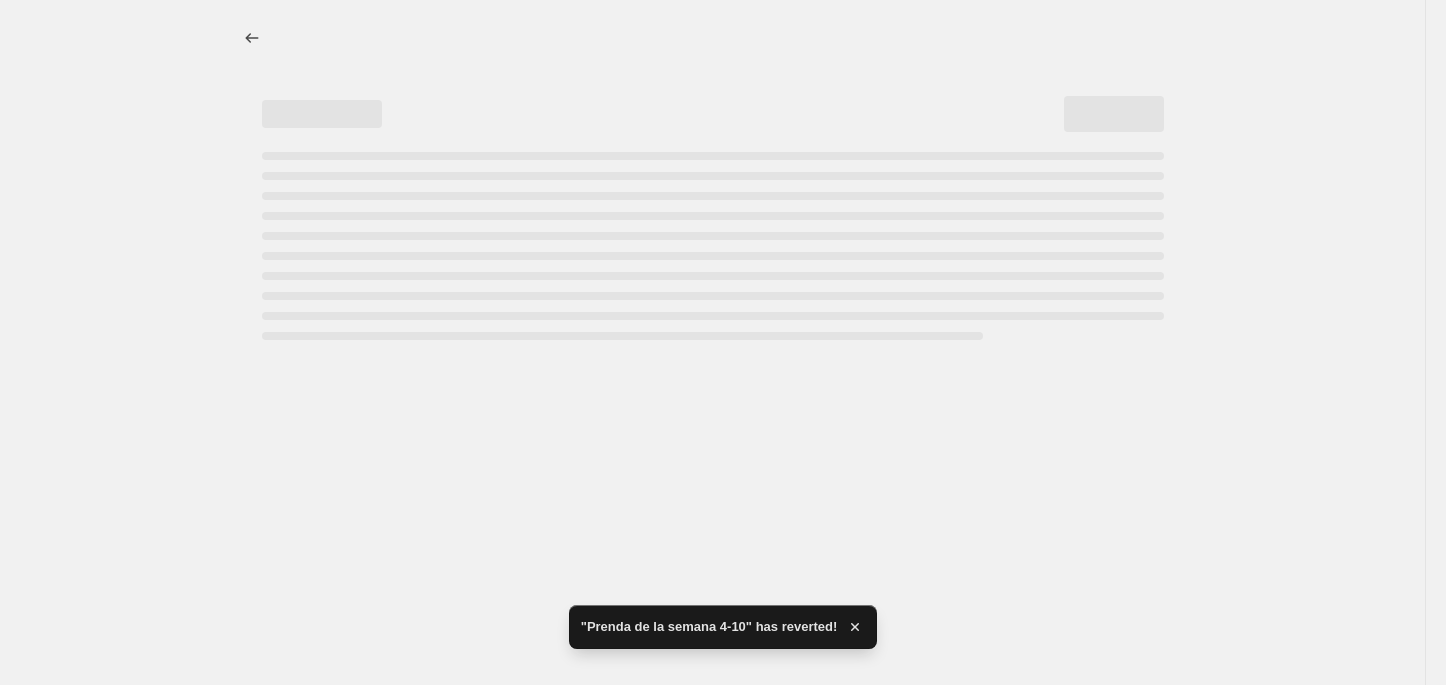 select on "percentage" 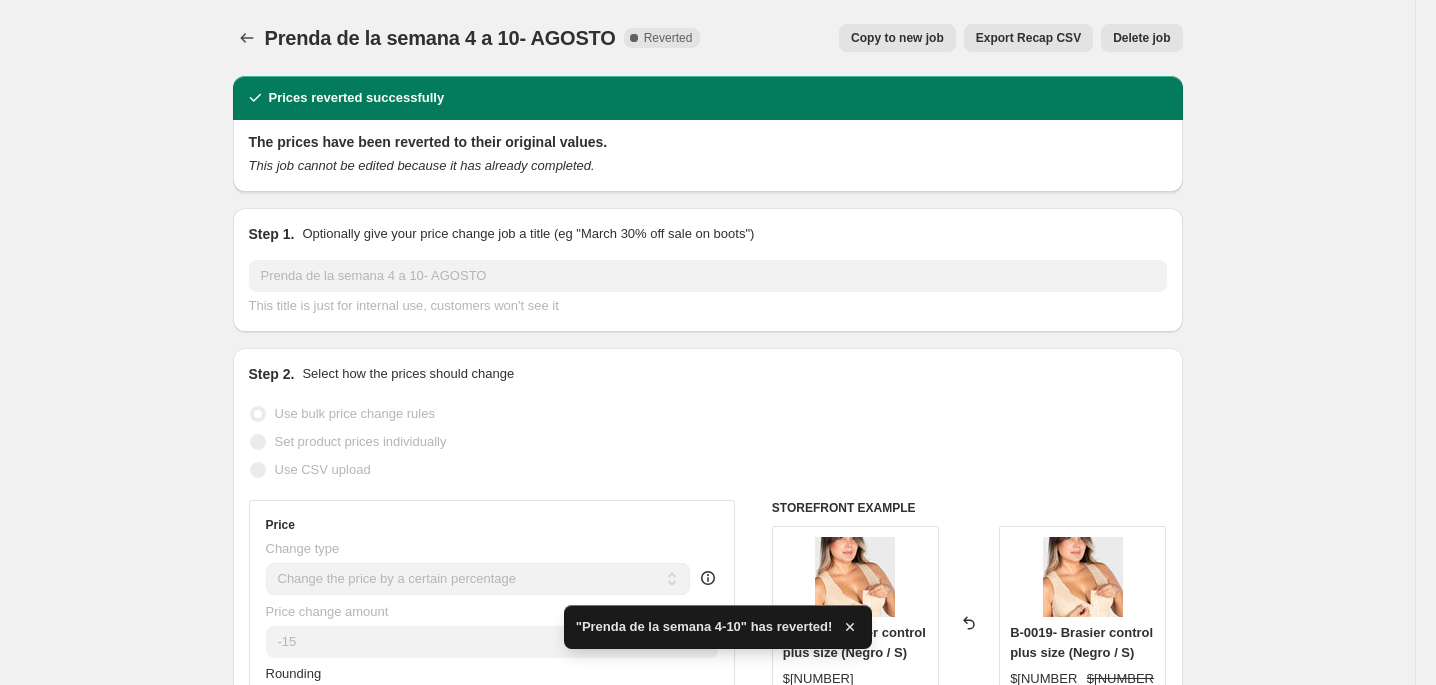 click on "Delete job" at bounding box center (1141, 38) 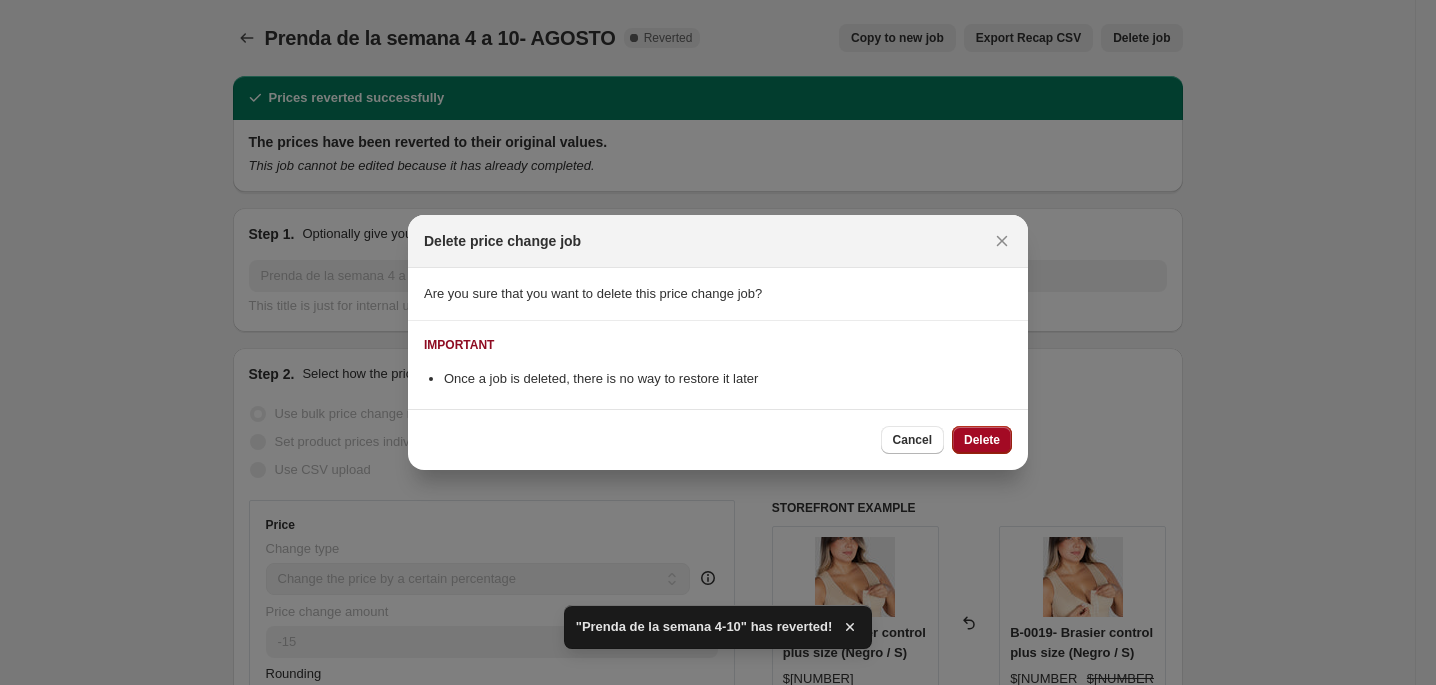 click on "Delete" at bounding box center (982, 440) 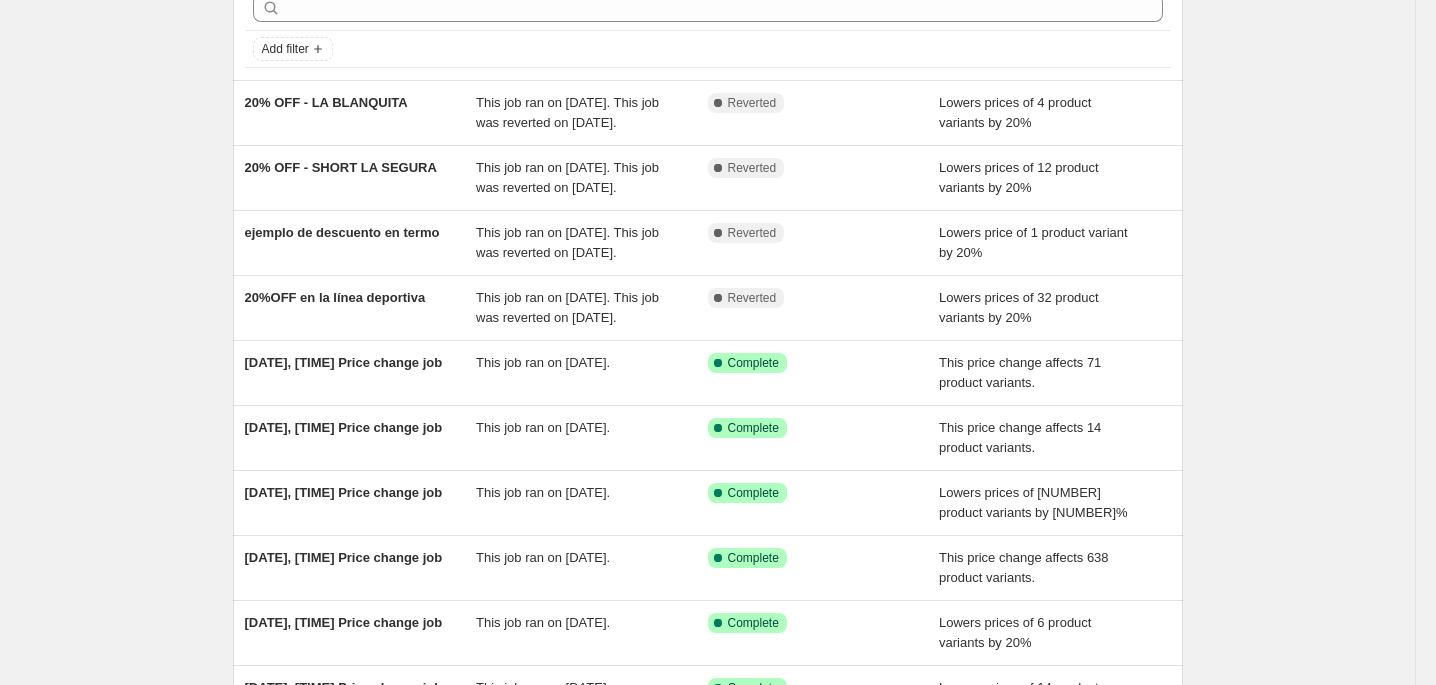 scroll, scrollTop: 0, scrollLeft: 0, axis: both 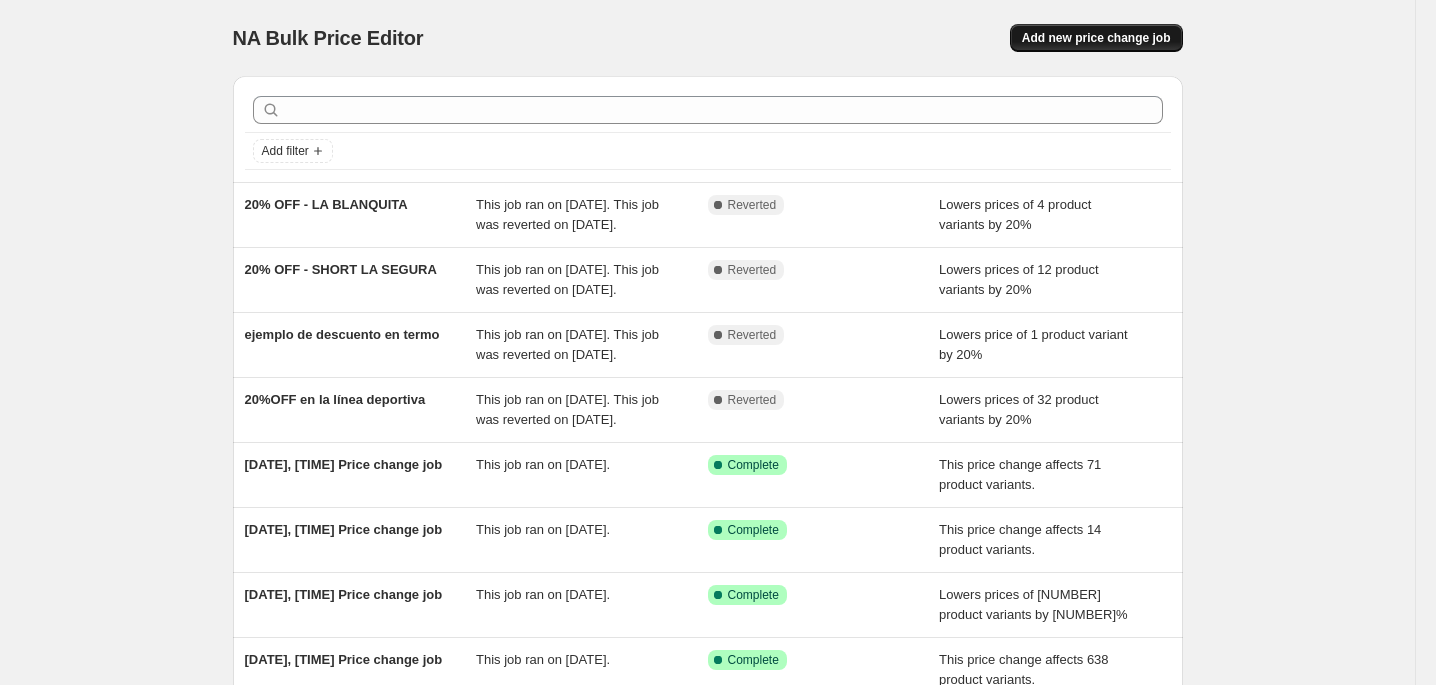 click on "Add new price change job" at bounding box center [1096, 38] 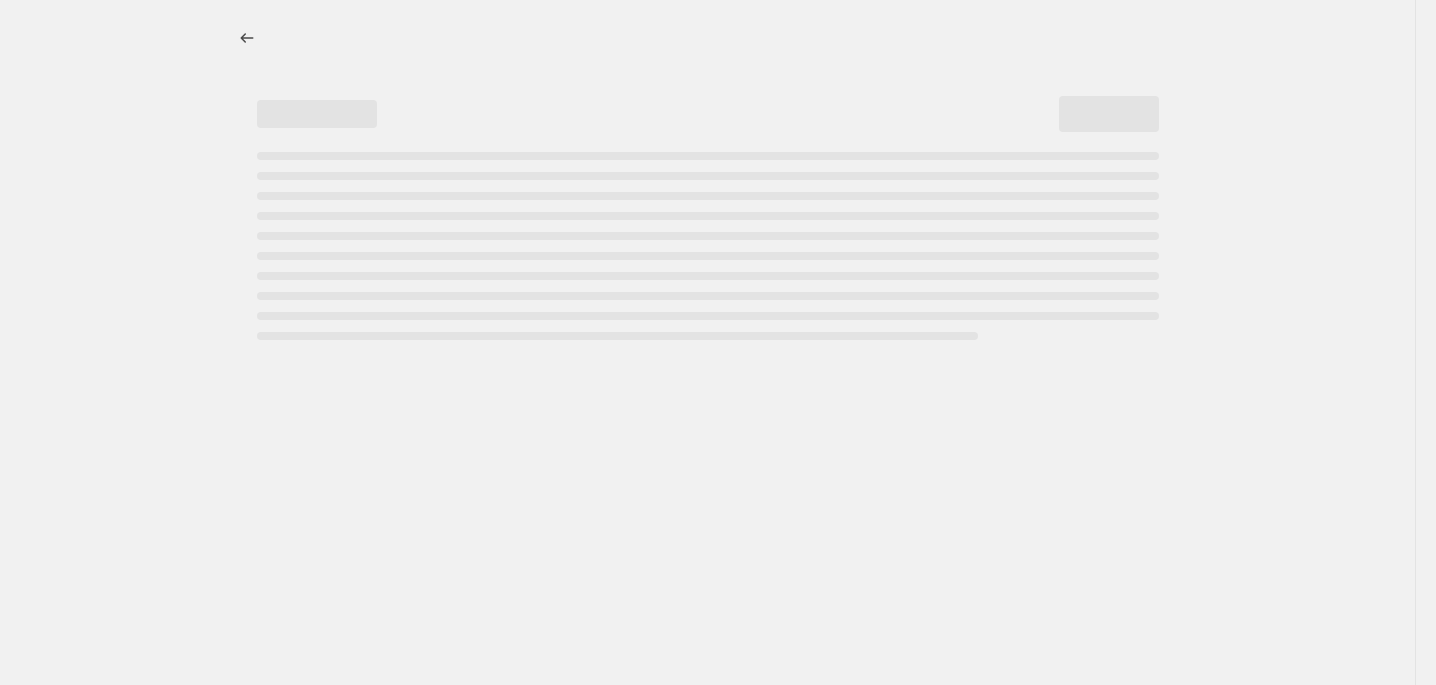 select on "percentage" 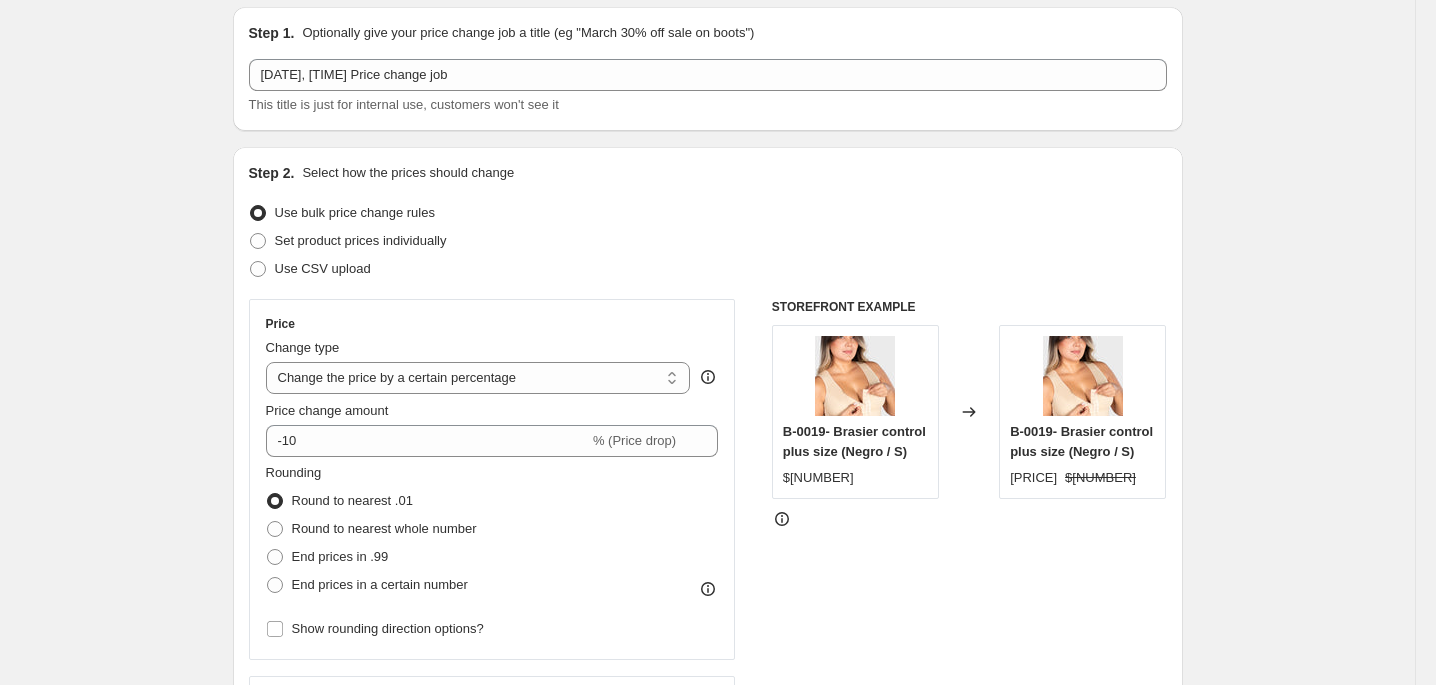 scroll, scrollTop: 200, scrollLeft: 0, axis: vertical 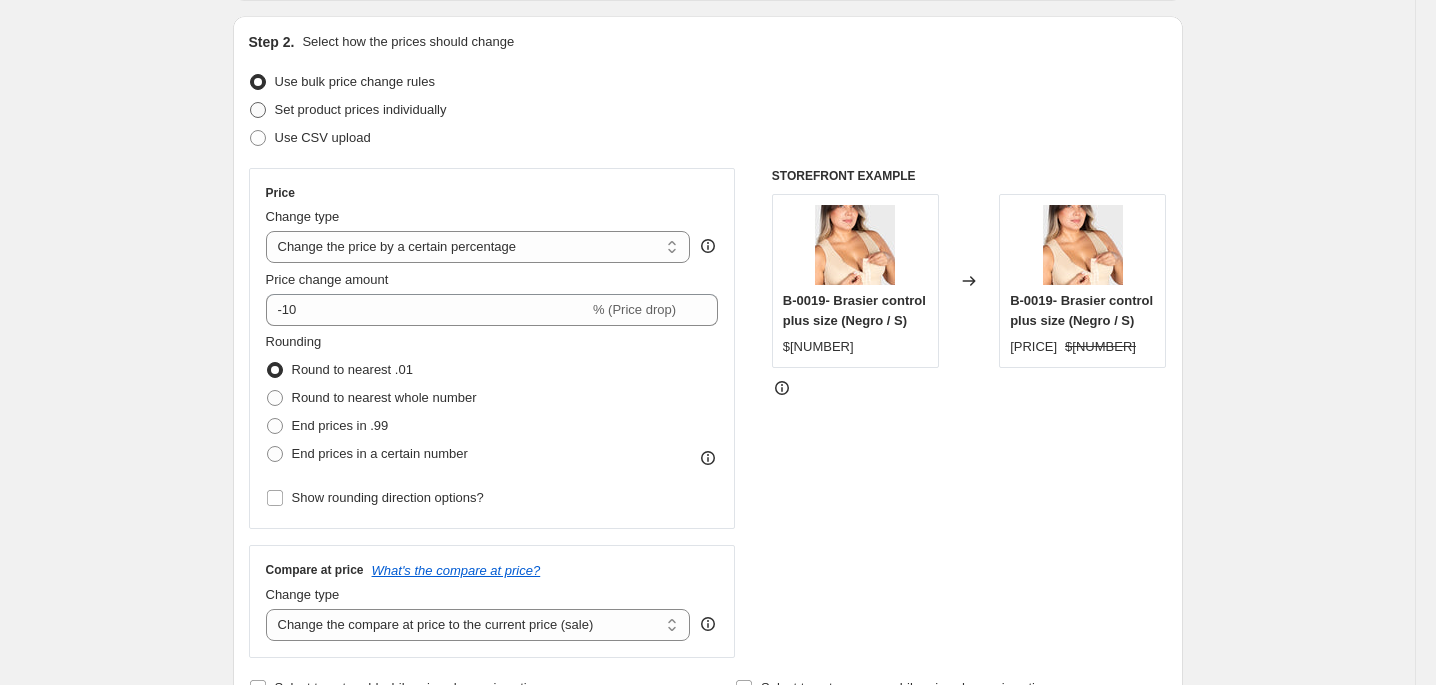 click on "Set product prices individually" at bounding box center [361, 109] 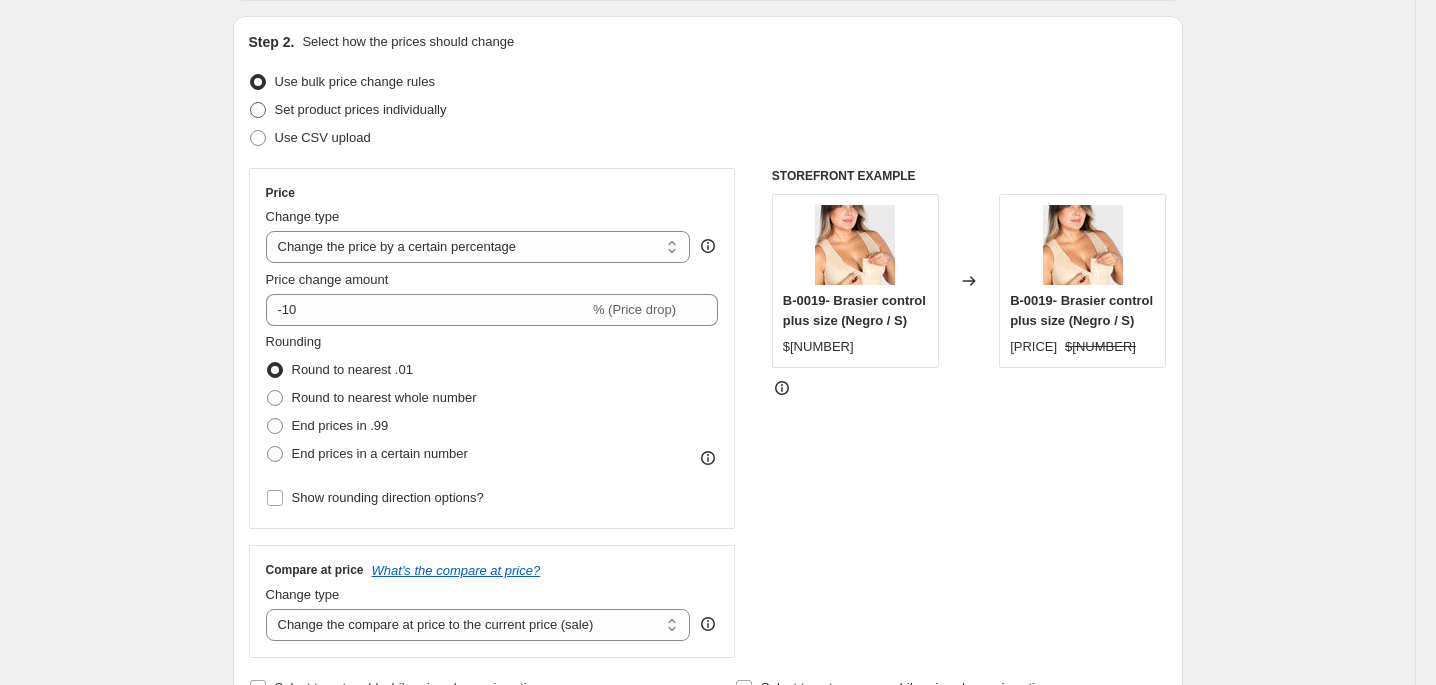 radio on "true" 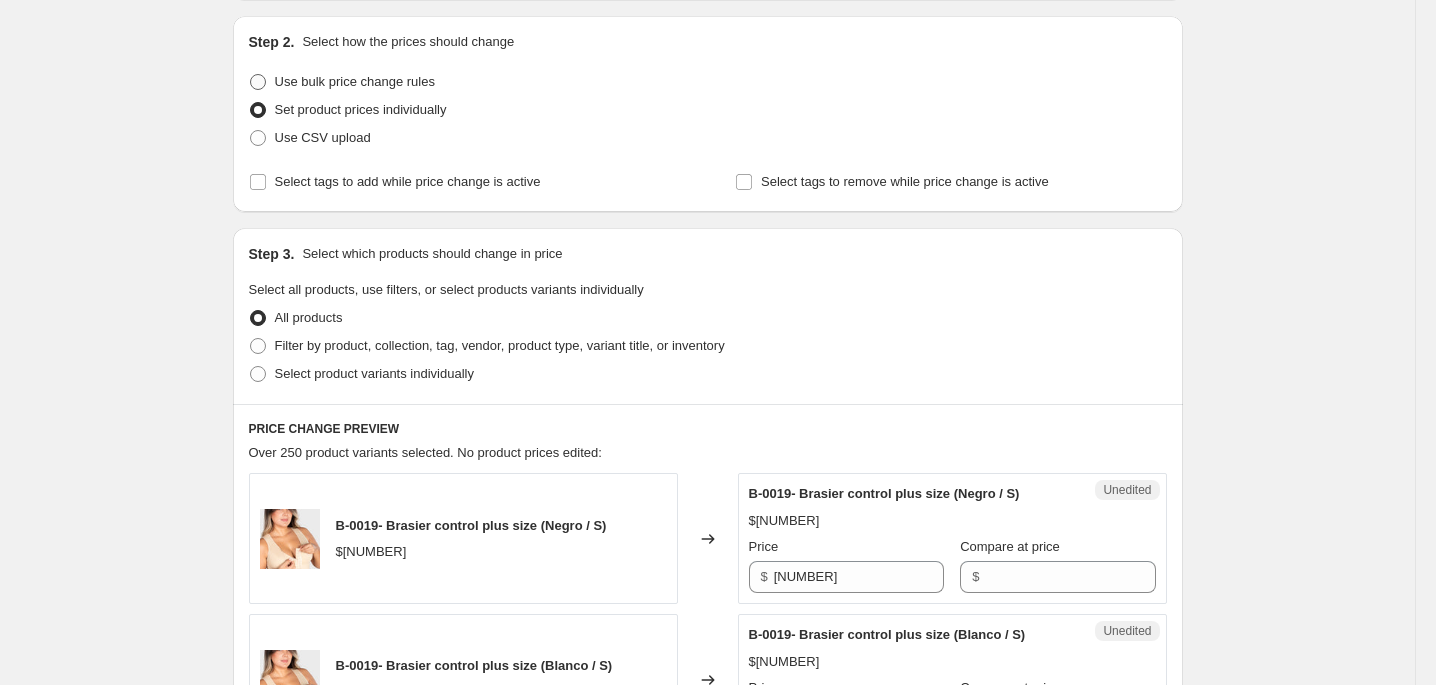 click on "Use bulk price change rules" at bounding box center [355, 81] 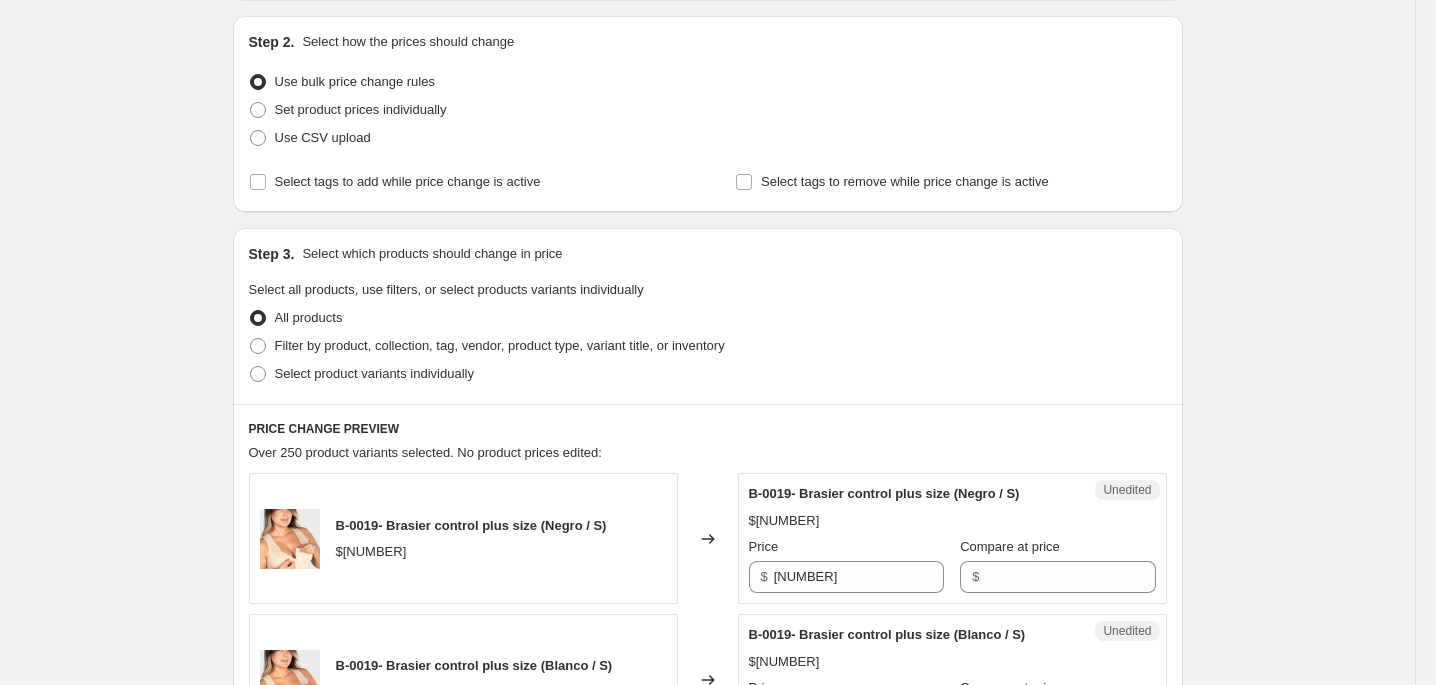 select on "percentage" 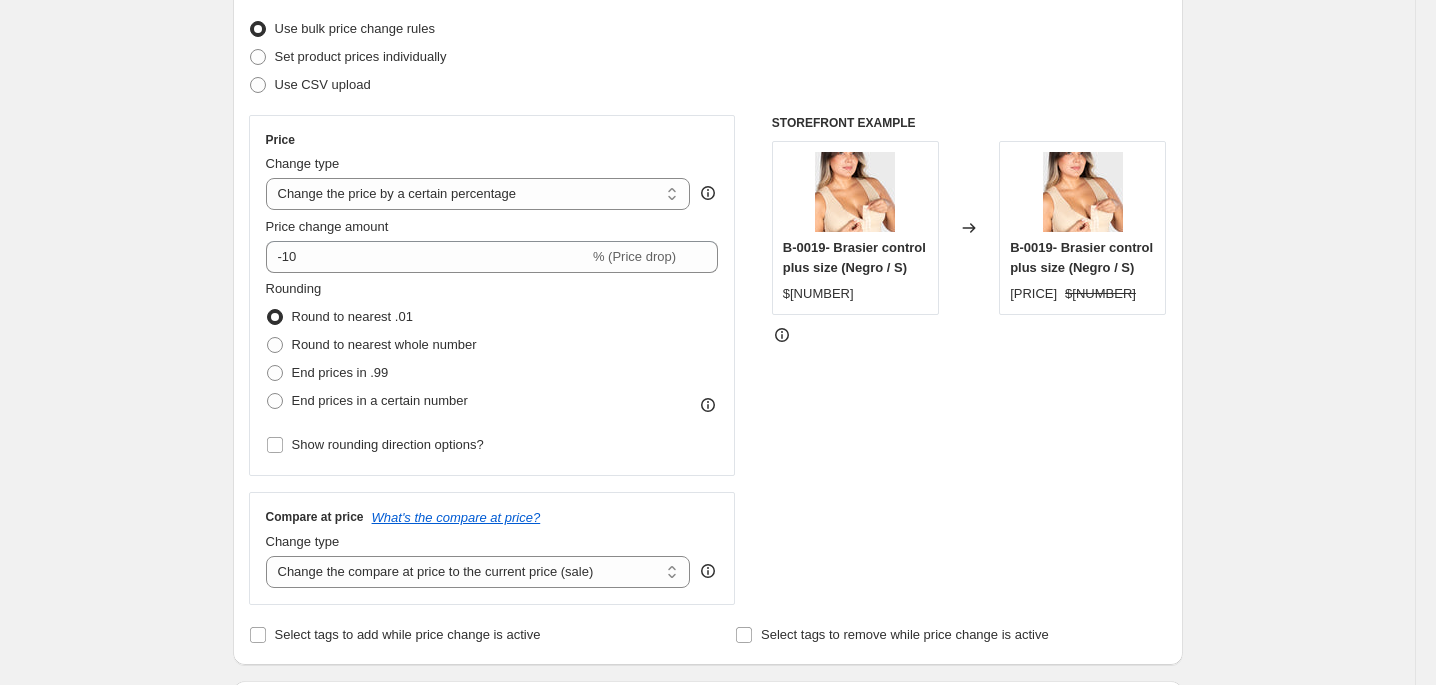 scroll, scrollTop: 300, scrollLeft: 0, axis: vertical 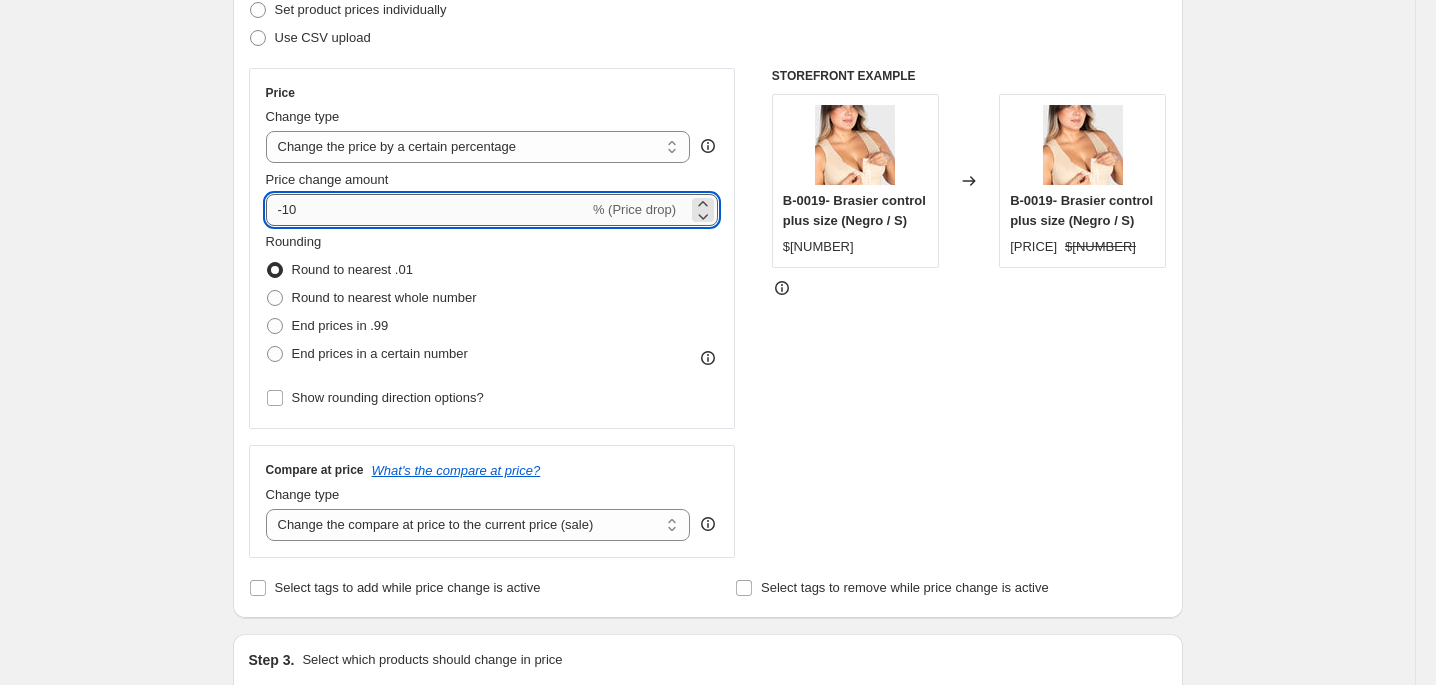 drag, startPoint x: 177, startPoint y: 320, endPoint x: 204, endPoint y: 318, distance: 27.073973 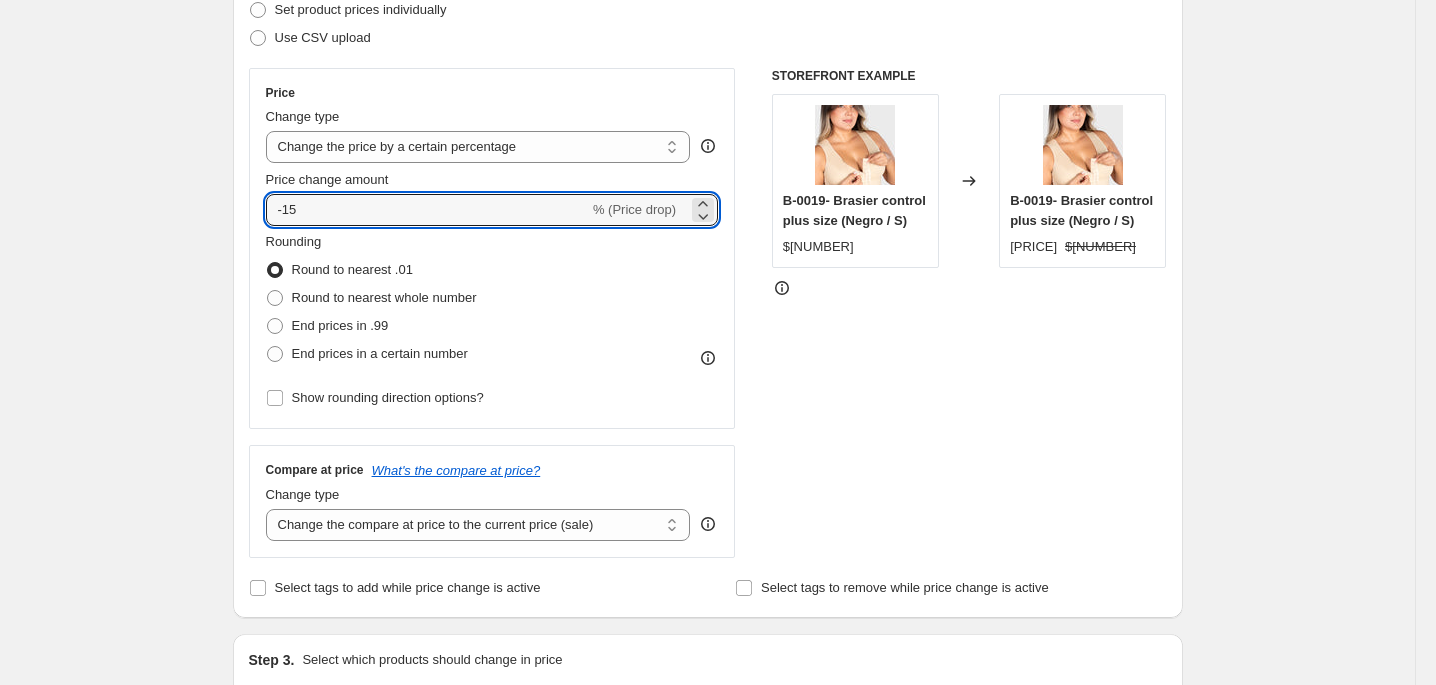type on "-15" 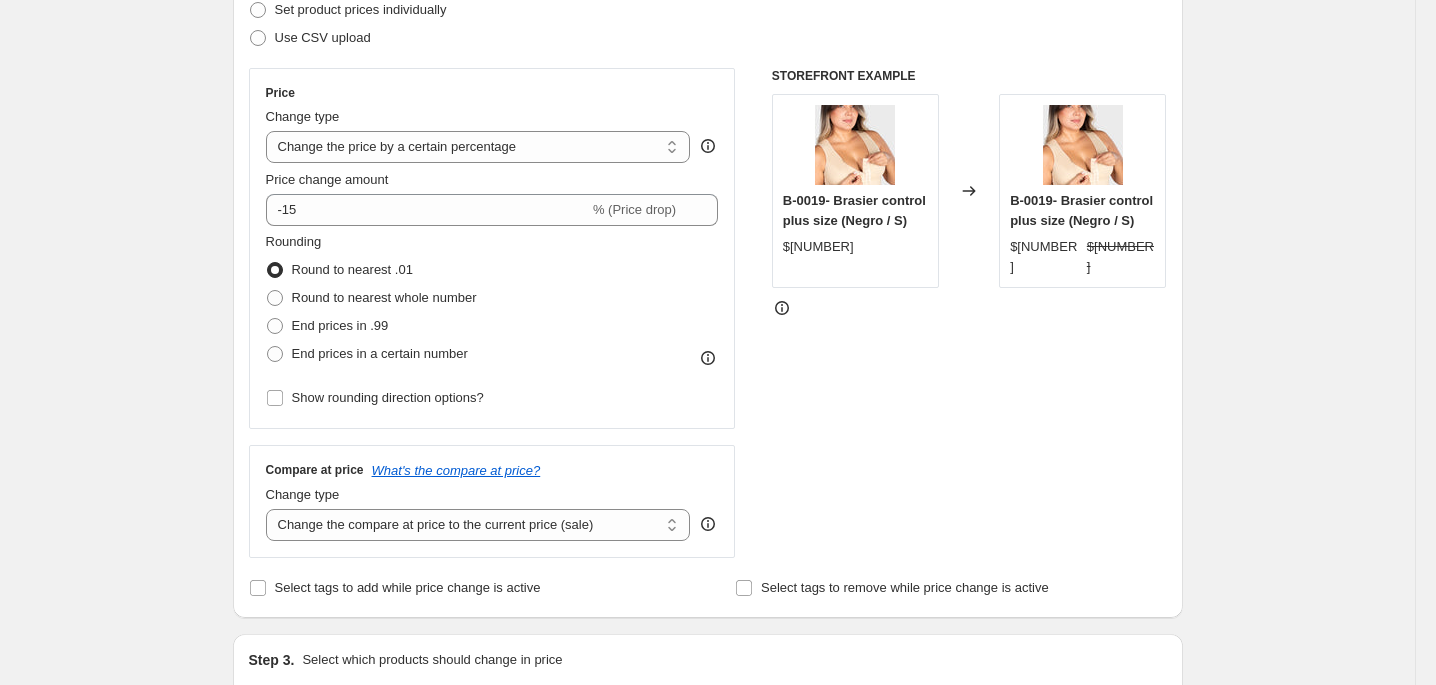 click on "STOREFRONT EXAMPLE B-0019- Brasier control plus size (Negro / S) $99900.00 Changed to B-0019- Brasier control plus size (Negro / S) $84915.00 $99900.00" at bounding box center (969, 313) 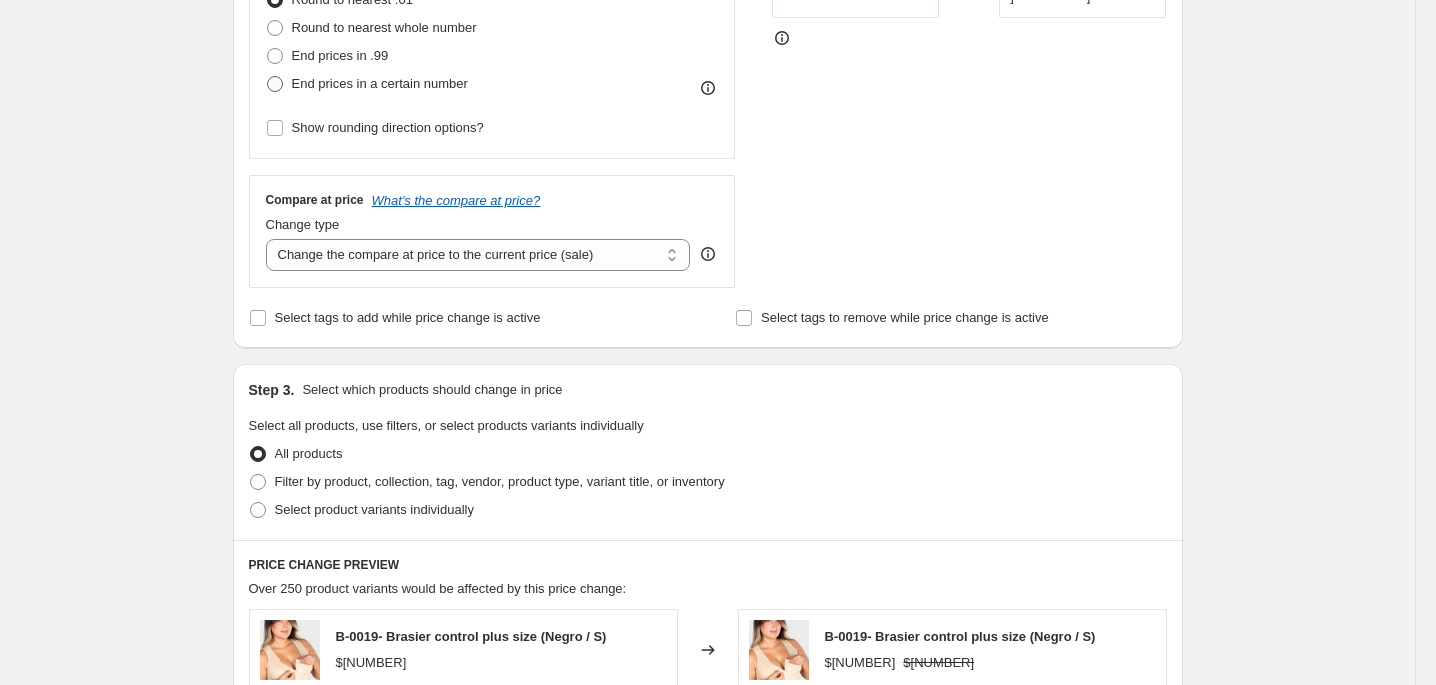 scroll, scrollTop: 600, scrollLeft: 0, axis: vertical 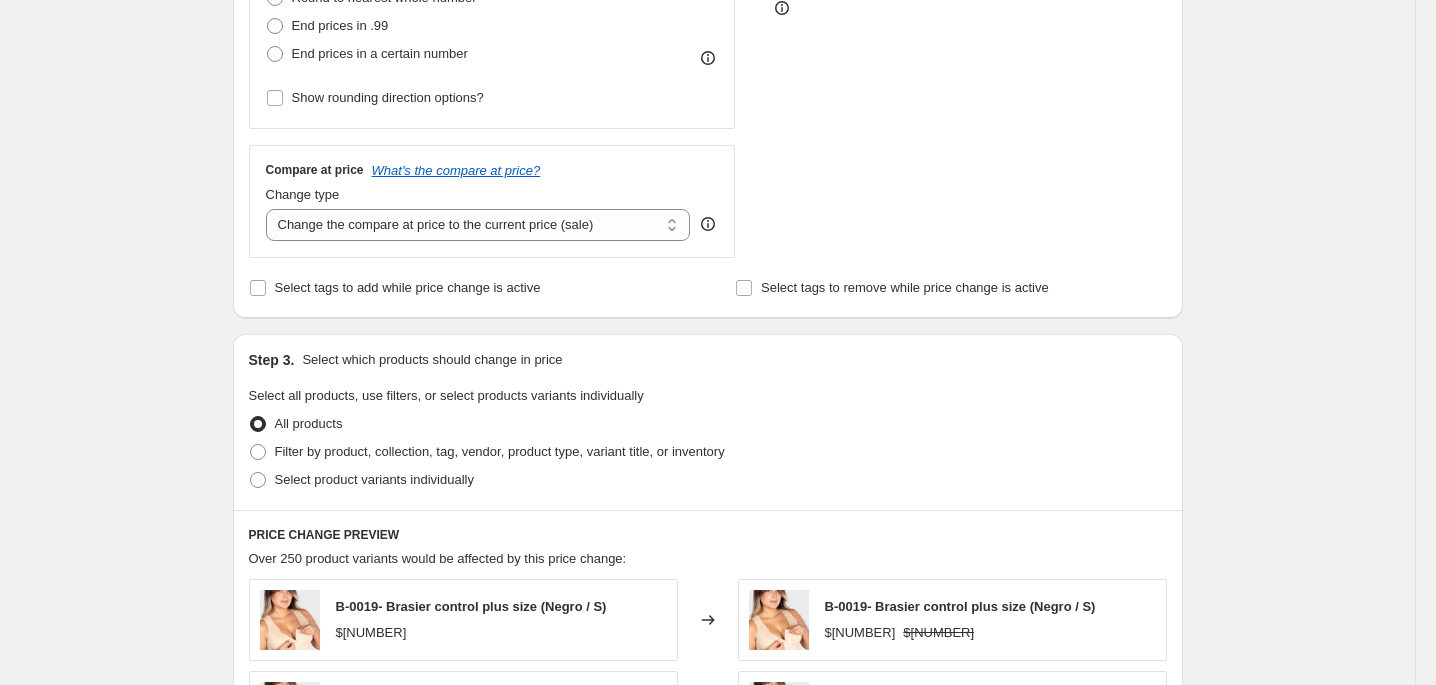 click on "STOREFRONT EXAMPLE B-0019- Brasier control plus size (Negro / S) $99900.00 Changed to B-0019- Brasier control plus size (Negro / S) $84915.00 $99900.00" at bounding box center (969, 13) 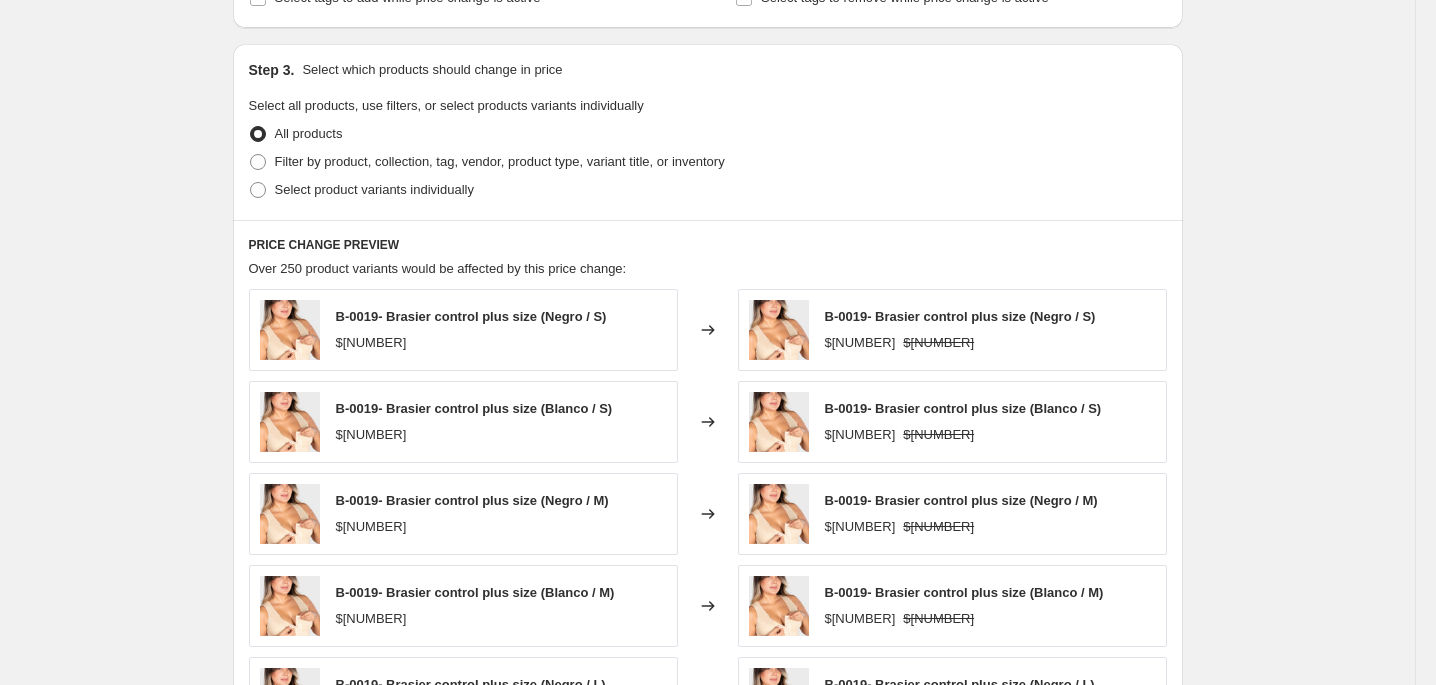 scroll, scrollTop: 900, scrollLeft: 0, axis: vertical 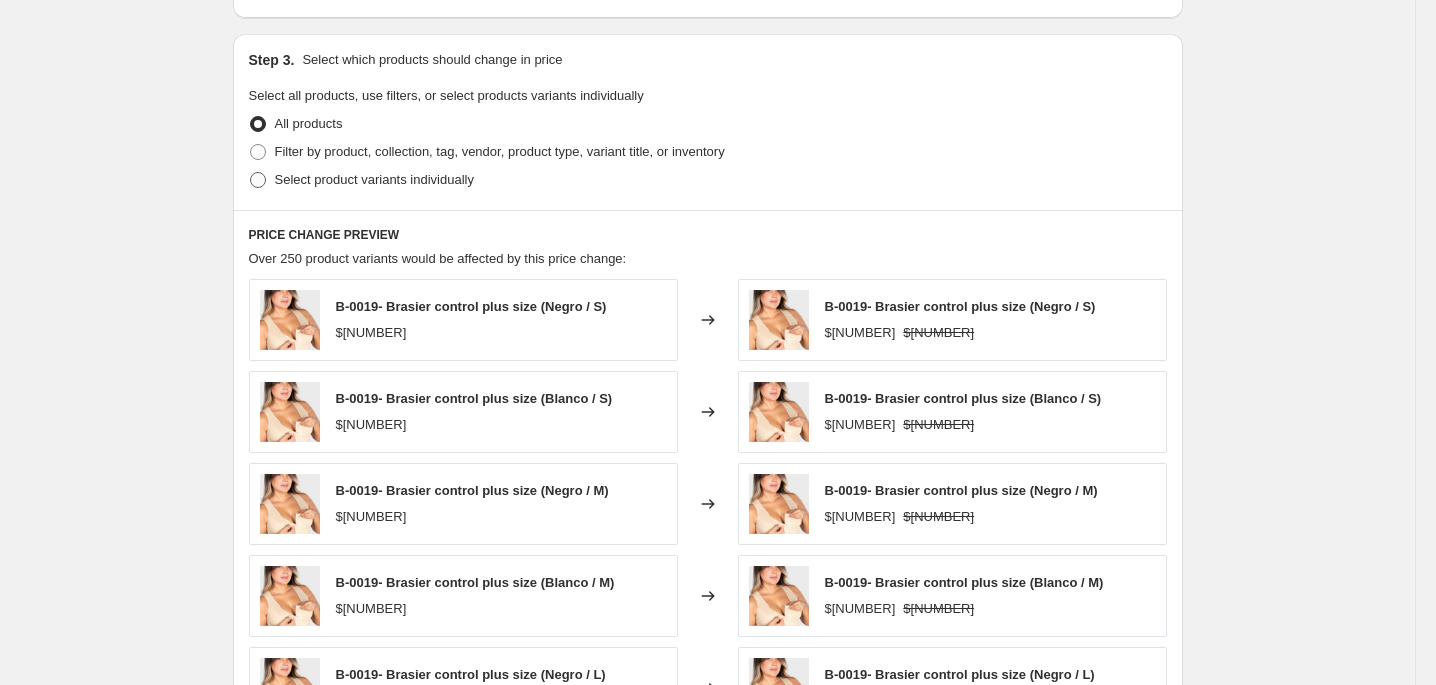 click on "Select product variants individually" at bounding box center [374, 179] 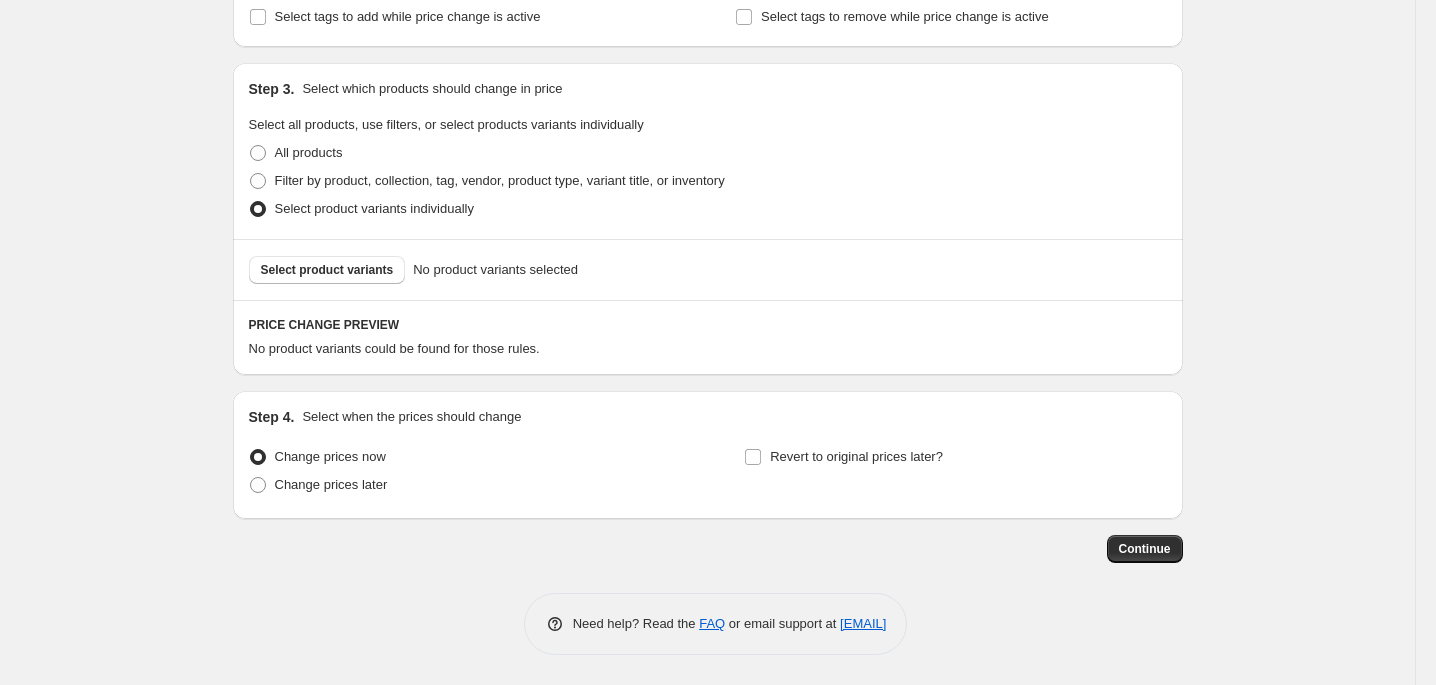 scroll, scrollTop: 1100, scrollLeft: 0, axis: vertical 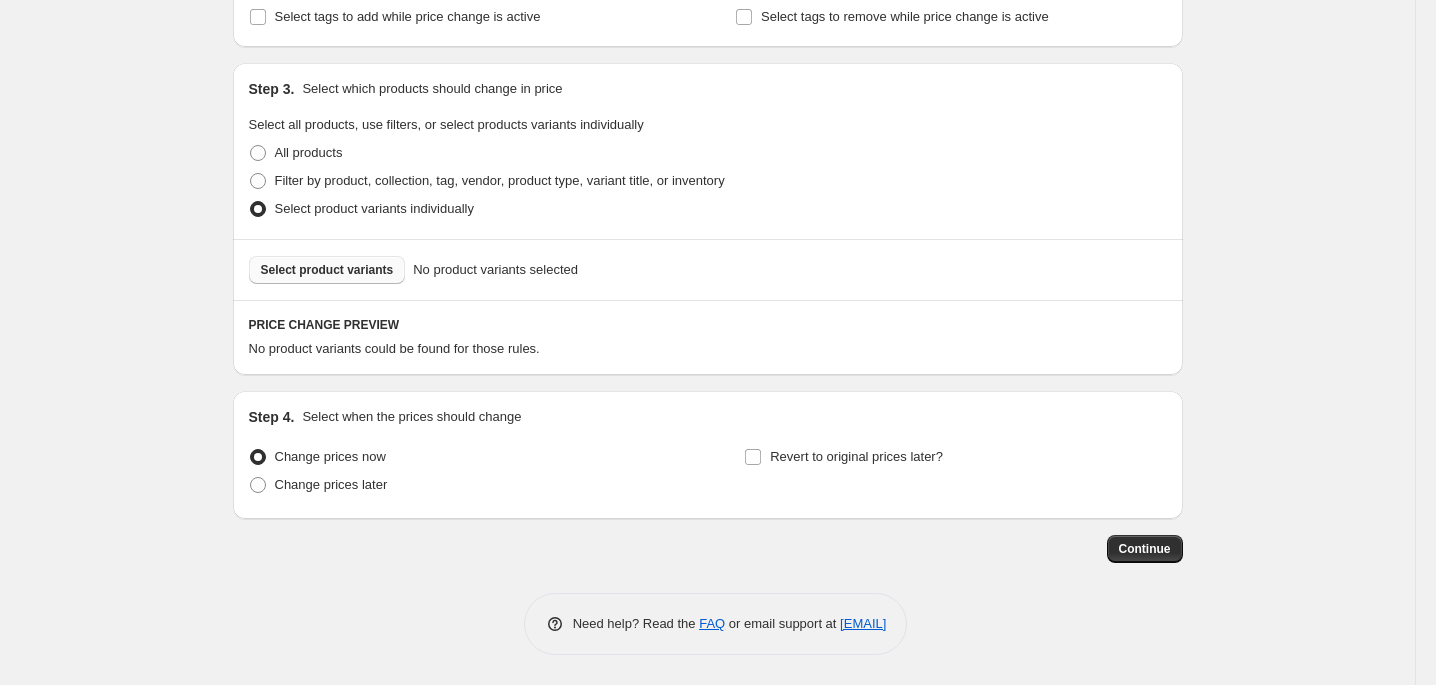 click on "Select product variants" at bounding box center [327, 270] 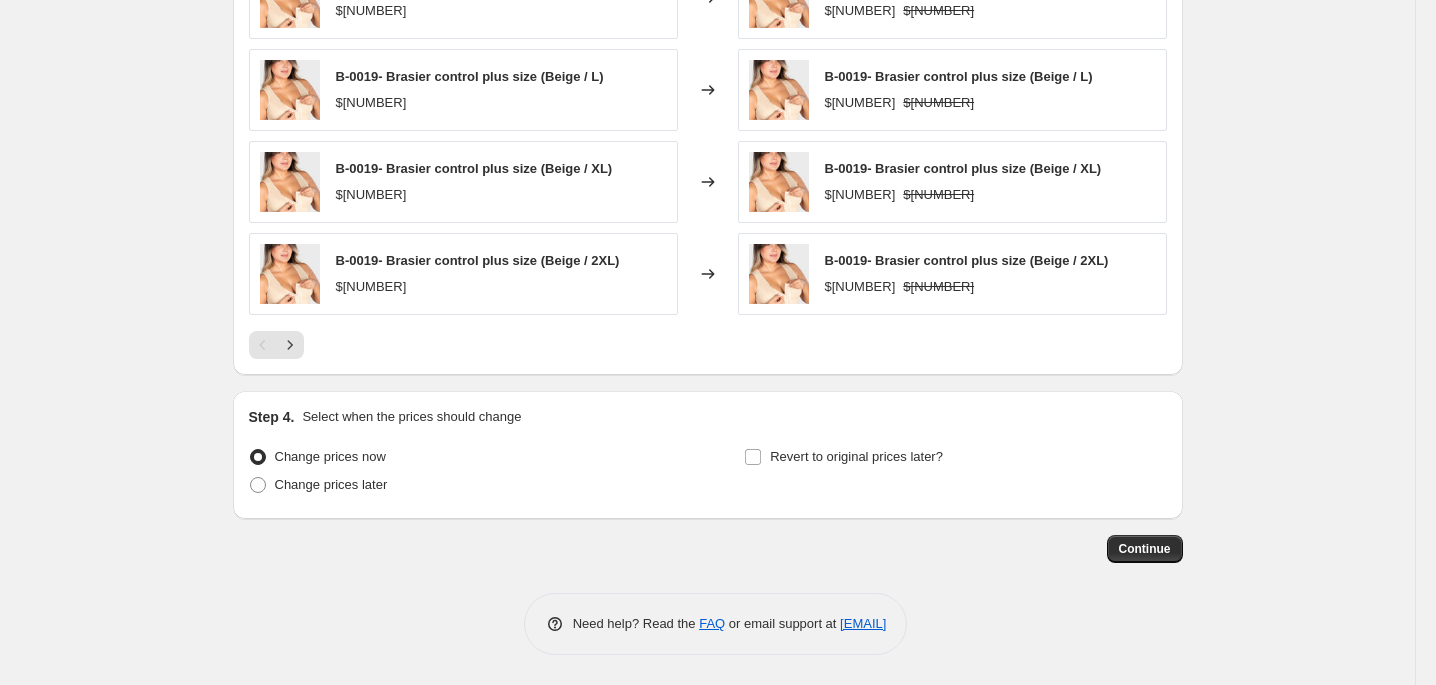 scroll, scrollTop: 1665, scrollLeft: 0, axis: vertical 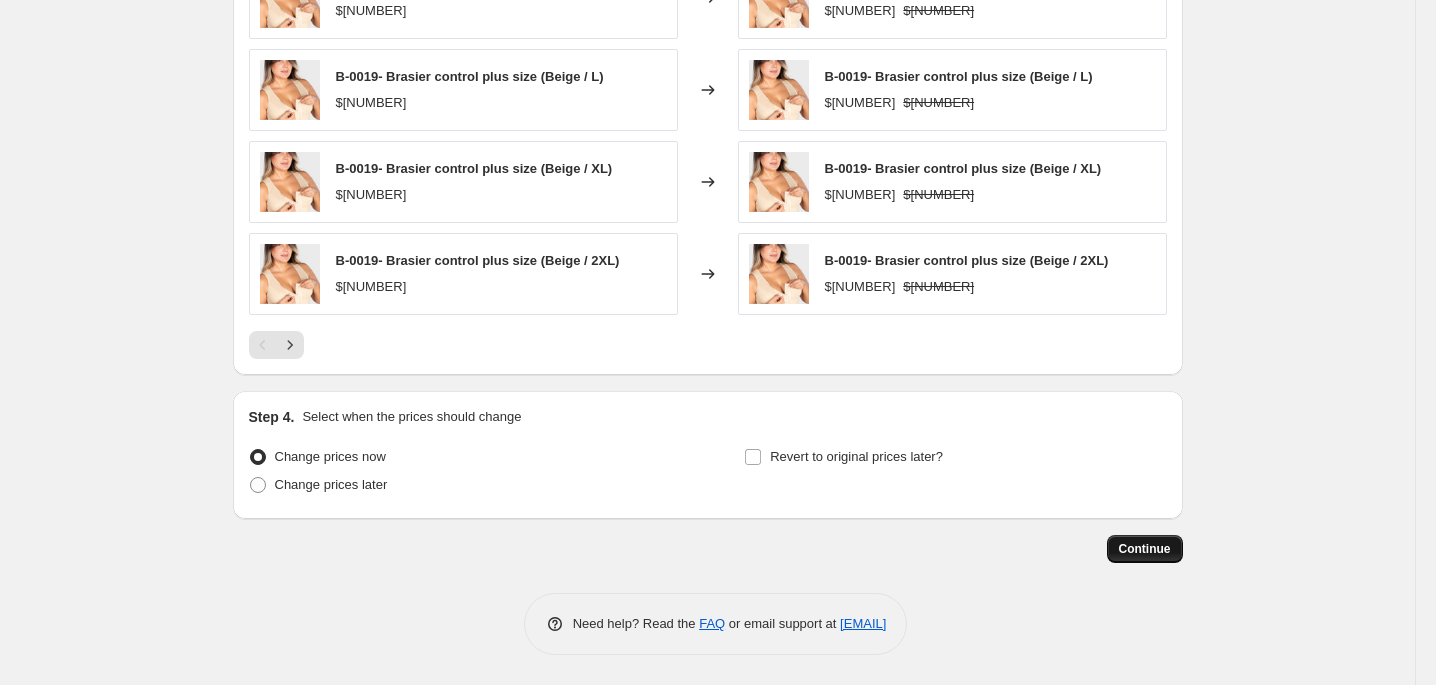 click on "Continue" at bounding box center (1145, 549) 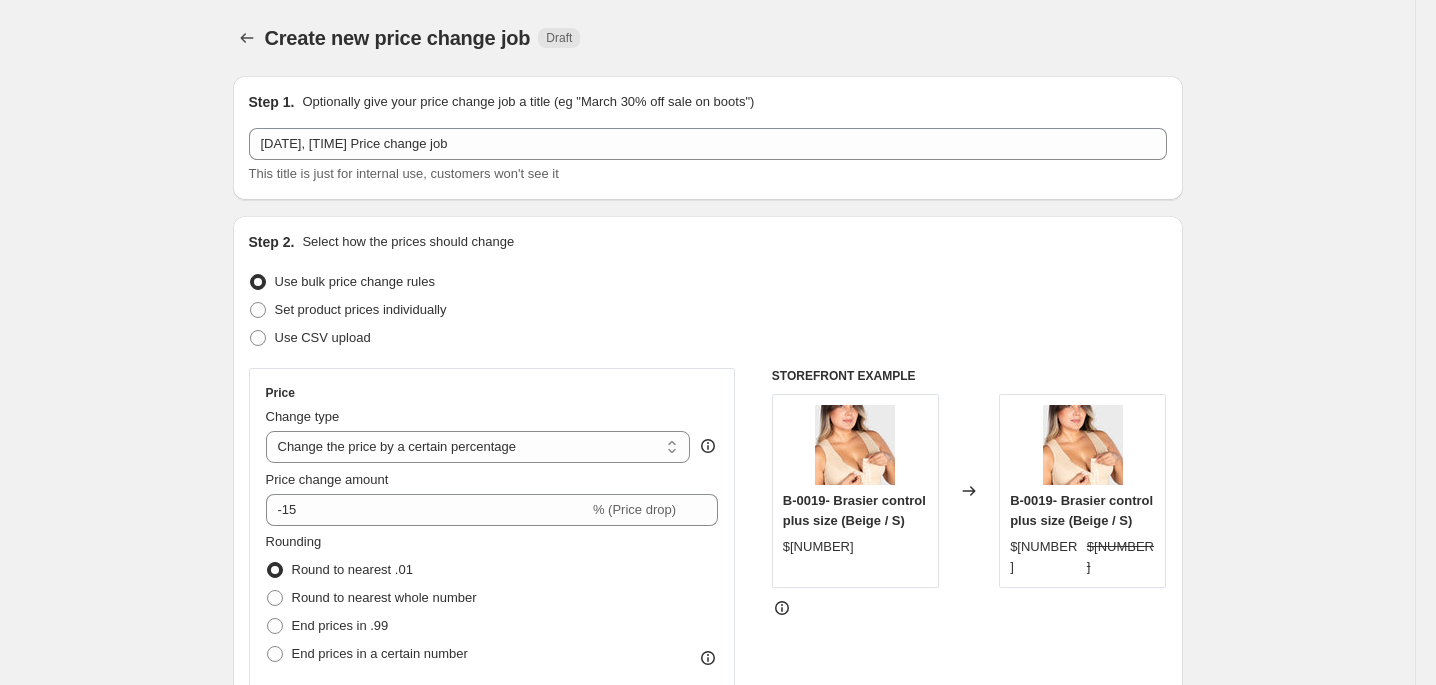 scroll, scrollTop: 1665, scrollLeft: 0, axis: vertical 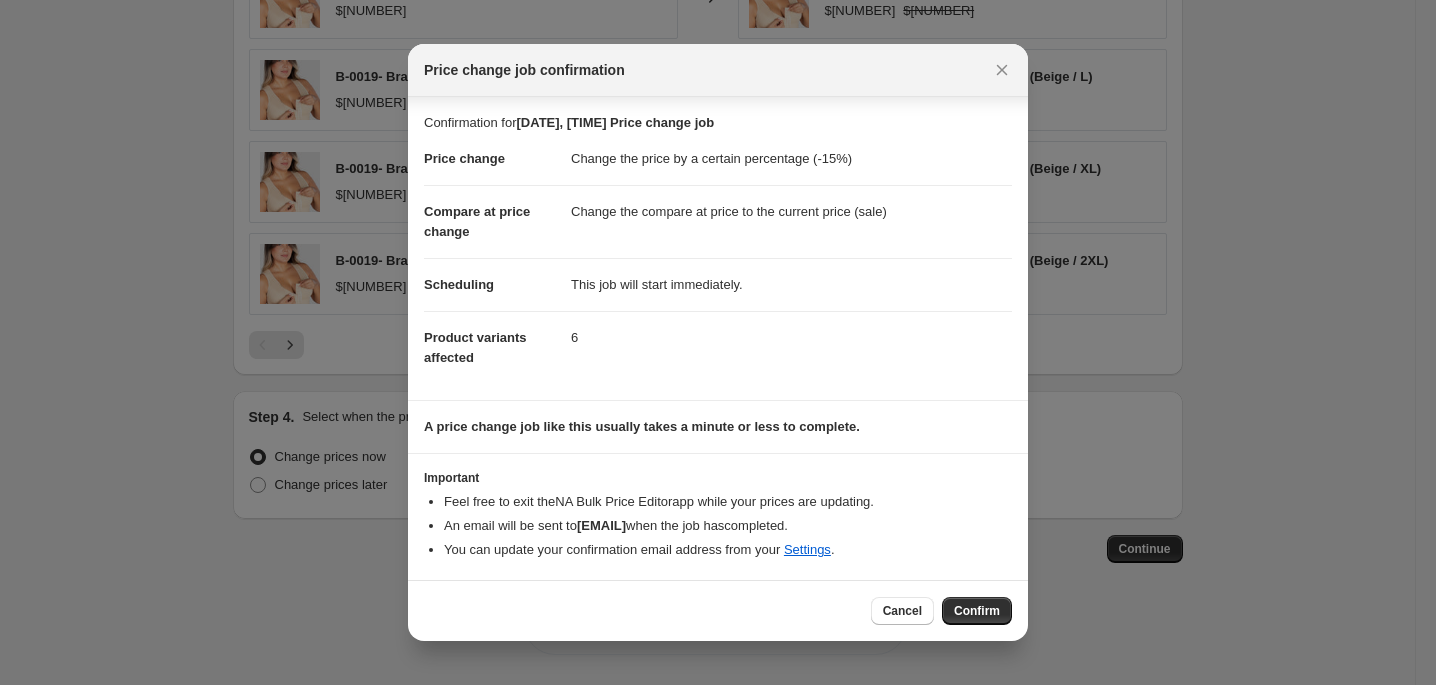 click on "Confirm" at bounding box center [977, 611] 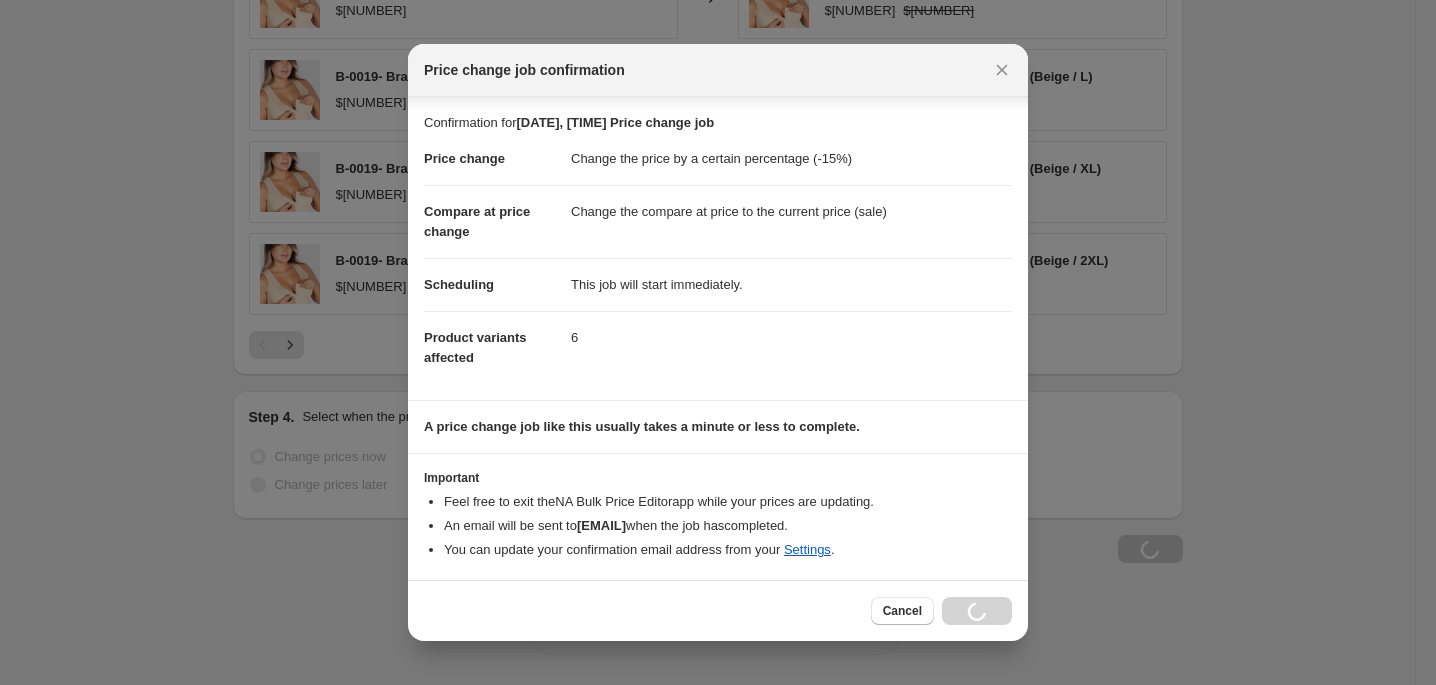 scroll, scrollTop: 1750, scrollLeft: 0, axis: vertical 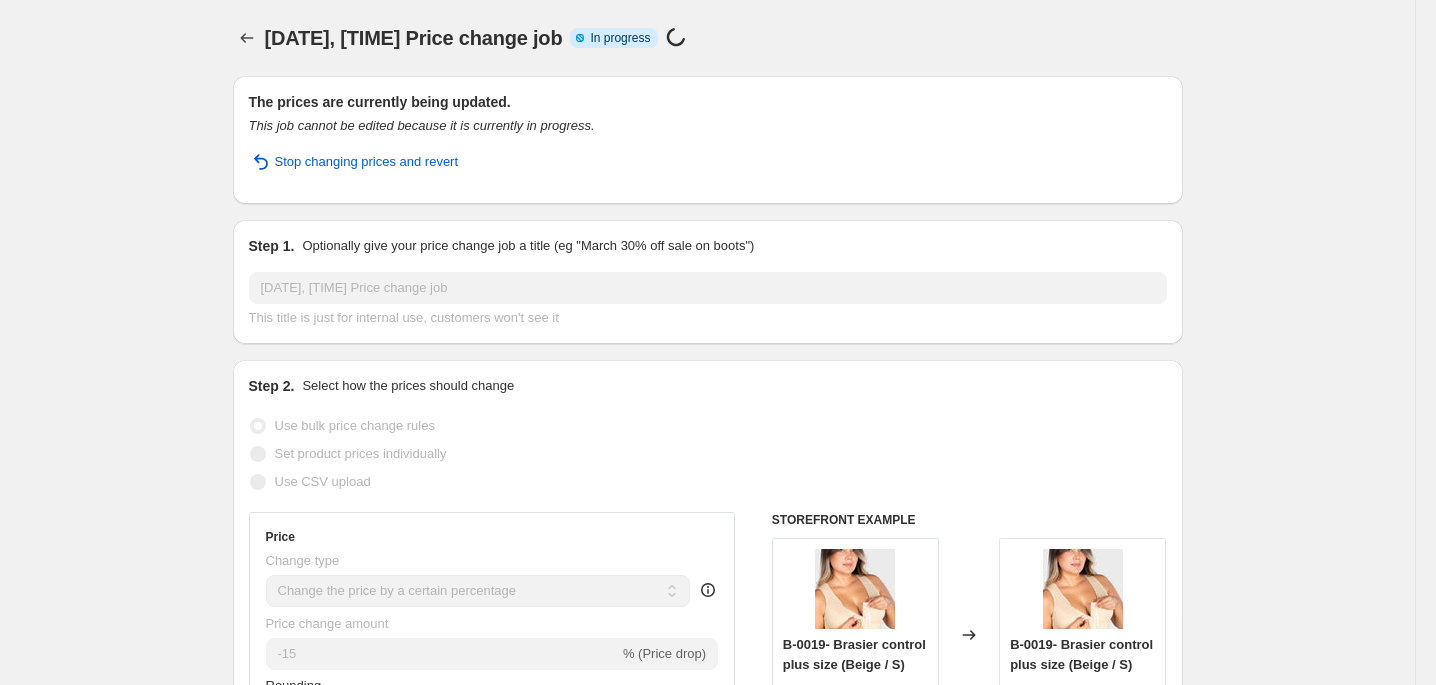 select on "percentage" 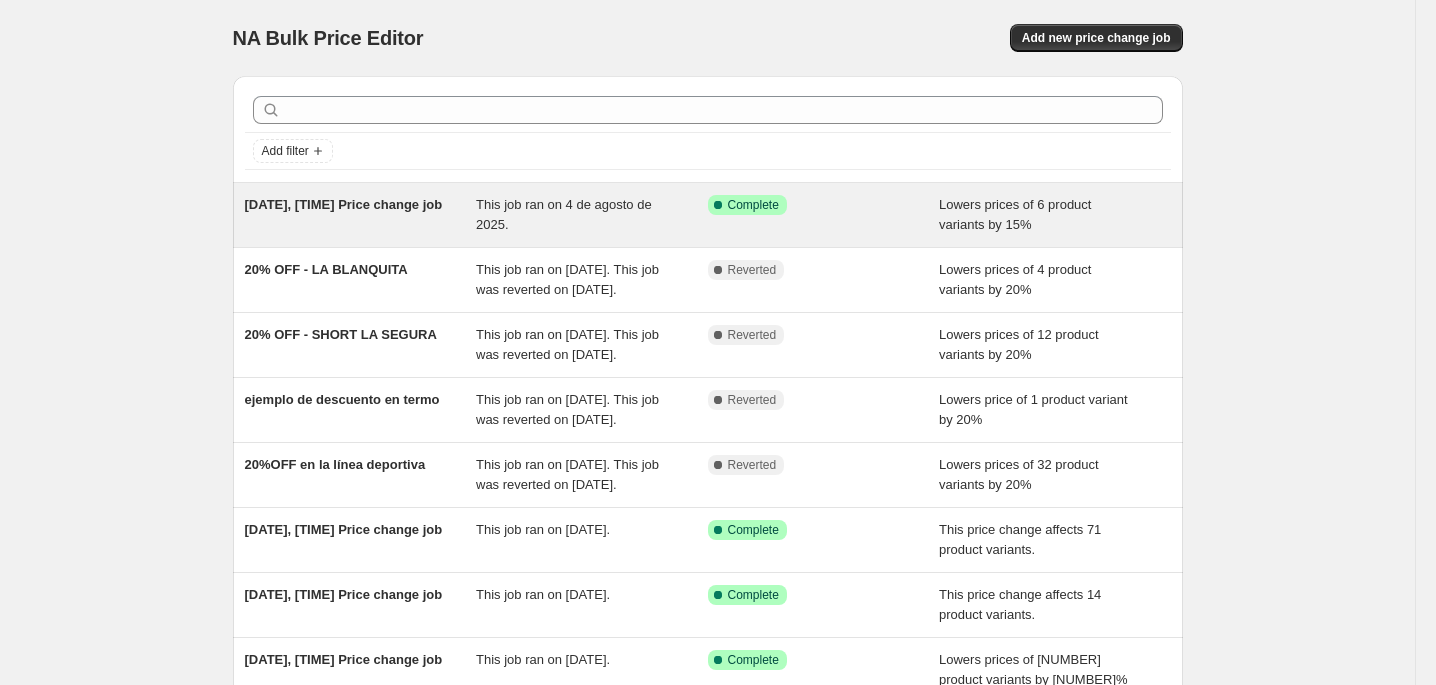 click on "4 ago 2025, 10:47:30 a.m. Price change job" at bounding box center [344, 204] 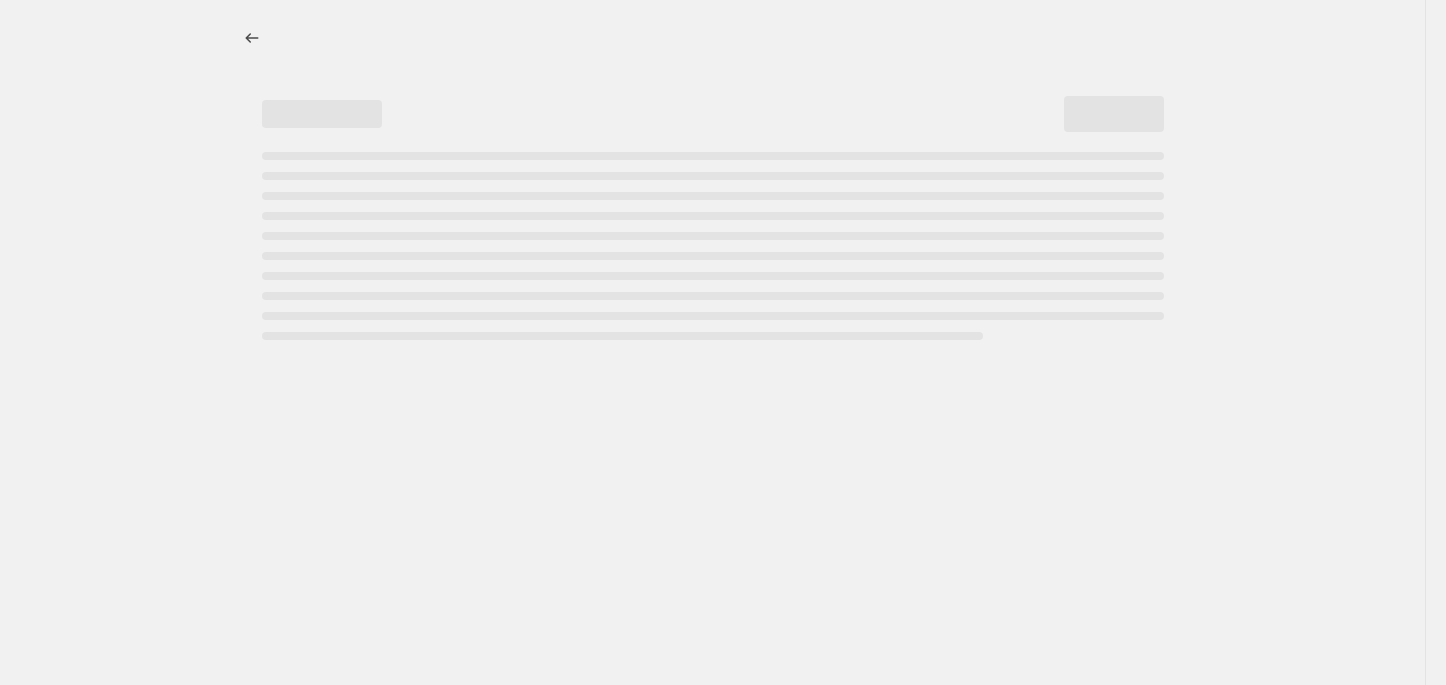 select on "percentage" 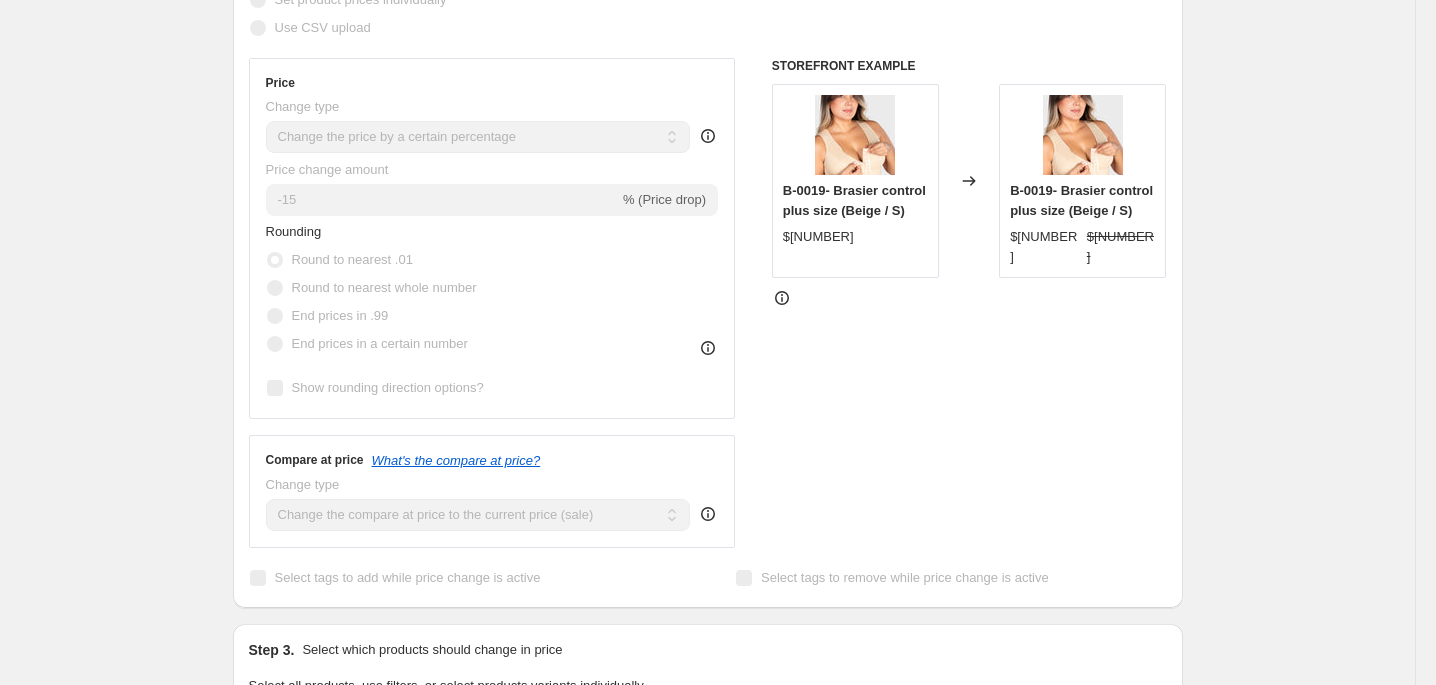 scroll, scrollTop: 600, scrollLeft: 0, axis: vertical 